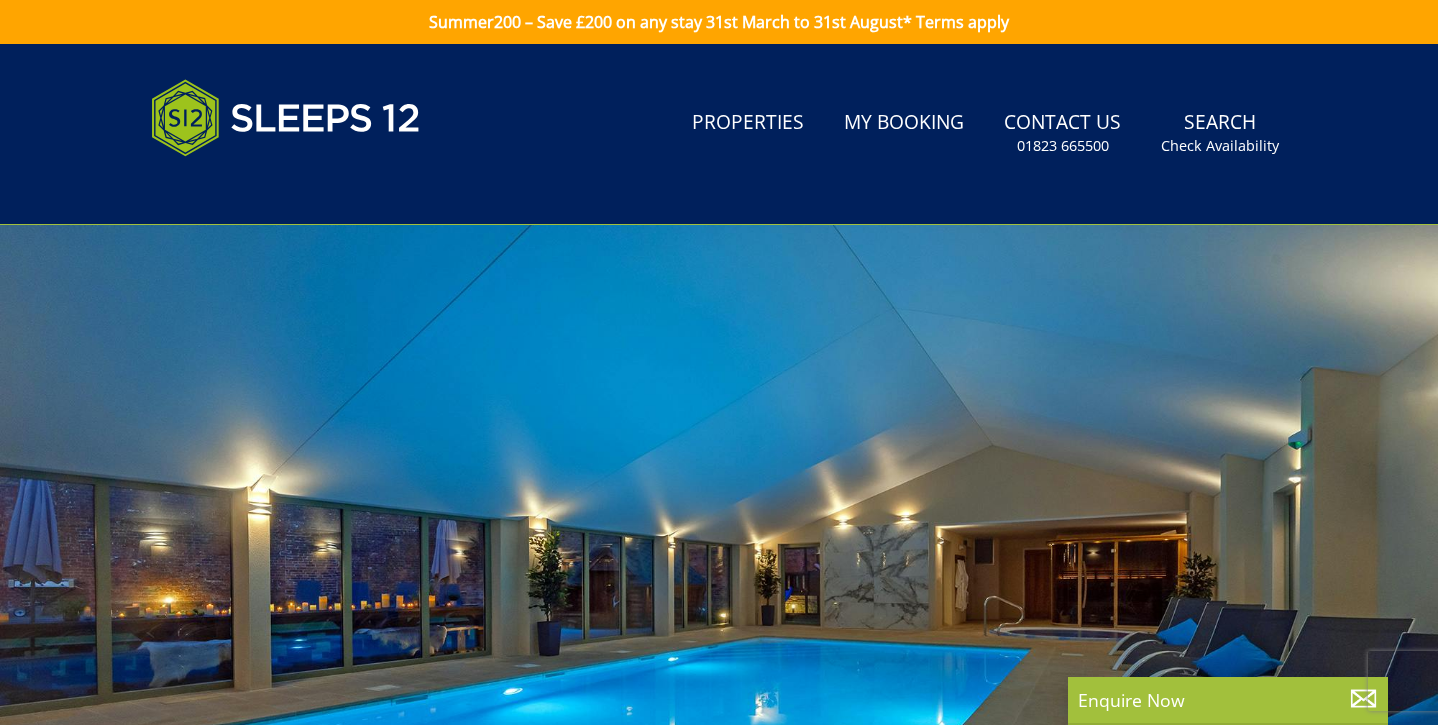 scroll, scrollTop: 0, scrollLeft: 0, axis: both 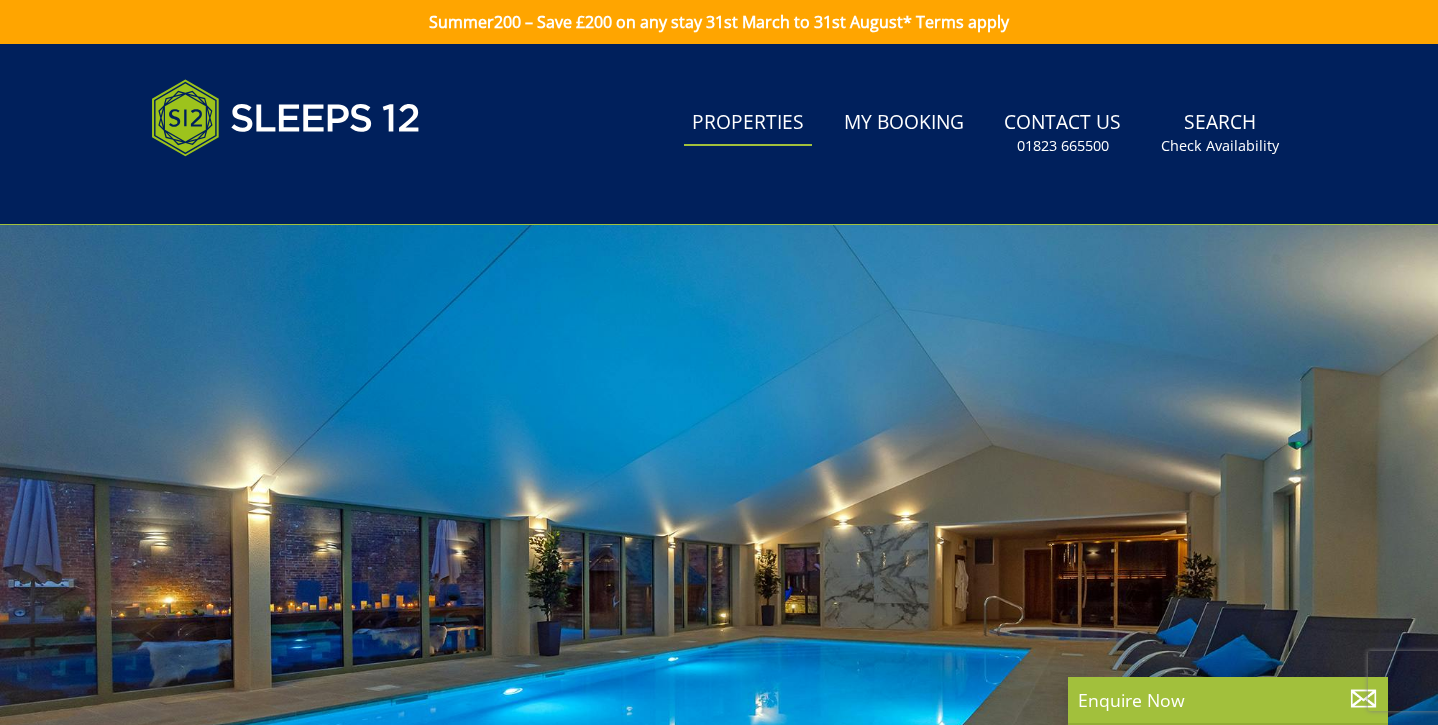 click on "Properties" at bounding box center (748, 123) 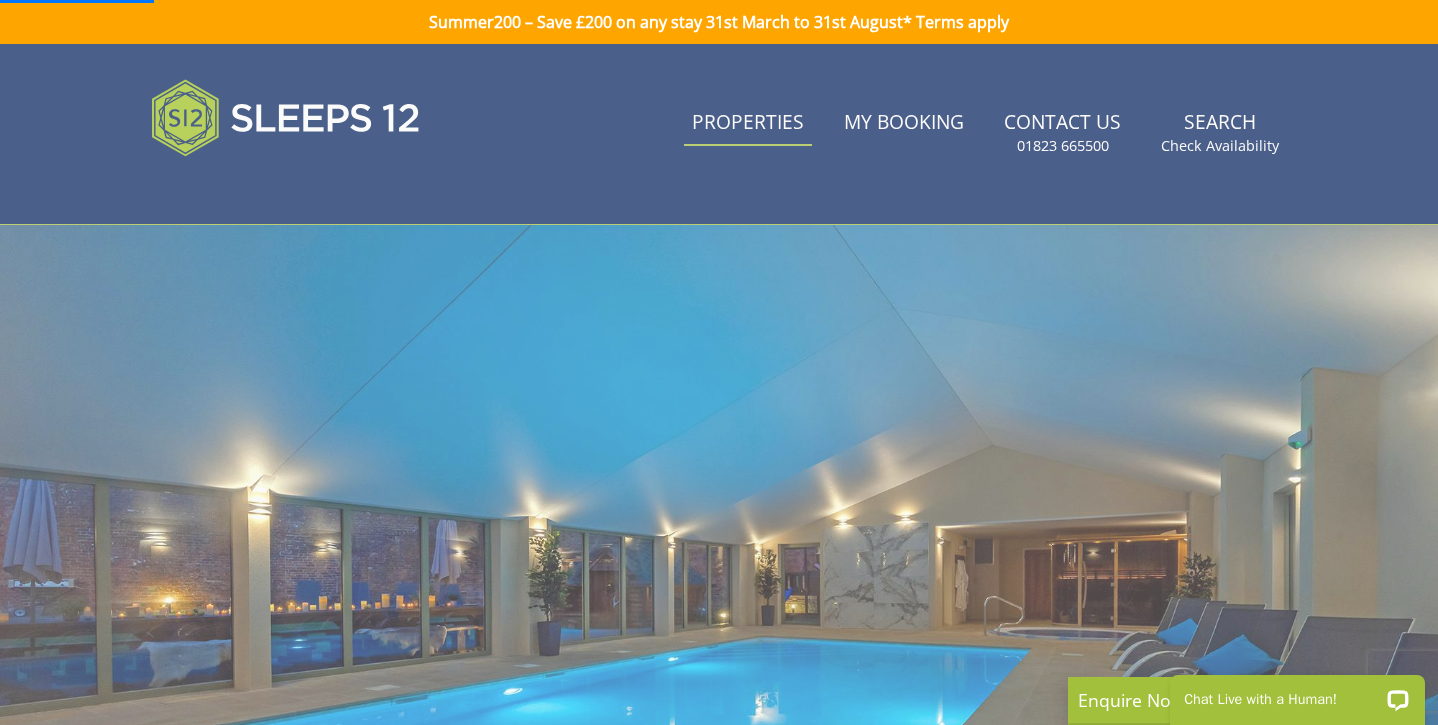 scroll, scrollTop: 0, scrollLeft: 0, axis: both 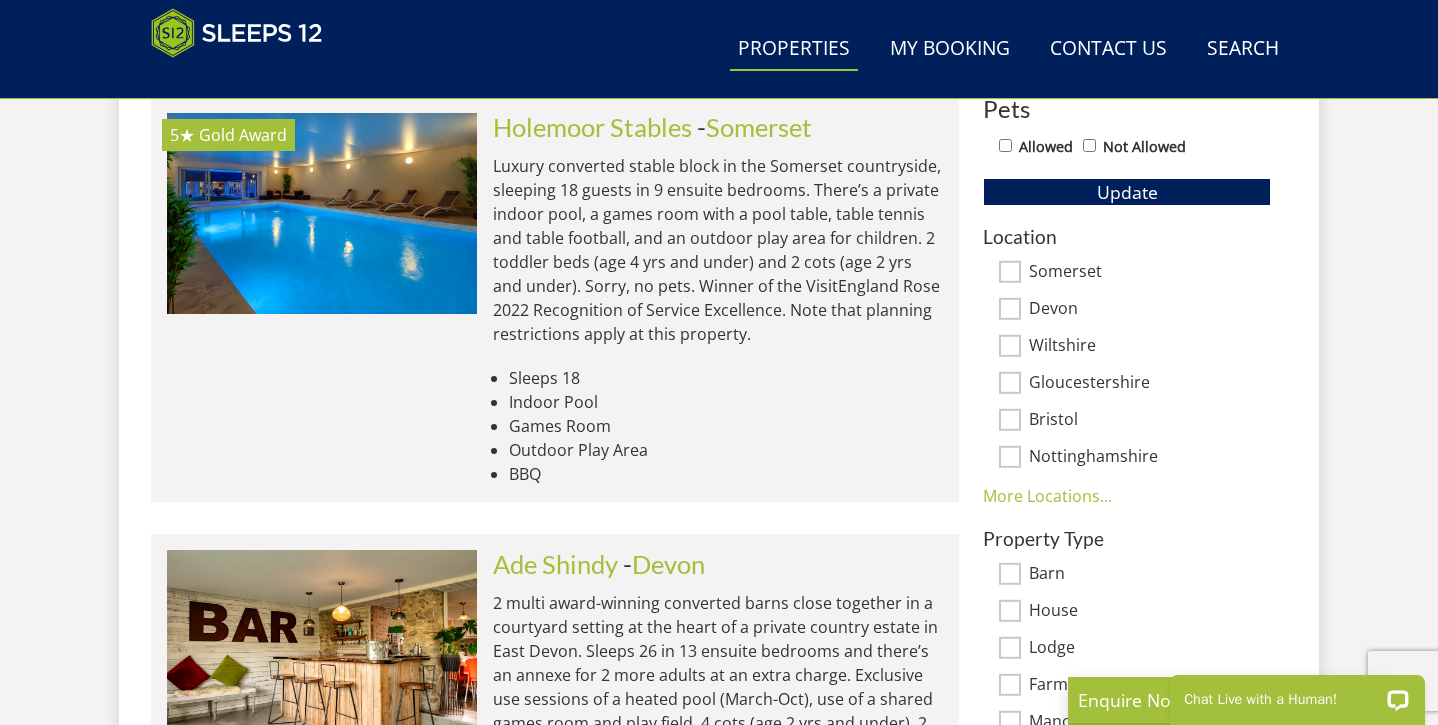 click on "Wiltshire" at bounding box center [1010, 346] 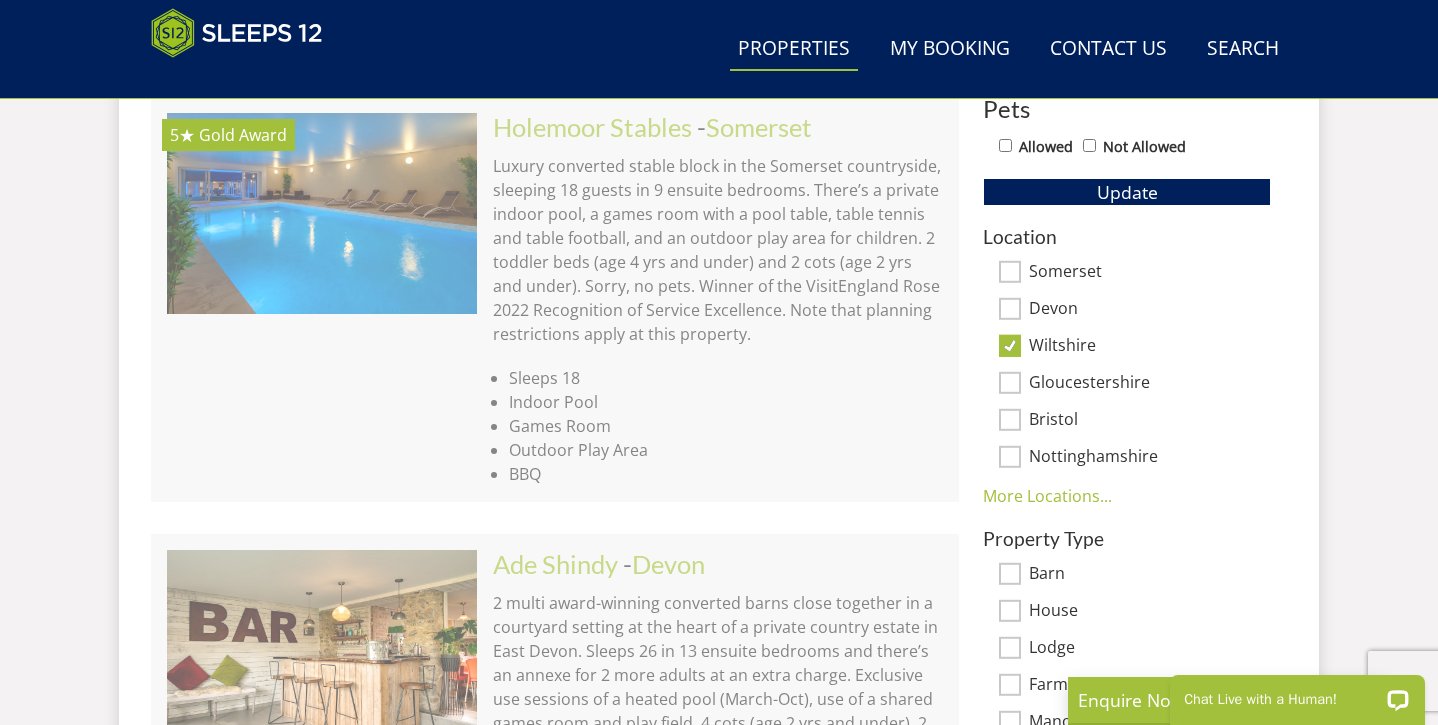 click on "Gloucestershire" at bounding box center (1010, 383) 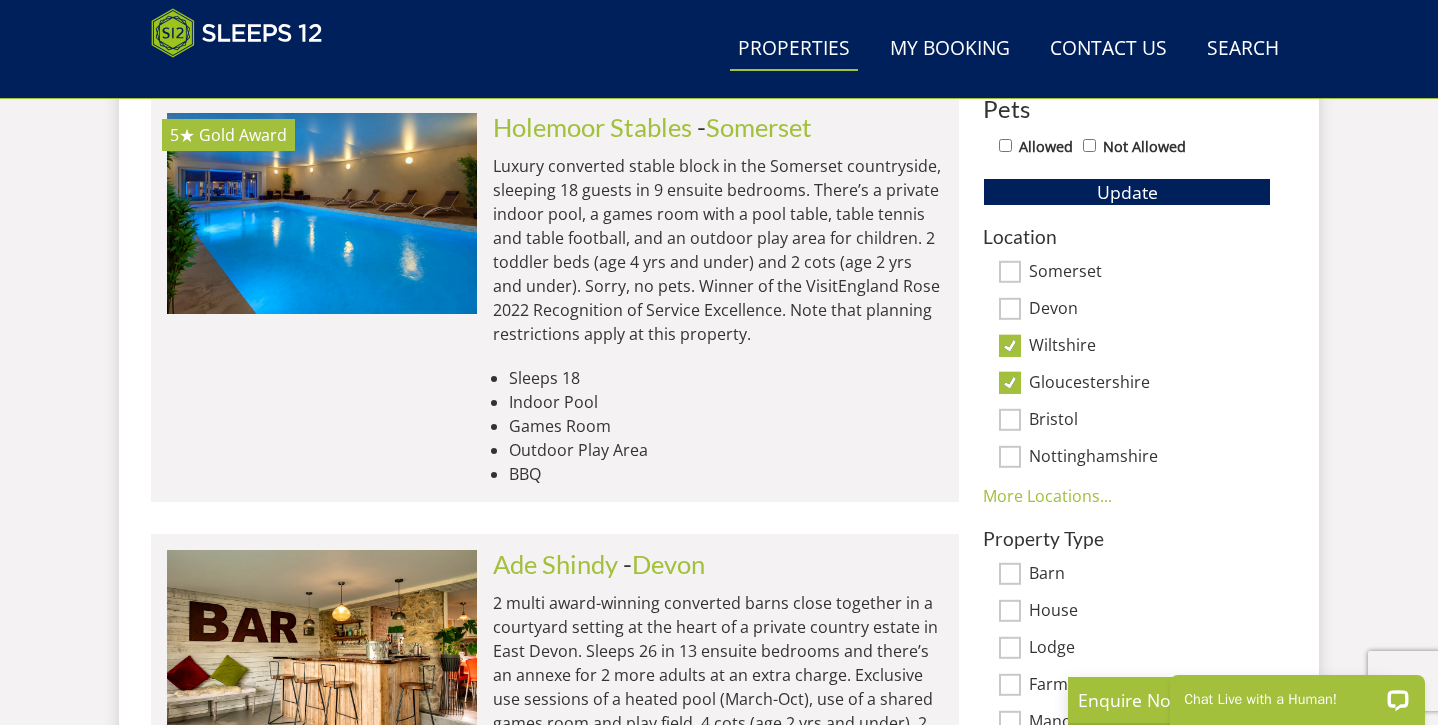 click on "Bristol" at bounding box center [1010, 420] 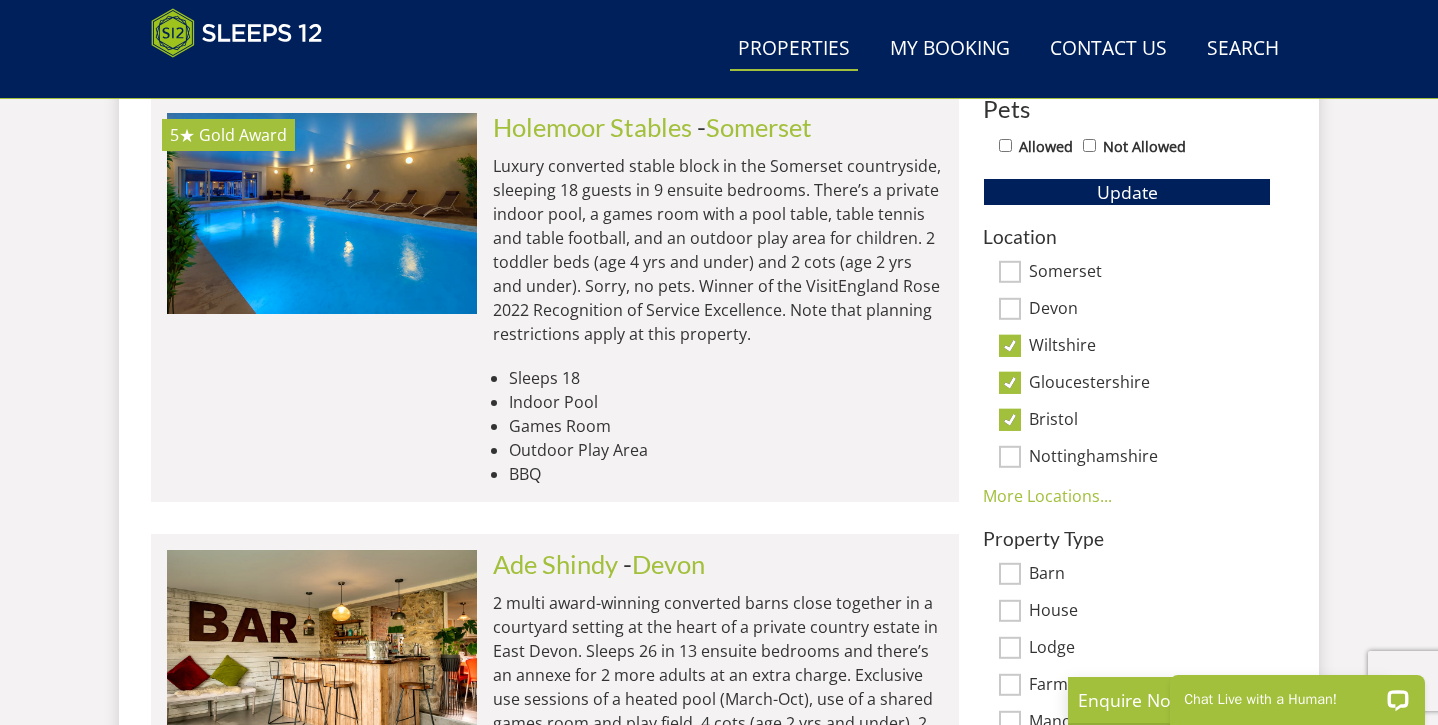 click on "Nottinghamshire" at bounding box center (1010, 457) 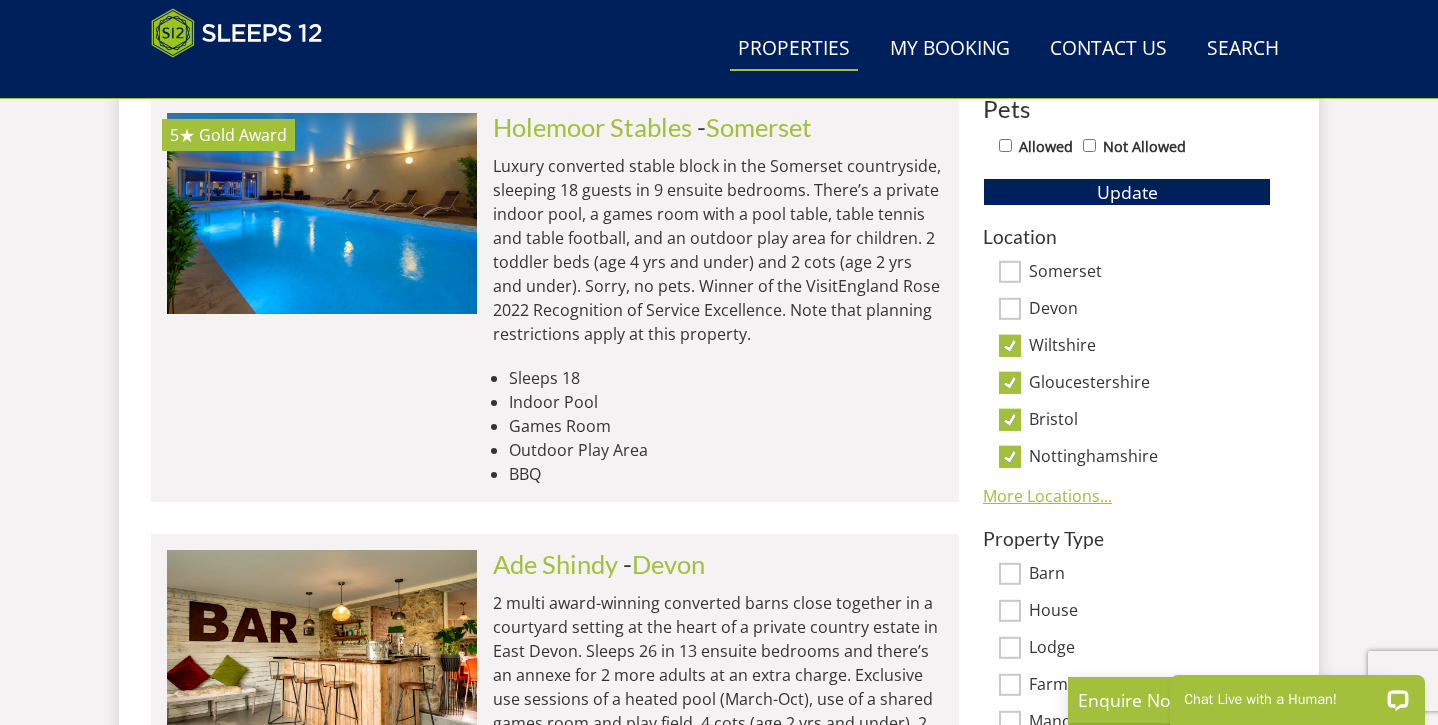 click on "More Locations..." at bounding box center [1047, 496] 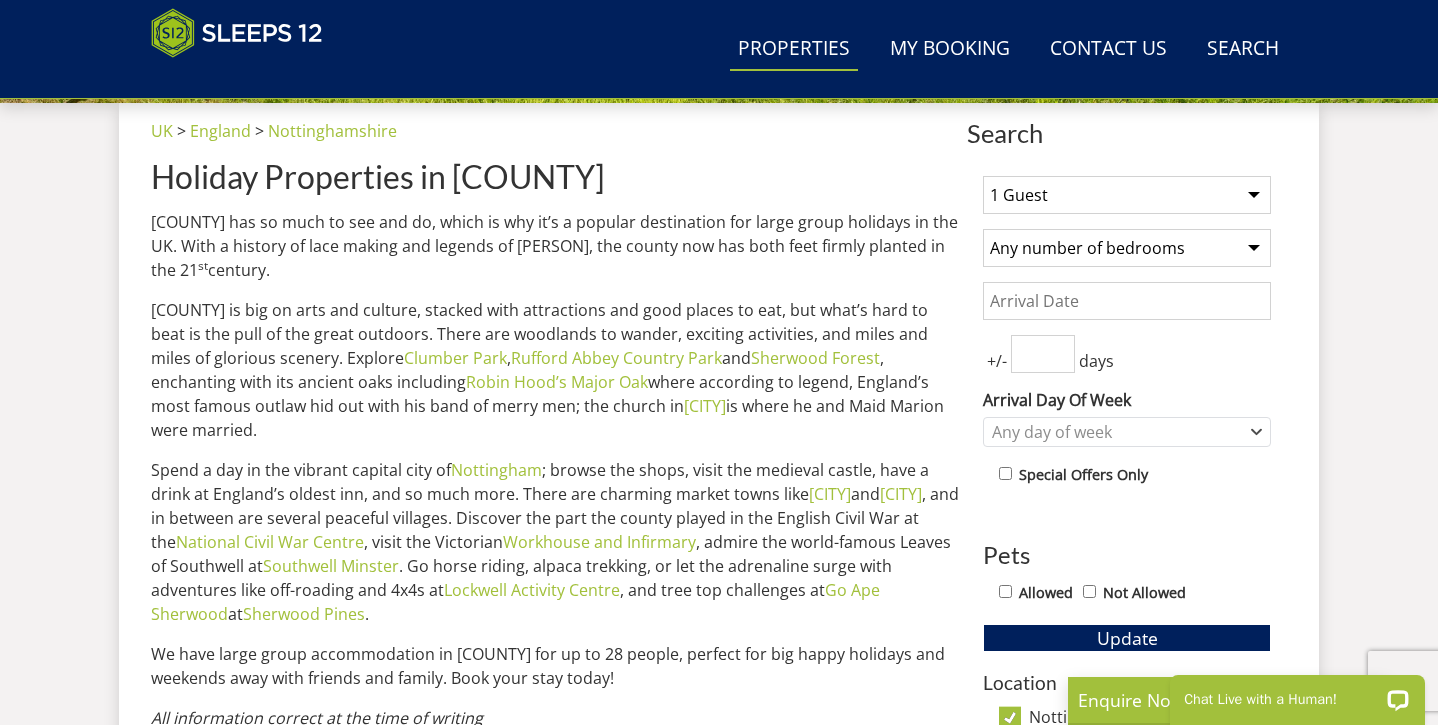 scroll, scrollTop: 737, scrollLeft: 0, axis: vertical 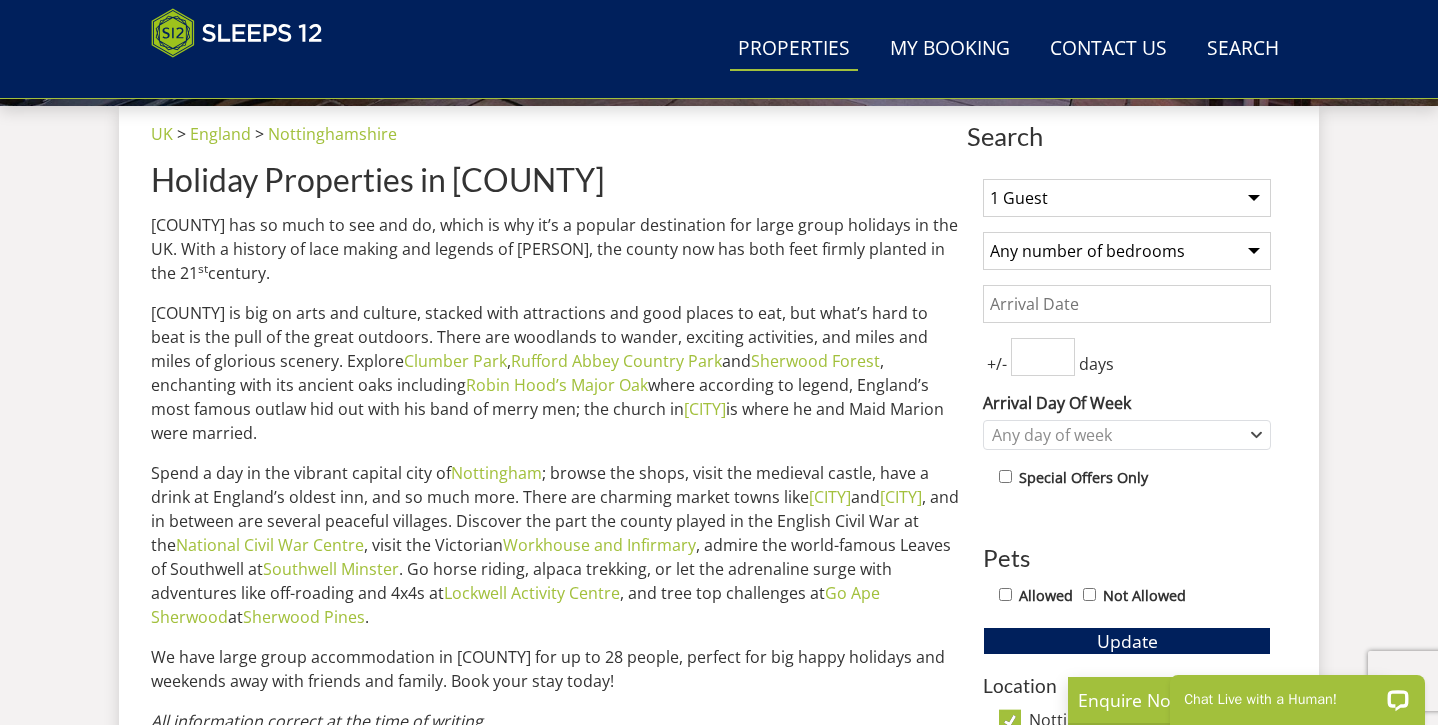 select on "16" 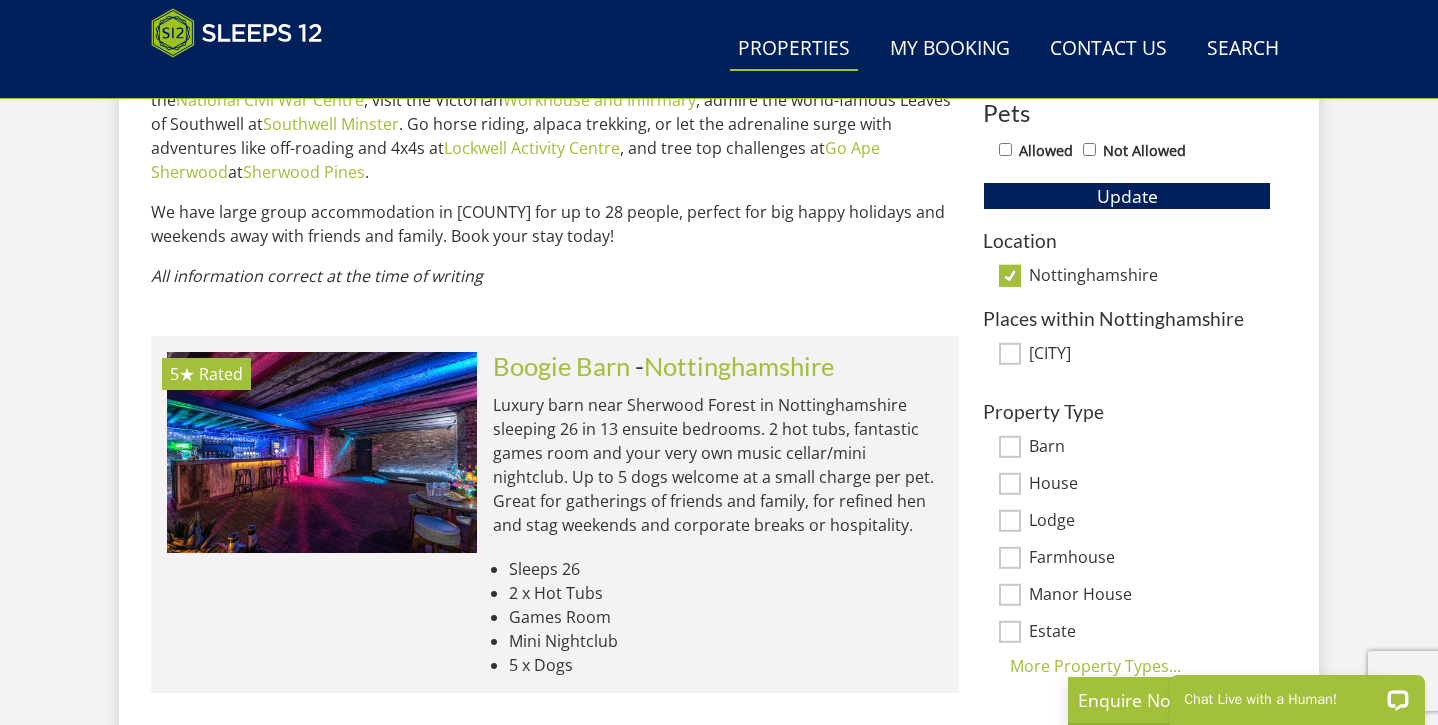 scroll, scrollTop: 1272, scrollLeft: 0, axis: vertical 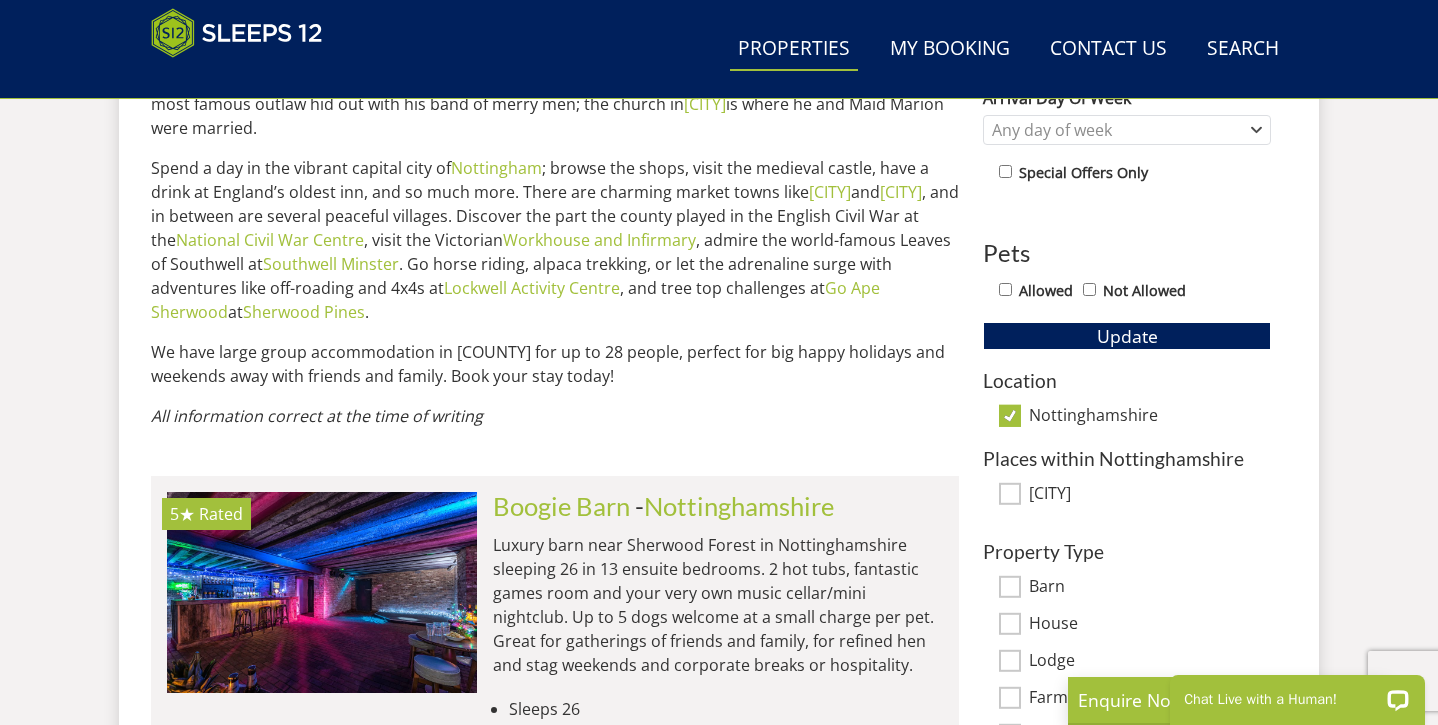 click on "Nottinghamshire" at bounding box center [1127, 417] 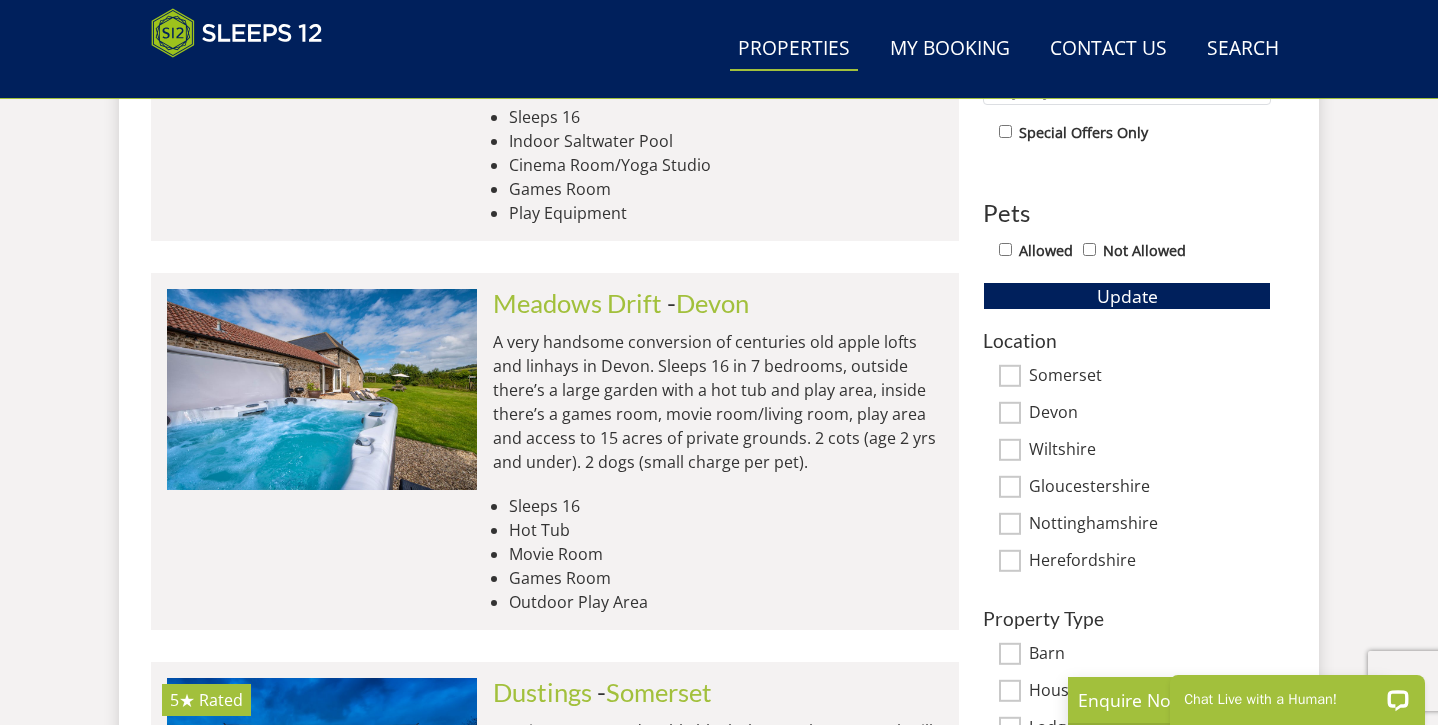 scroll, scrollTop: 1083, scrollLeft: 0, axis: vertical 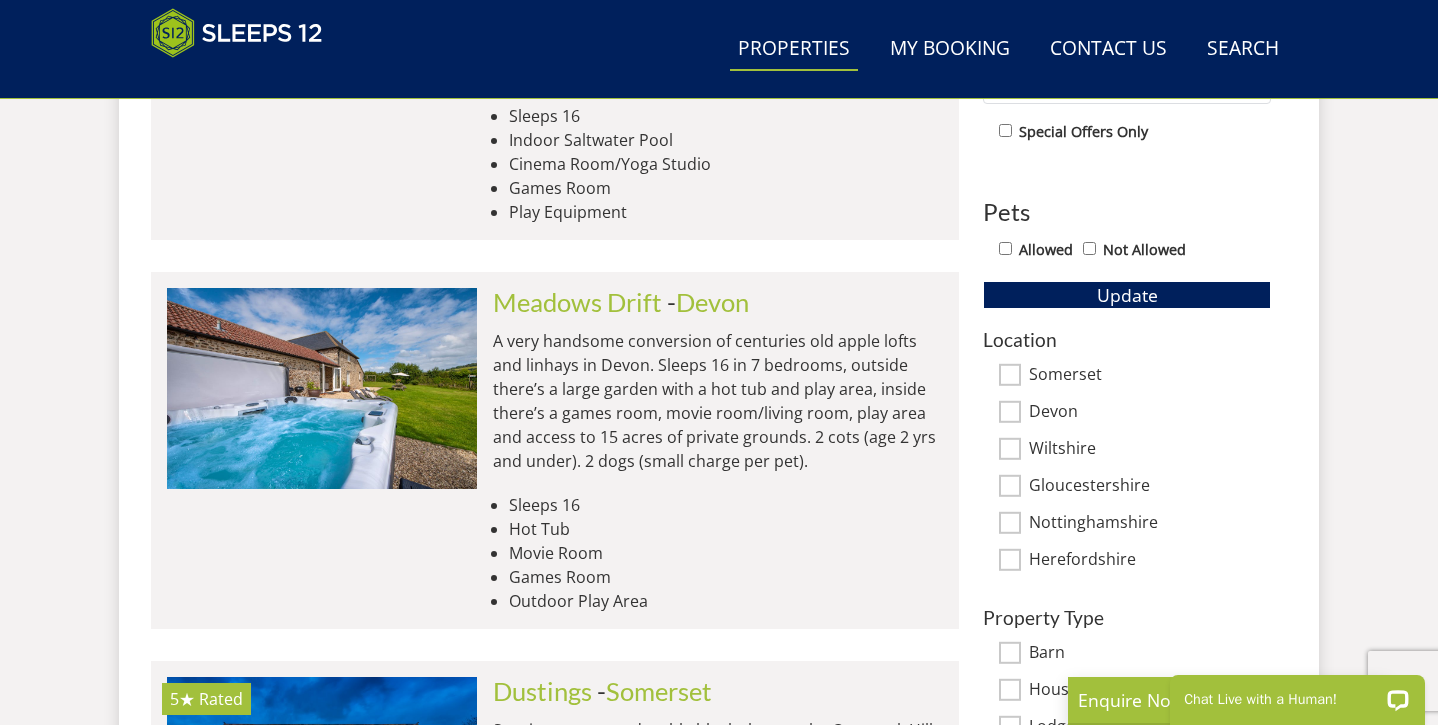 click on "Wiltshire" at bounding box center (1010, 449) 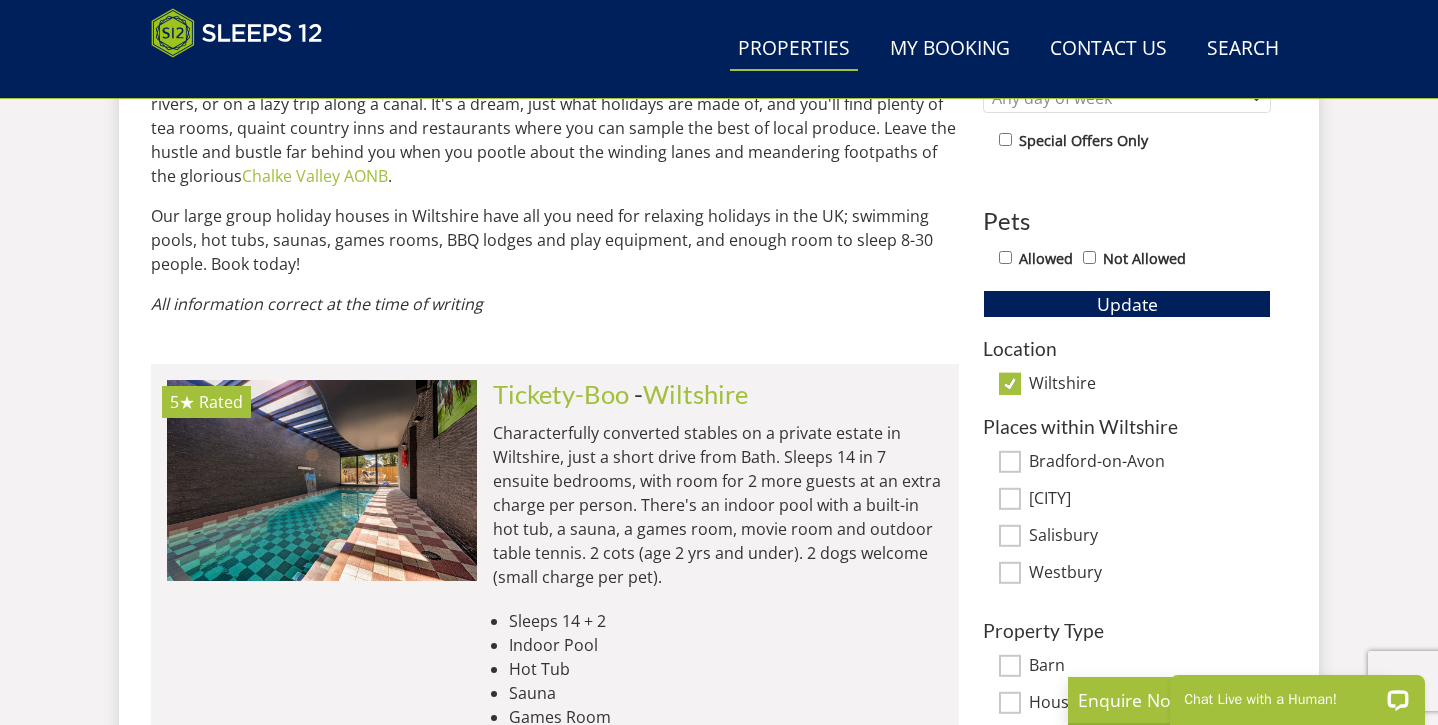 scroll, scrollTop: 1068, scrollLeft: 0, axis: vertical 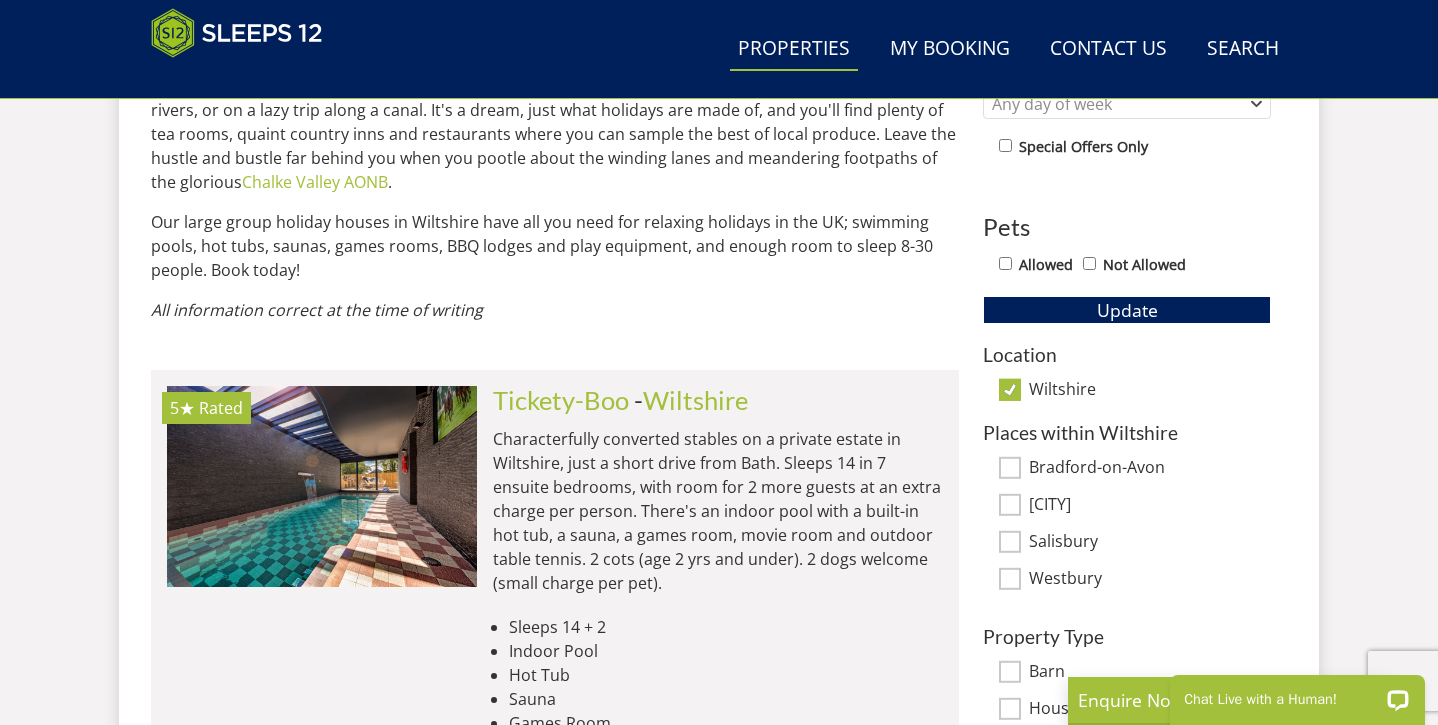 click on "Wiltshire" at bounding box center [1010, 390] 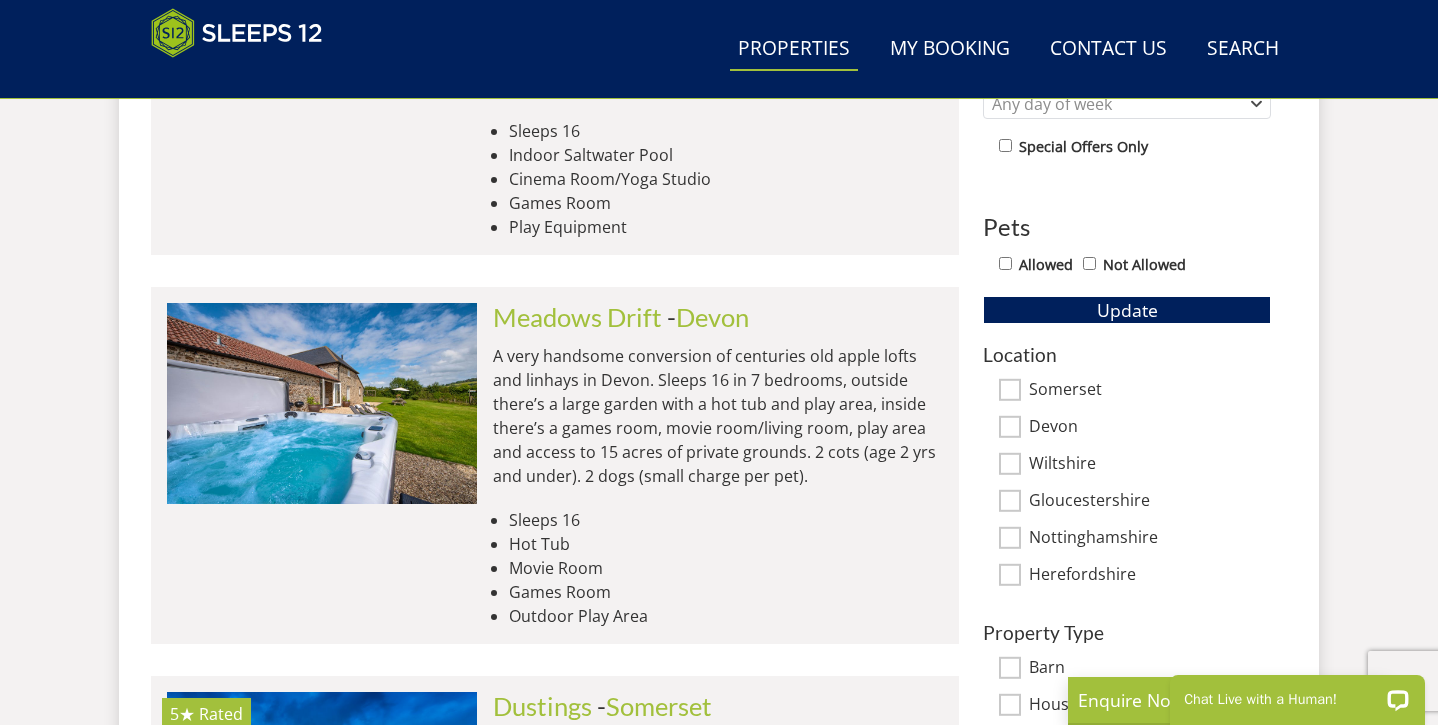click on "Gloucestershire" at bounding box center (1010, 501) 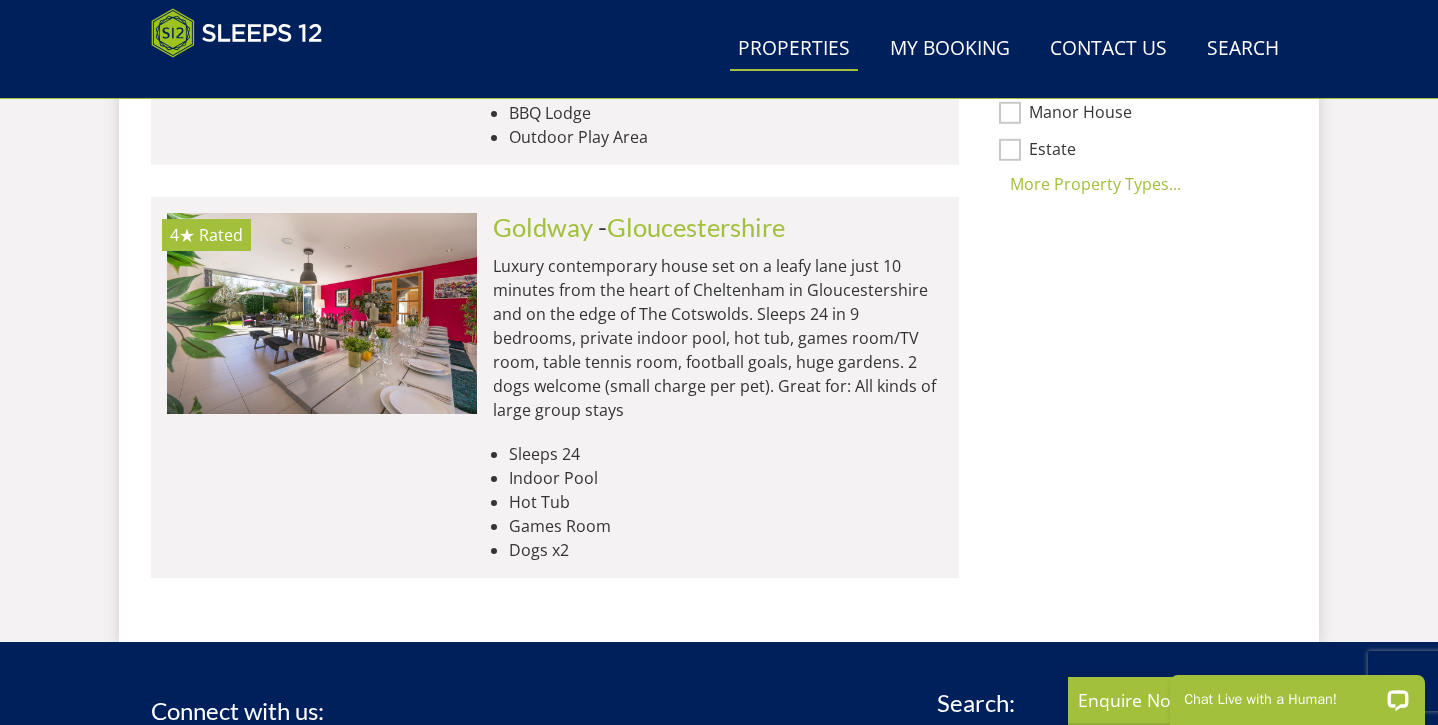 scroll, scrollTop: 1737, scrollLeft: 0, axis: vertical 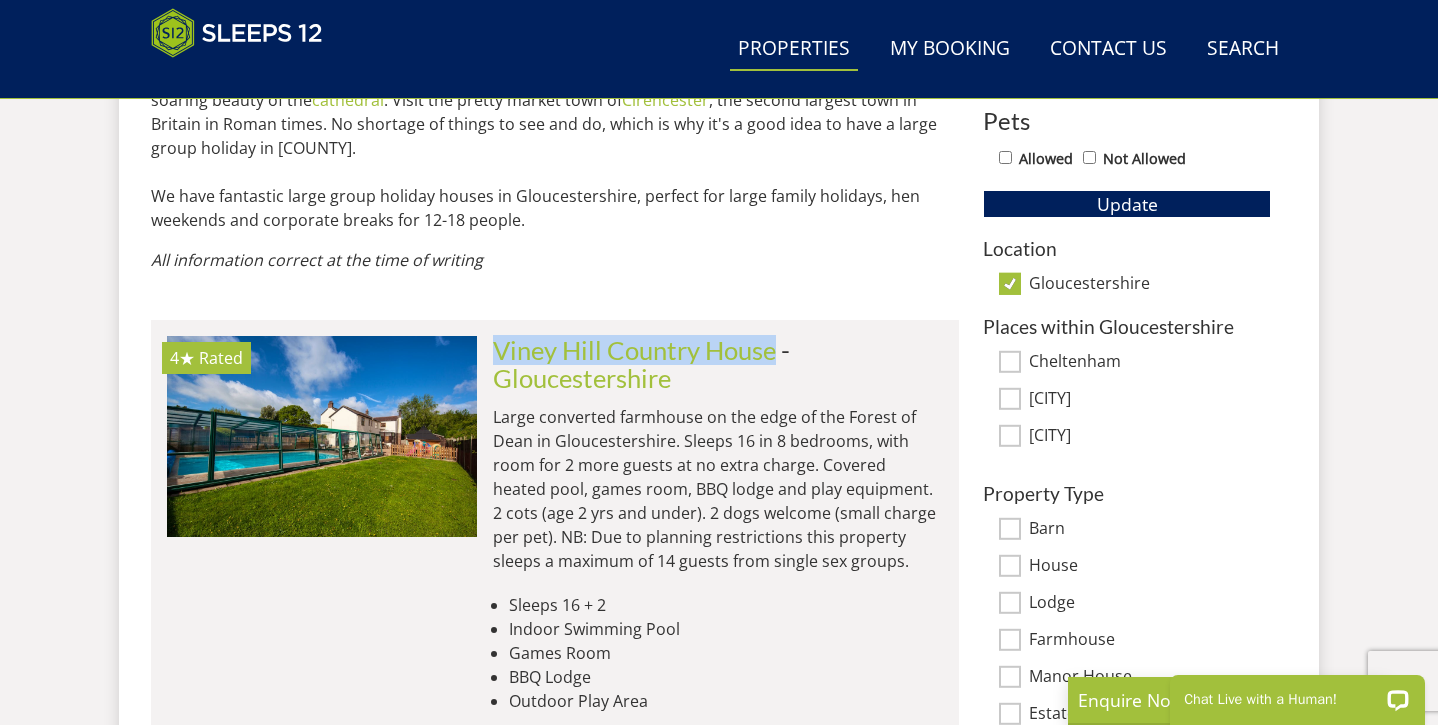 click on "Gloucestershire" at bounding box center (1010, 284) 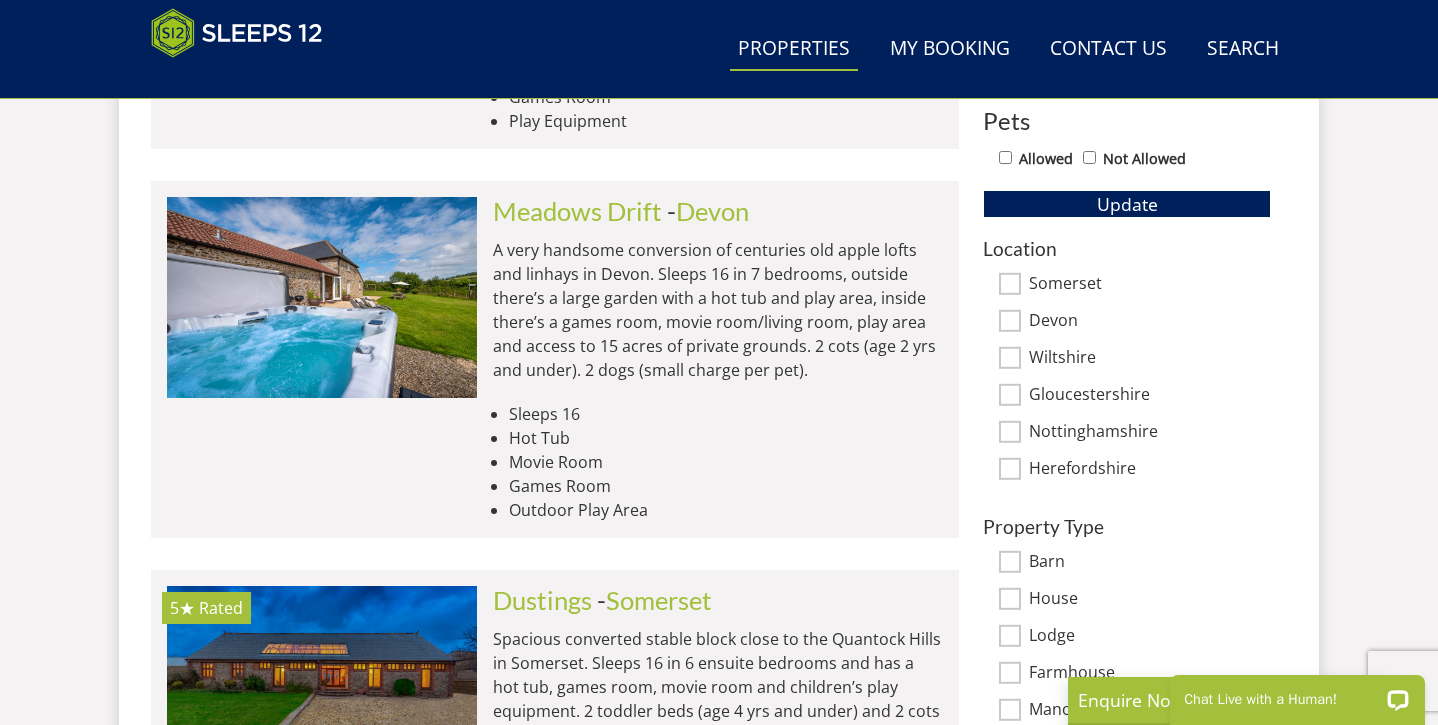 click on "Herefordshire" at bounding box center [1010, 469] 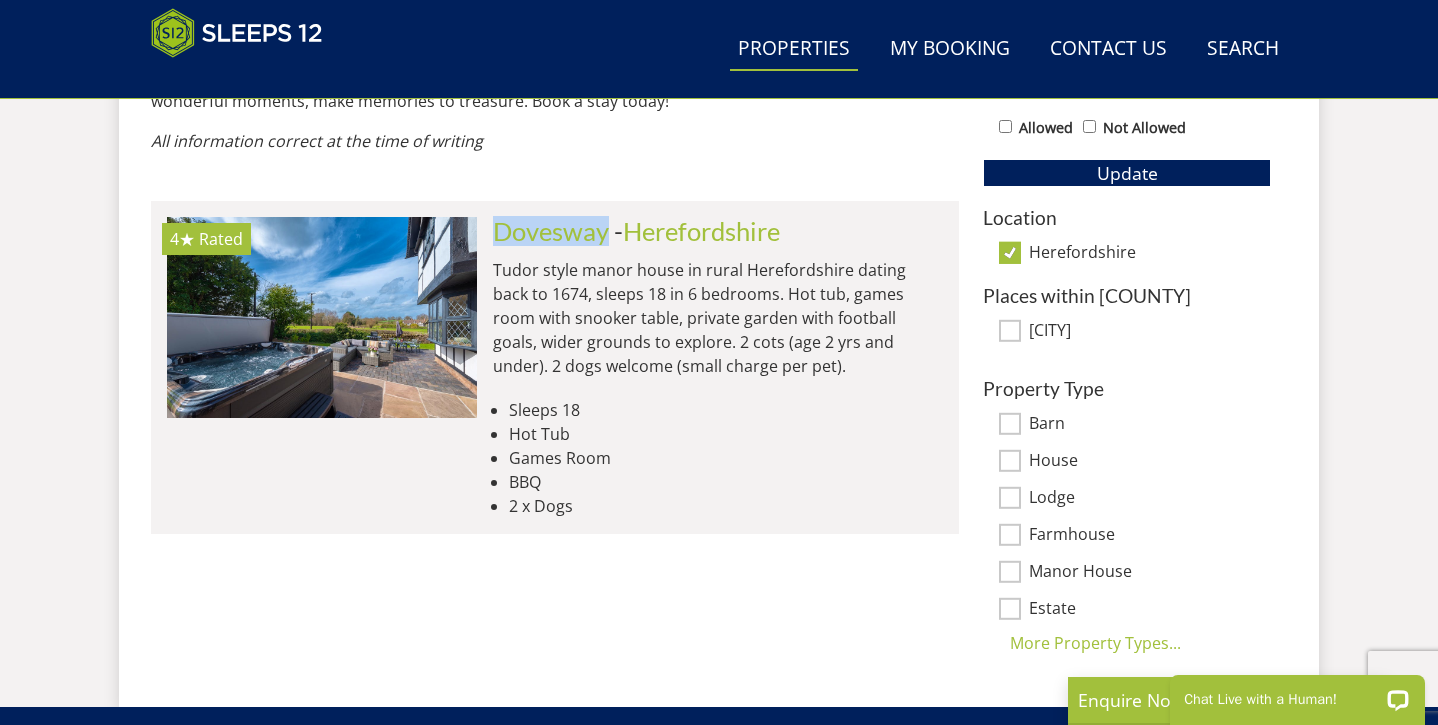 scroll, scrollTop: 1181, scrollLeft: 0, axis: vertical 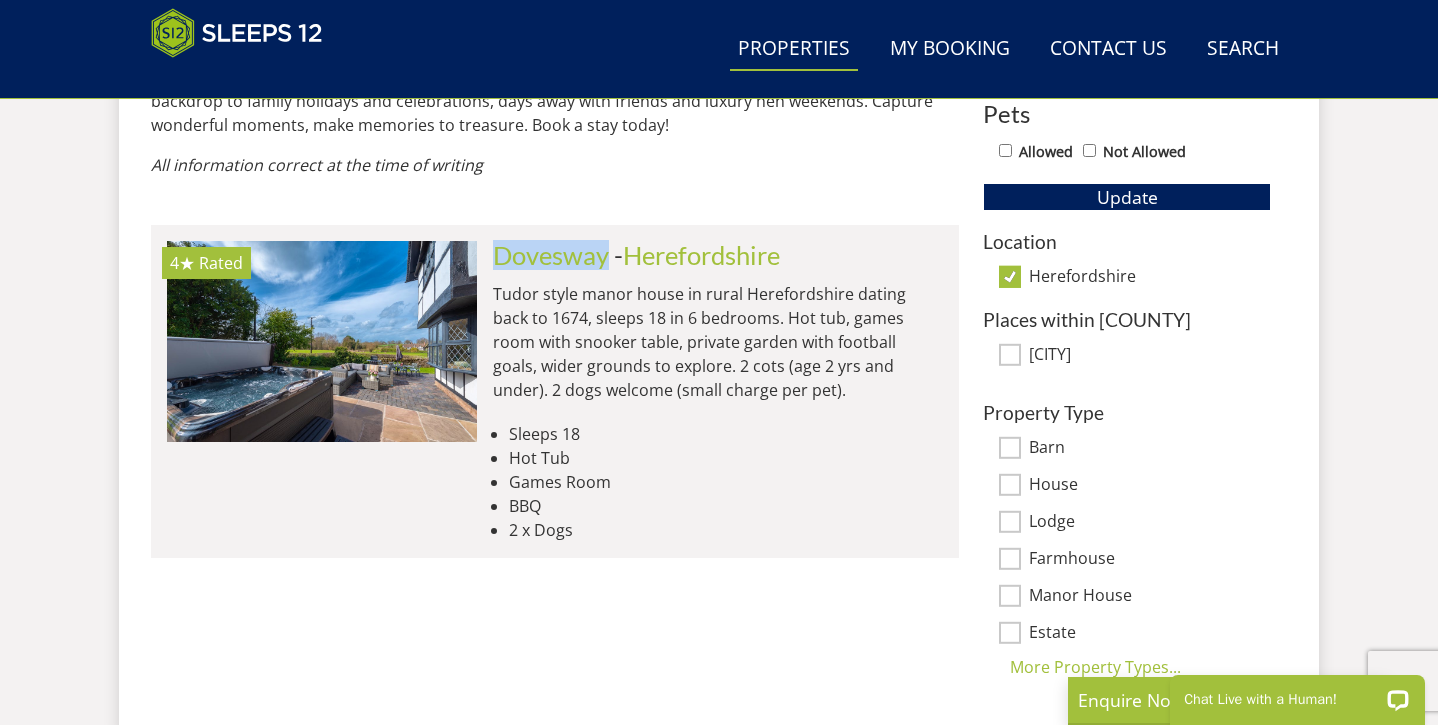 click on "Herefordshire" at bounding box center [1010, 277] 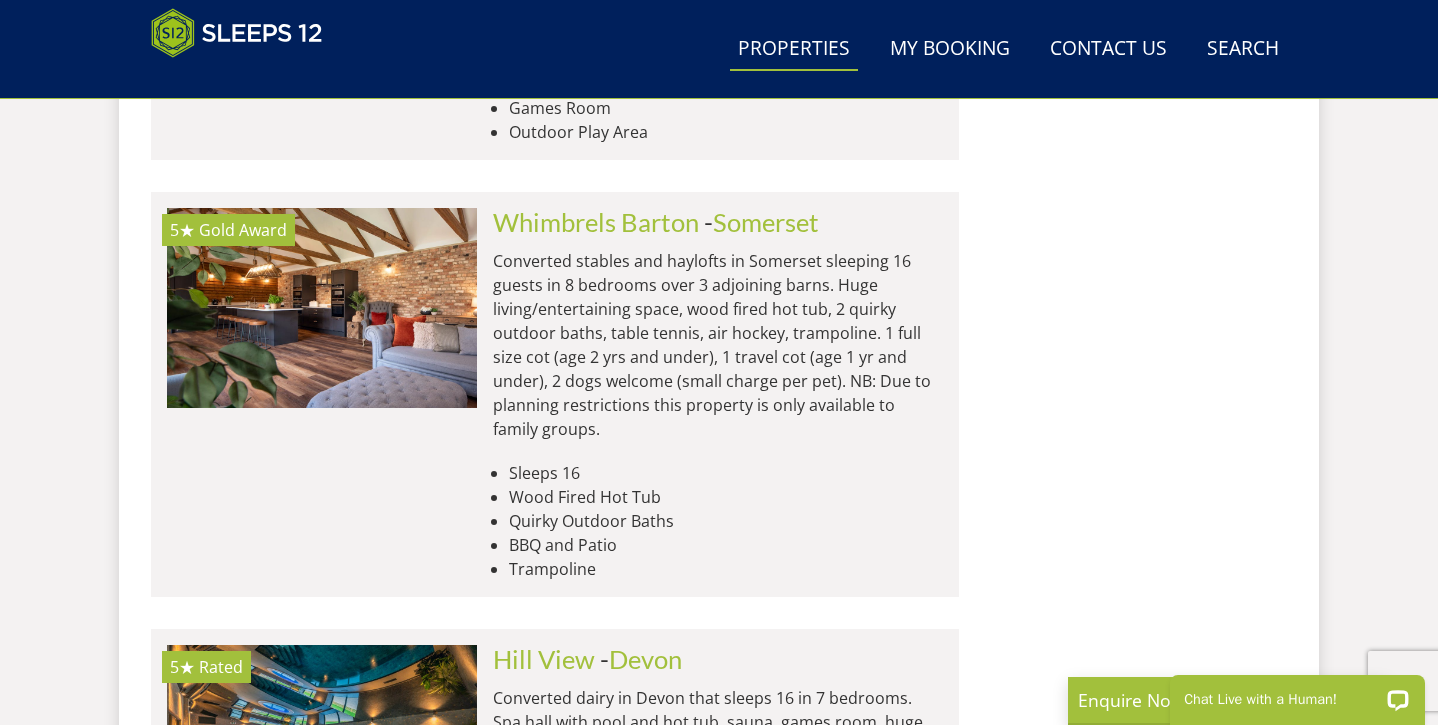 scroll, scrollTop: 1941, scrollLeft: 0, axis: vertical 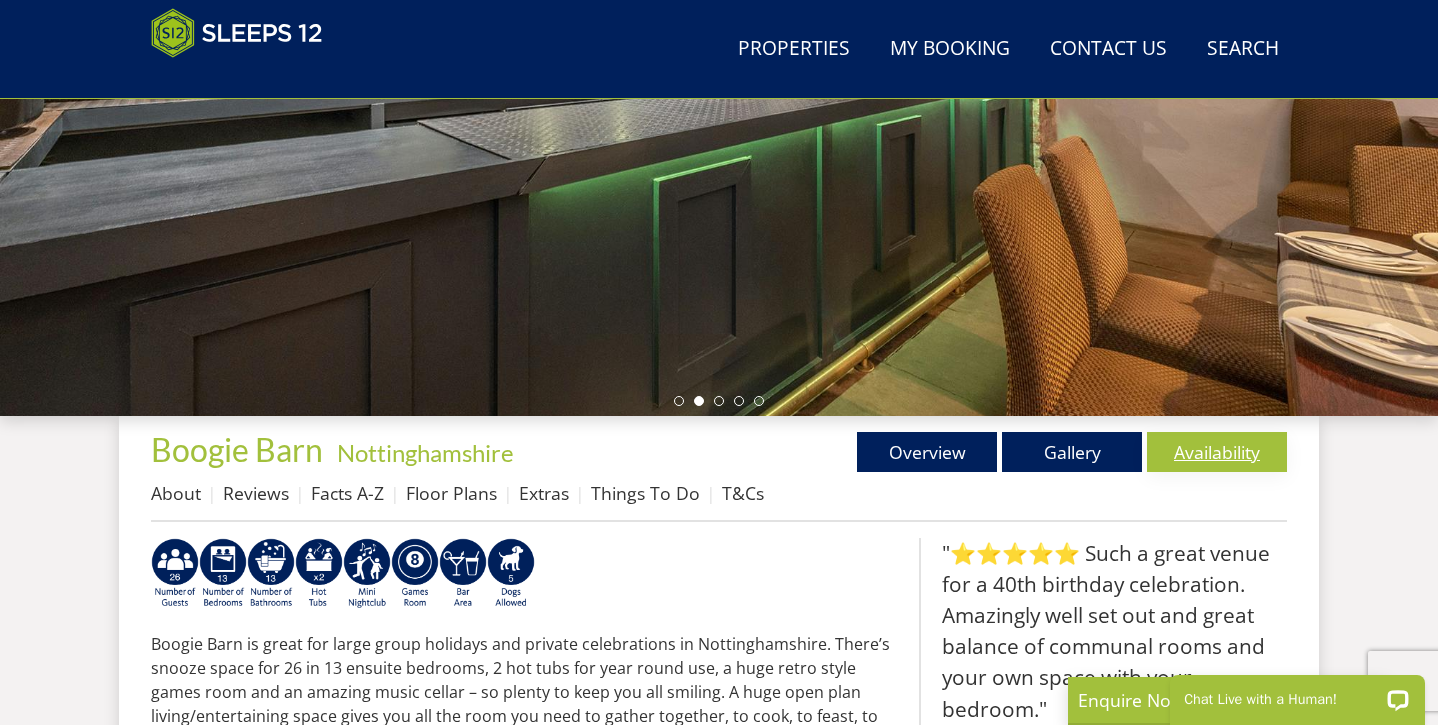 click on "Availability" at bounding box center [1217, 452] 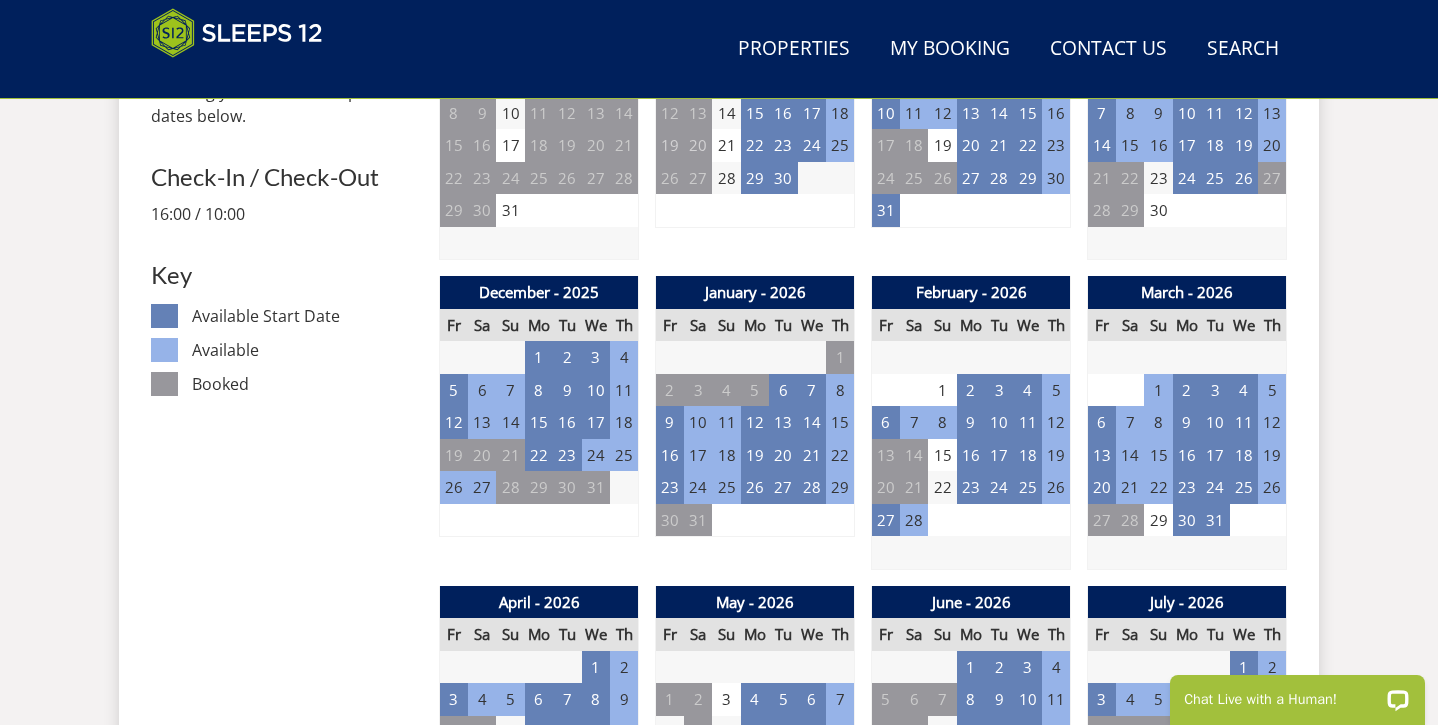 scroll, scrollTop: 989, scrollLeft: 0, axis: vertical 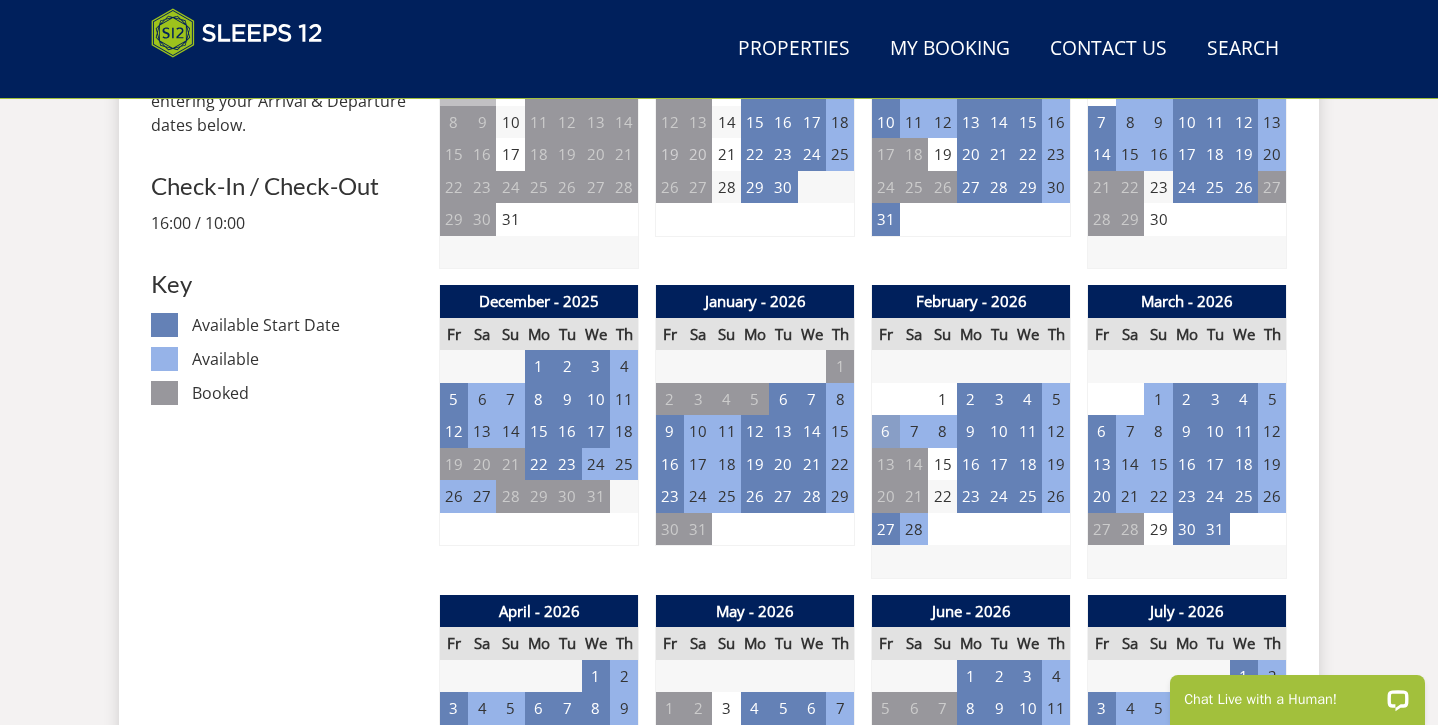click on "6" at bounding box center (886, 431) 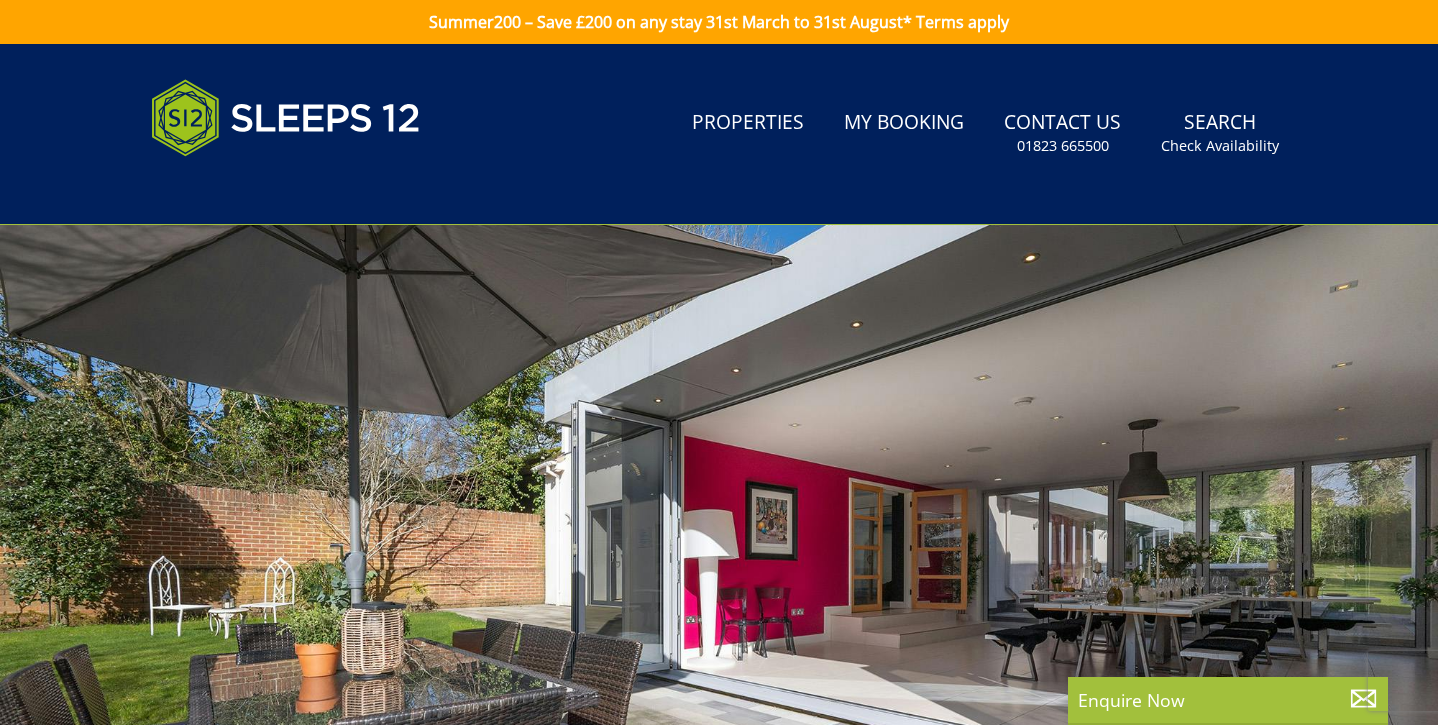 scroll, scrollTop: 0, scrollLeft: 0, axis: both 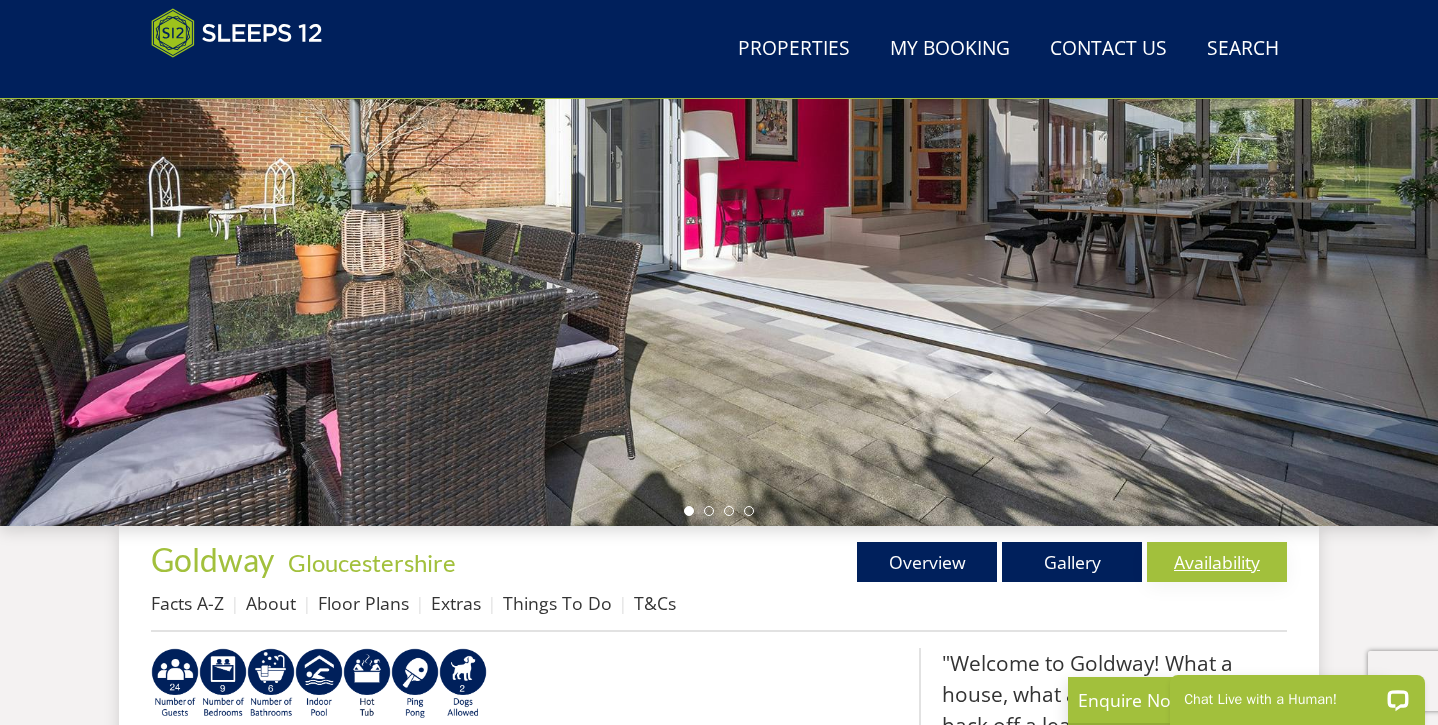 click on "Availability" at bounding box center (1217, 562) 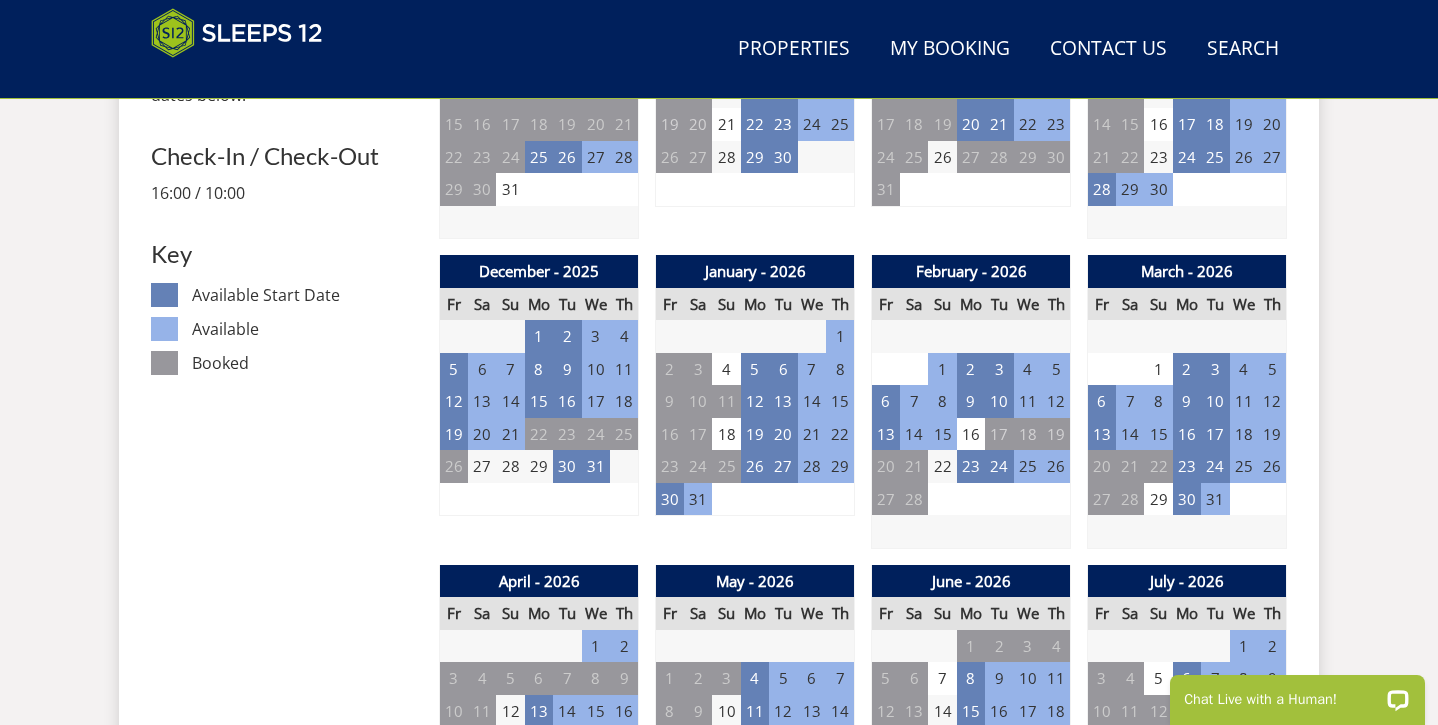 scroll, scrollTop: 1029, scrollLeft: 0, axis: vertical 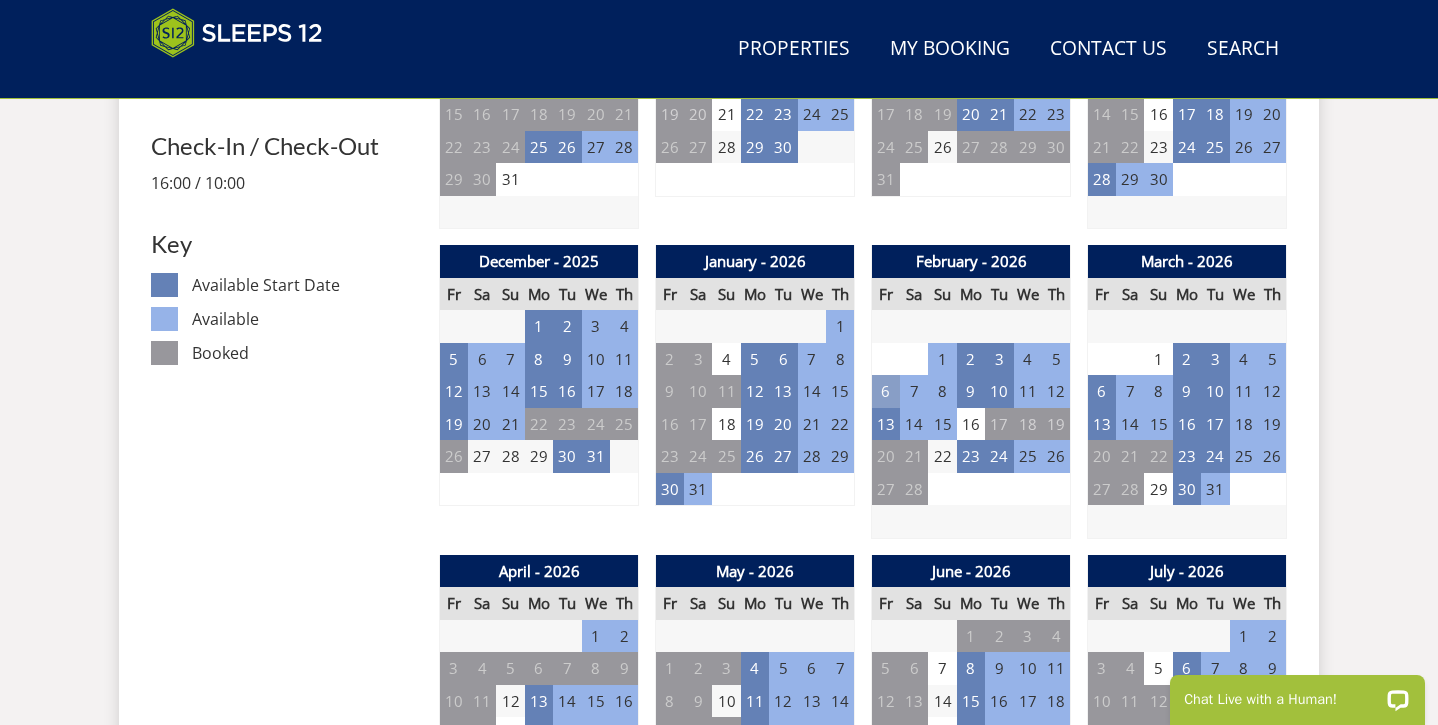 click on "6" at bounding box center [886, 391] 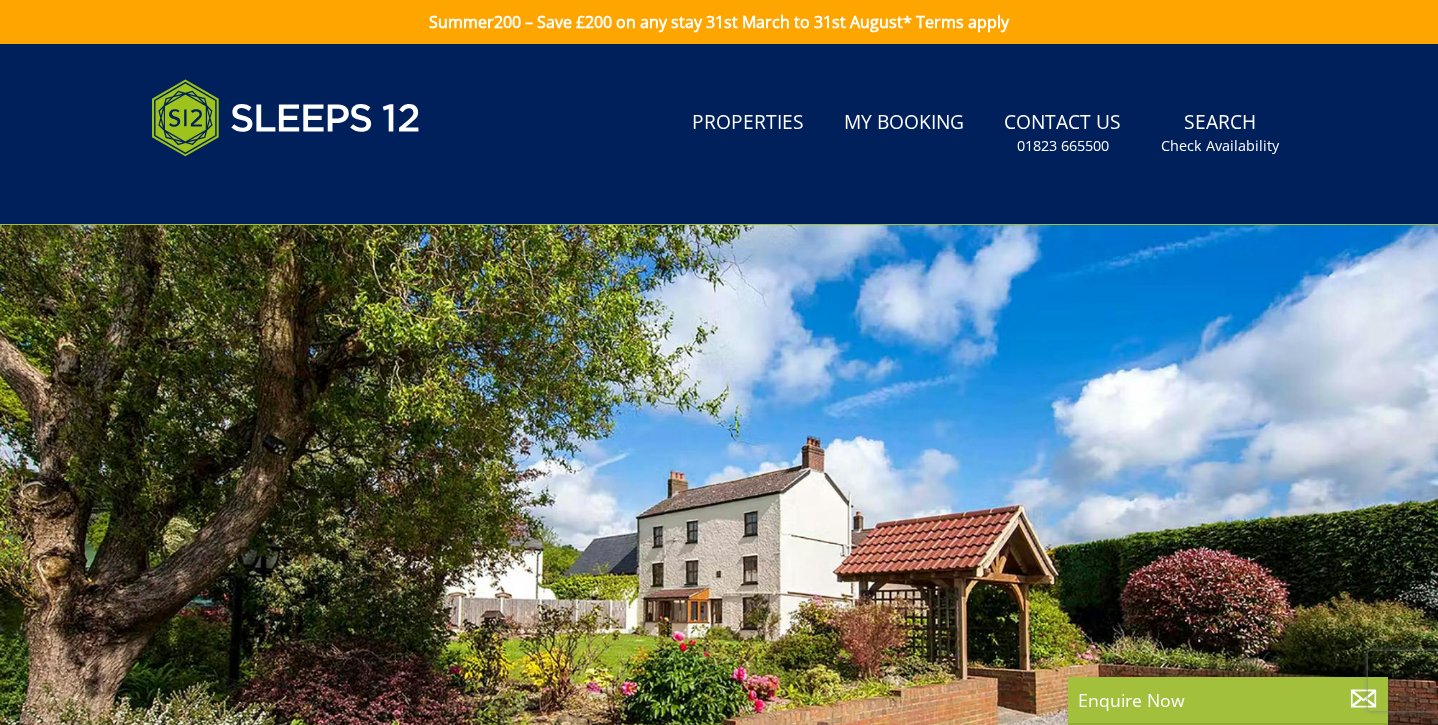 scroll, scrollTop: 0, scrollLeft: 0, axis: both 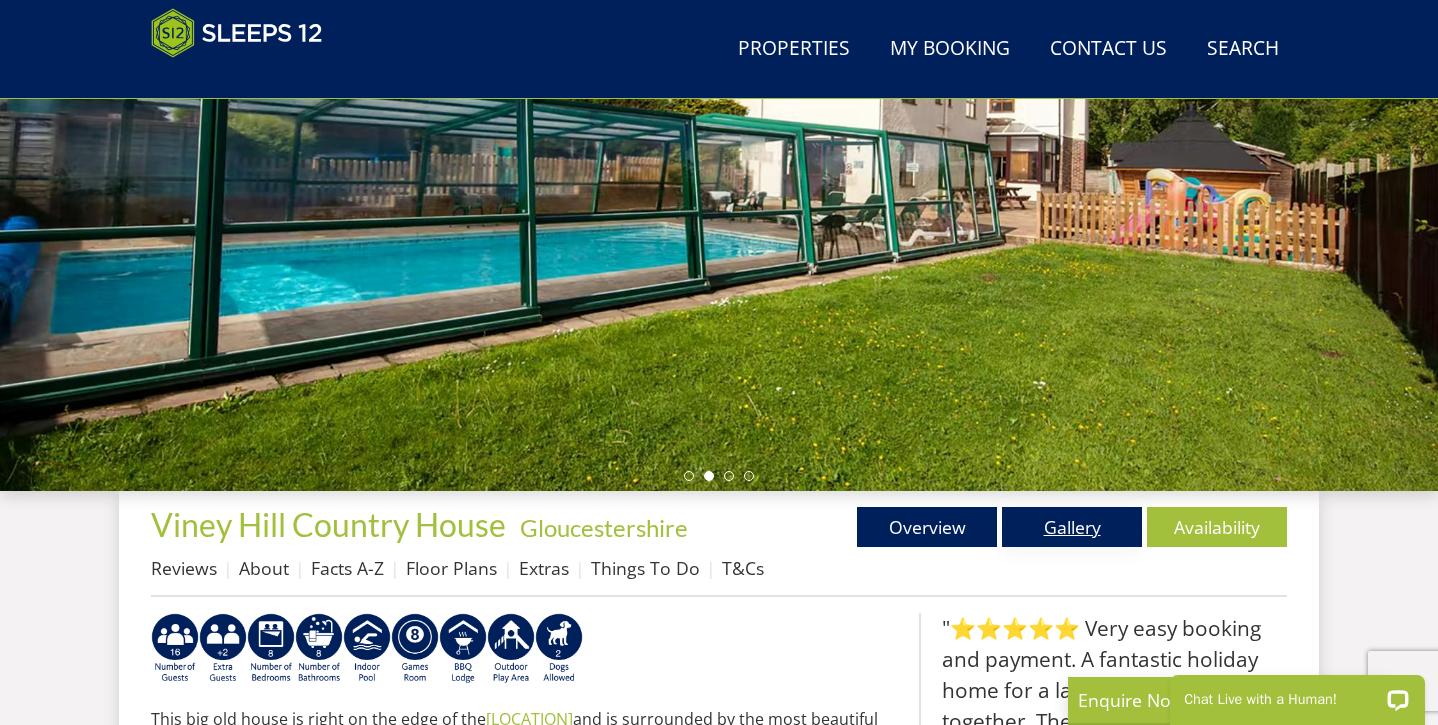 click on "Gallery" at bounding box center (1072, 527) 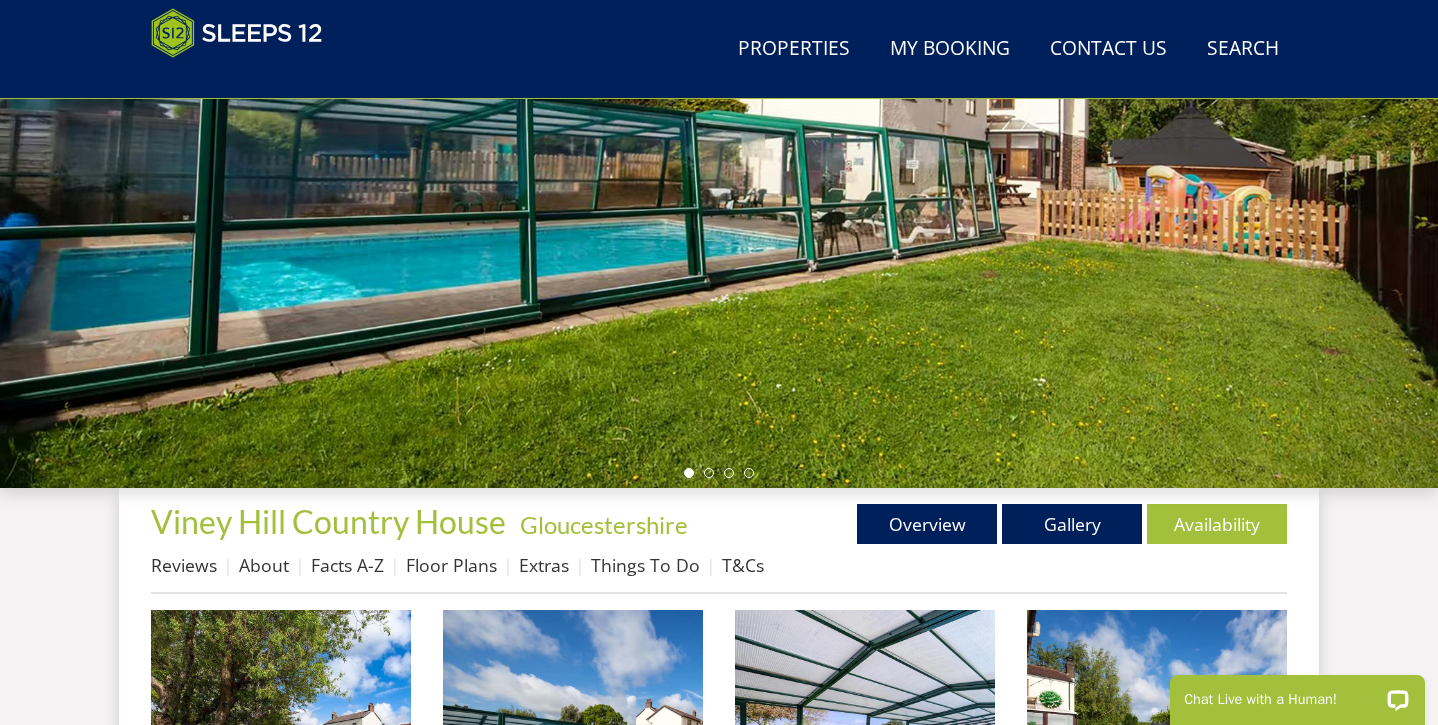scroll, scrollTop: 350, scrollLeft: 0, axis: vertical 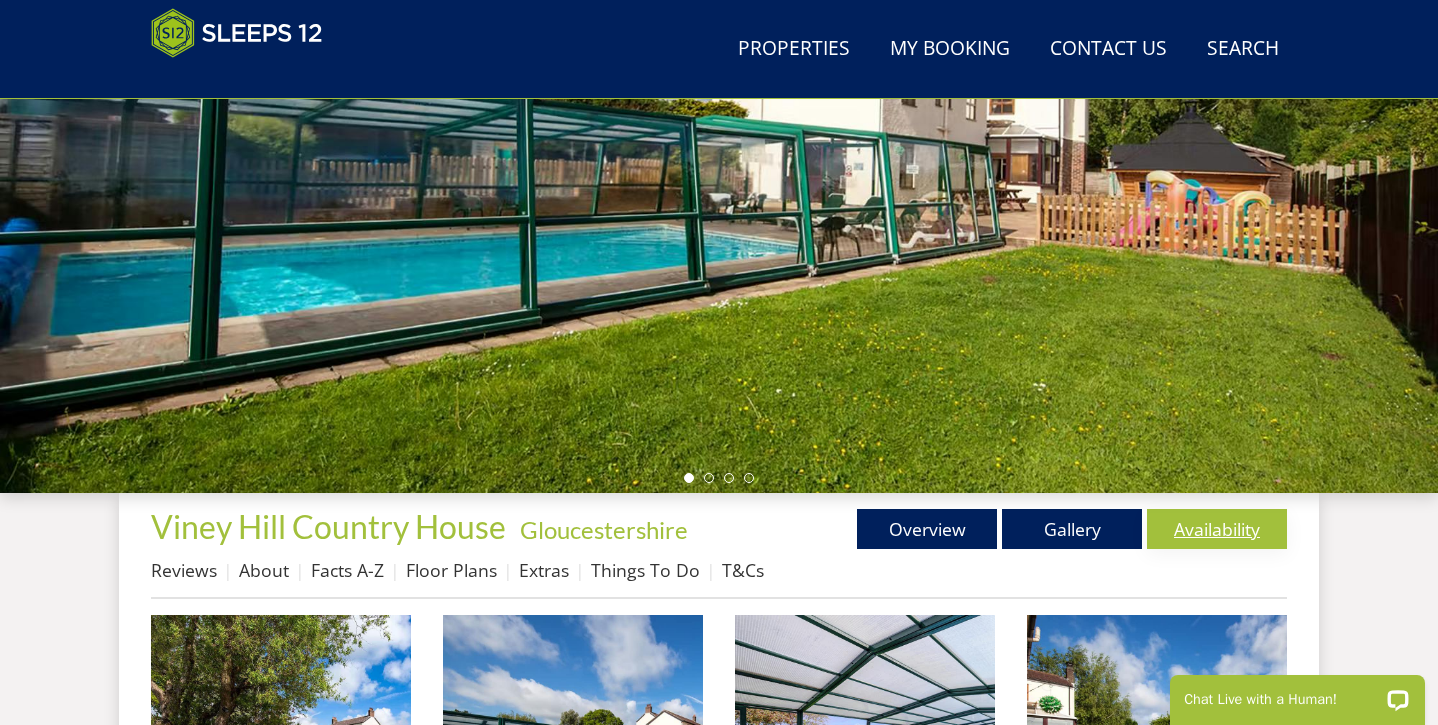 click on "Availability" at bounding box center [1217, 529] 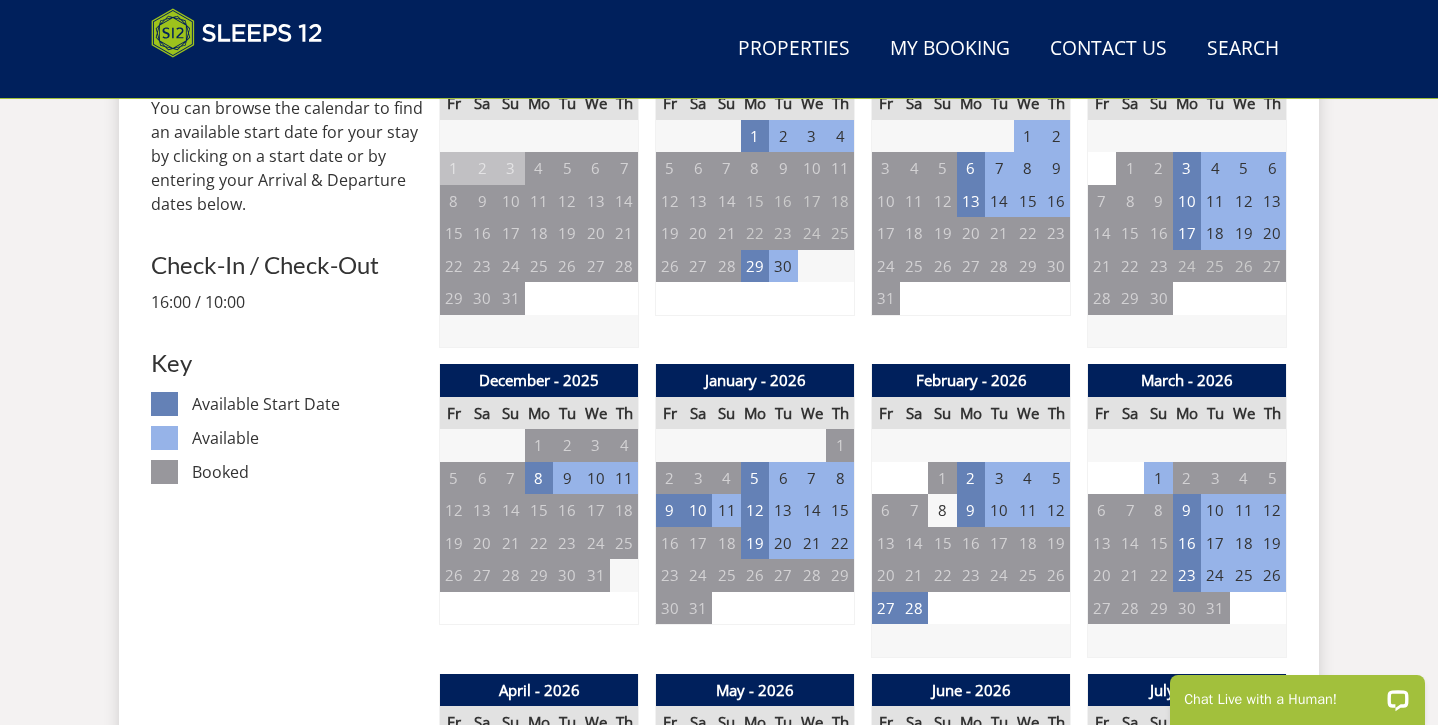 scroll, scrollTop: 913, scrollLeft: 0, axis: vertical 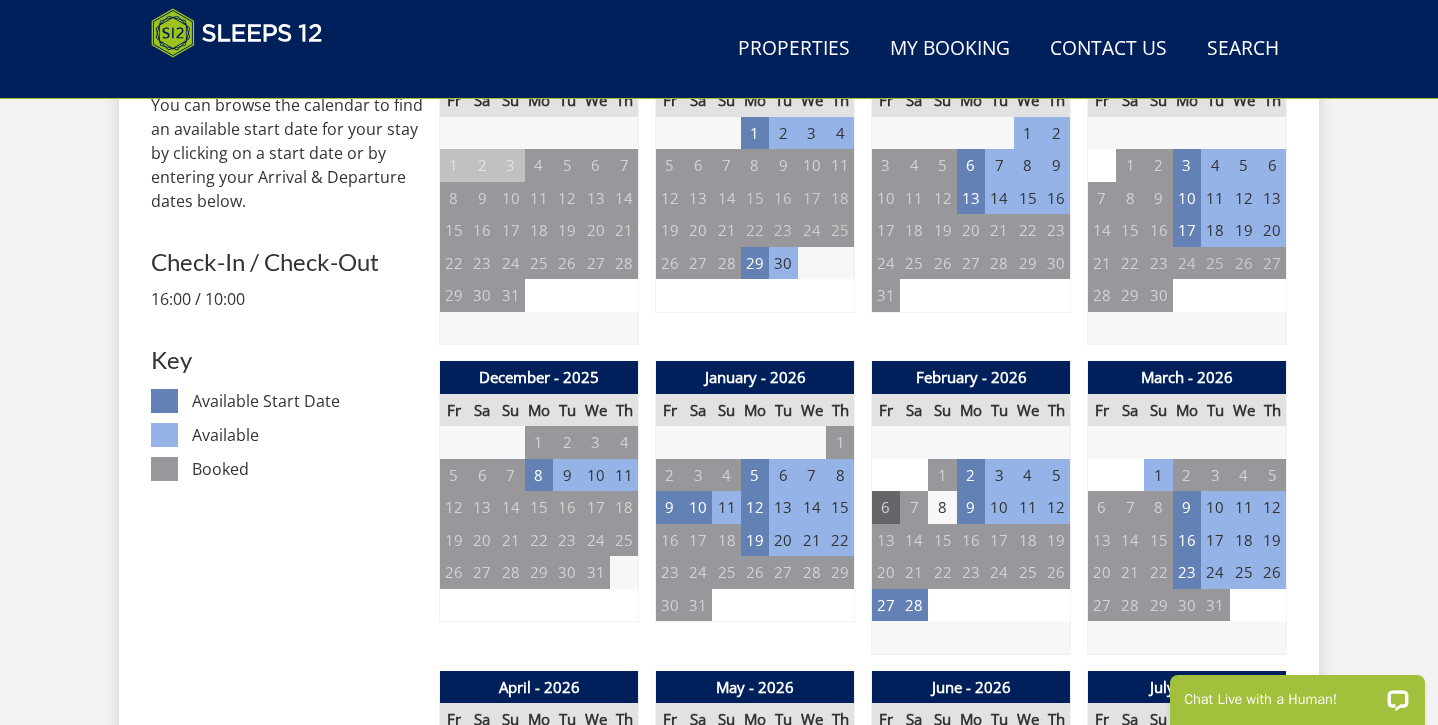 click on "6" at bounding box center [886, 507] 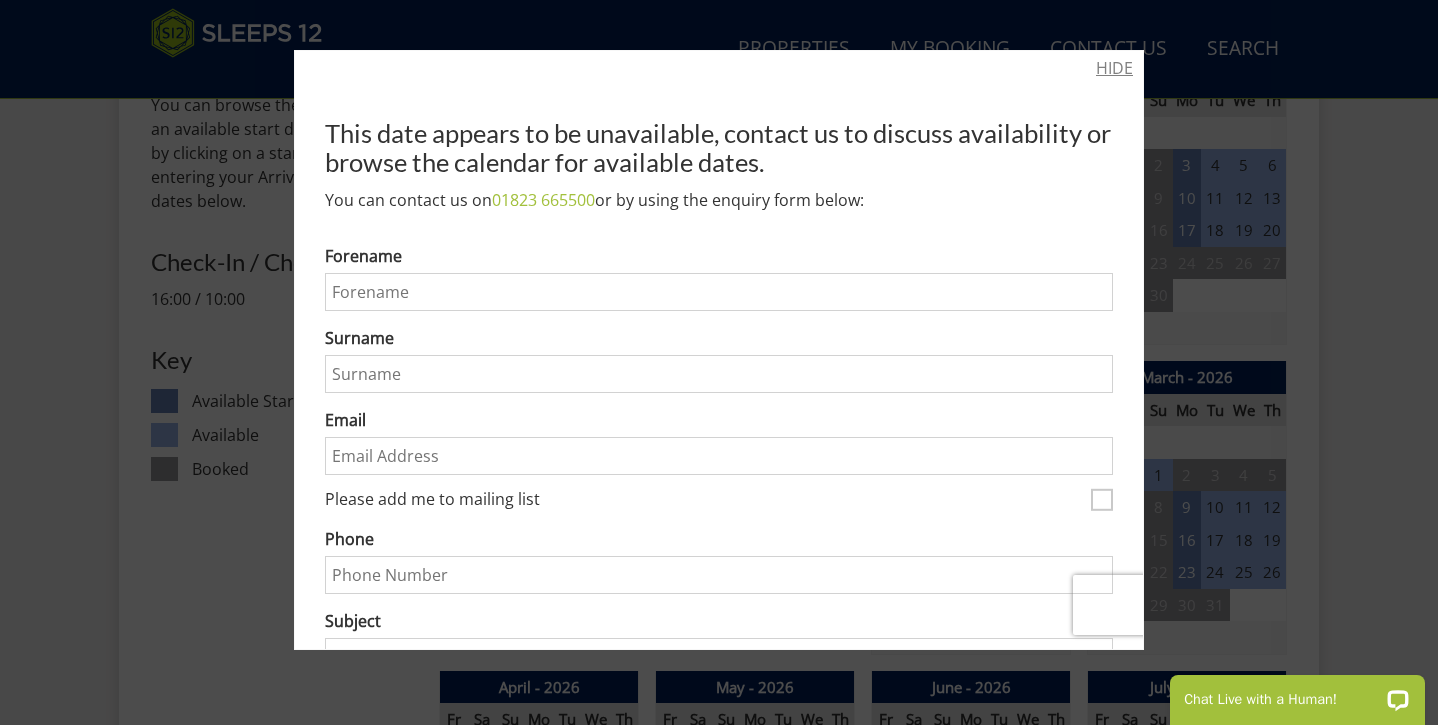 click on "HIDE" at bounding box center (1114, 68) 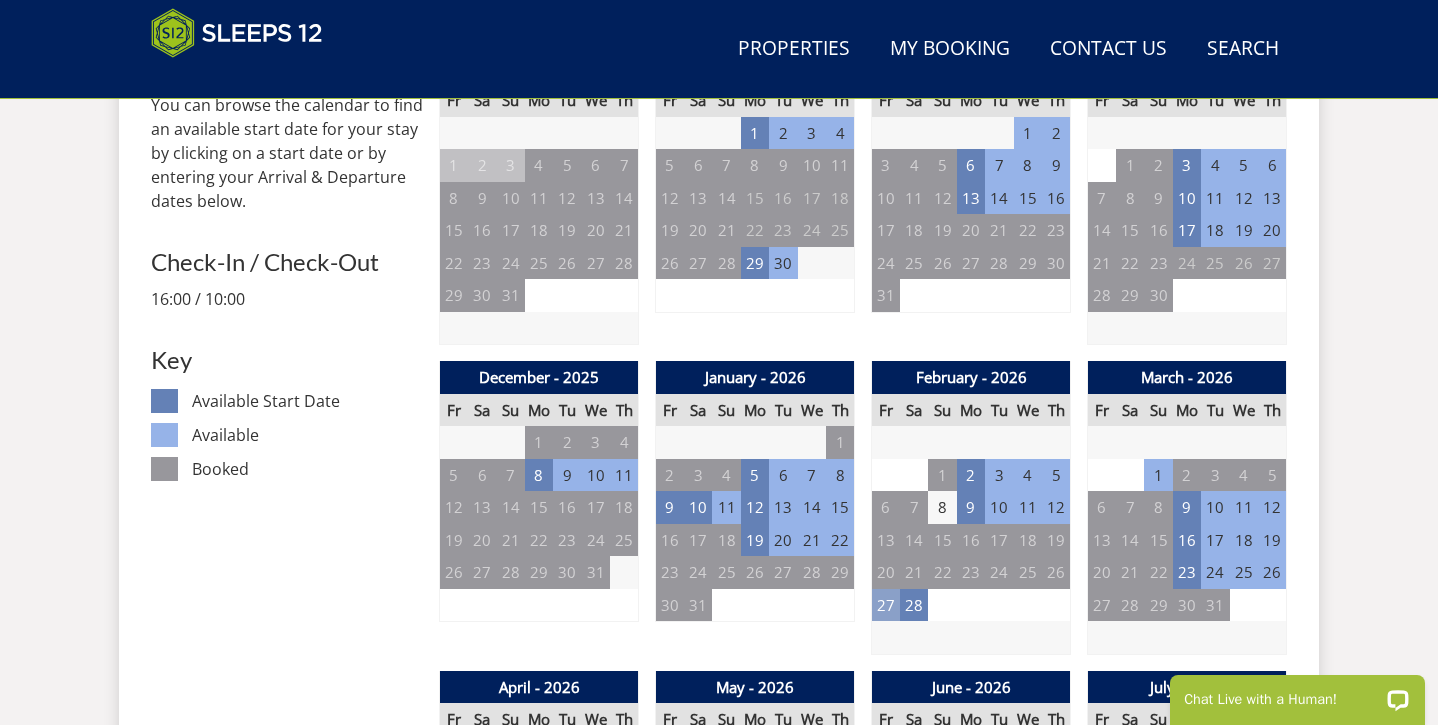 click on "27" at bounding box center [886, 605] 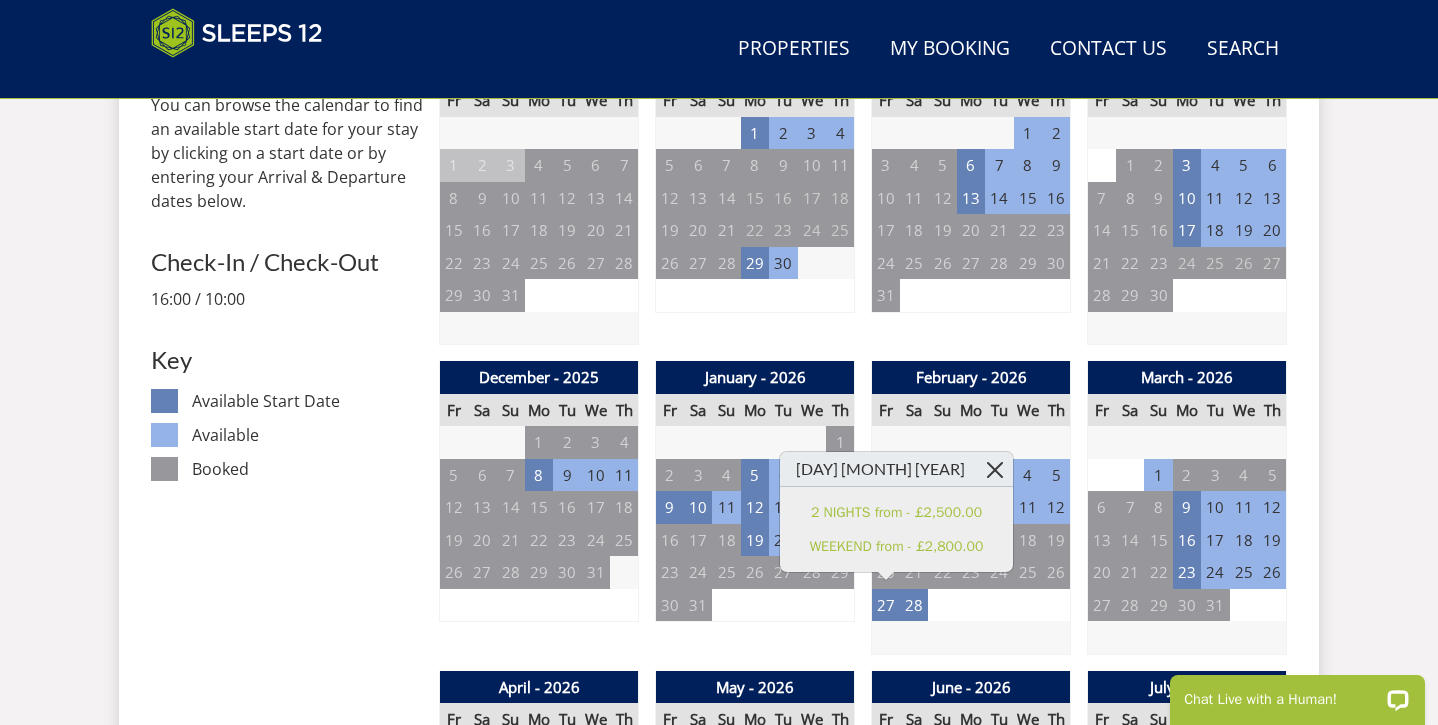 click at bounding box center [995, 469] 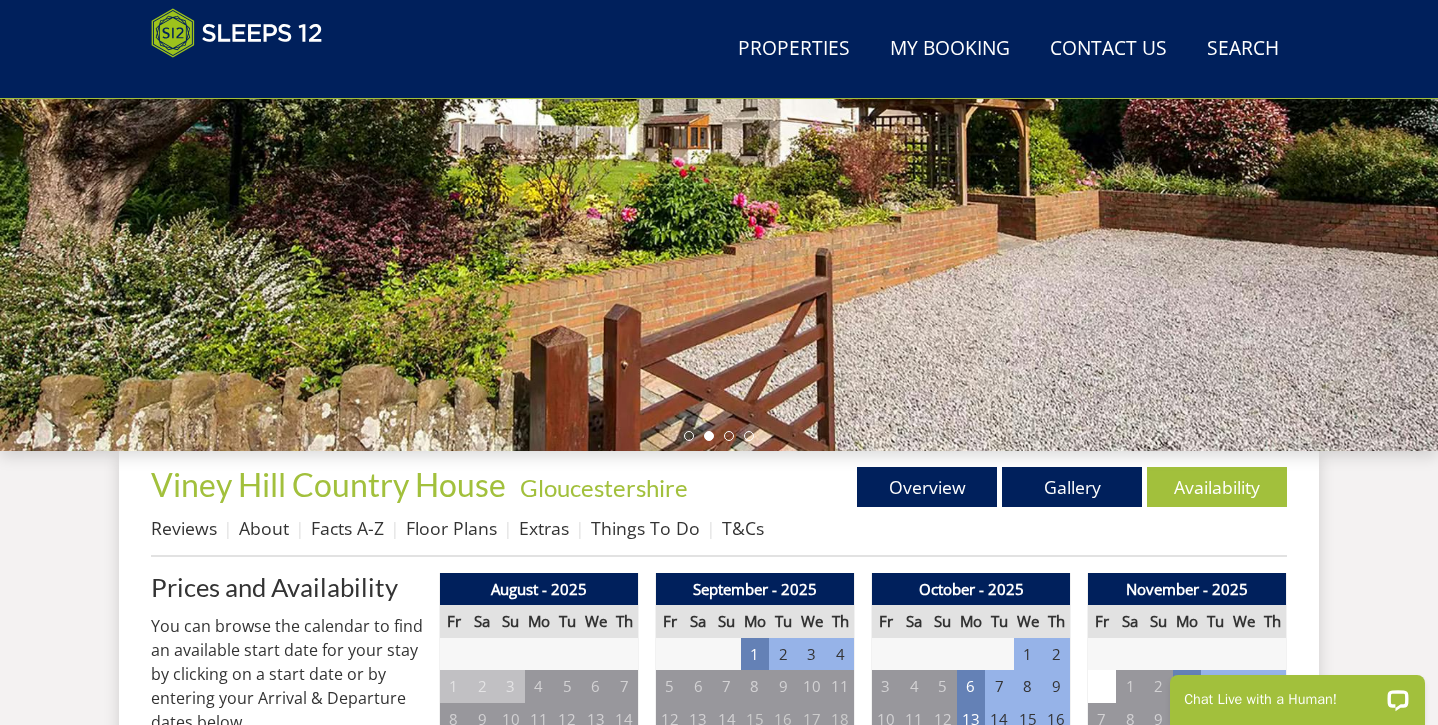 scroll, scrollTop: 388, scrollLeft: 0, axis: vertical 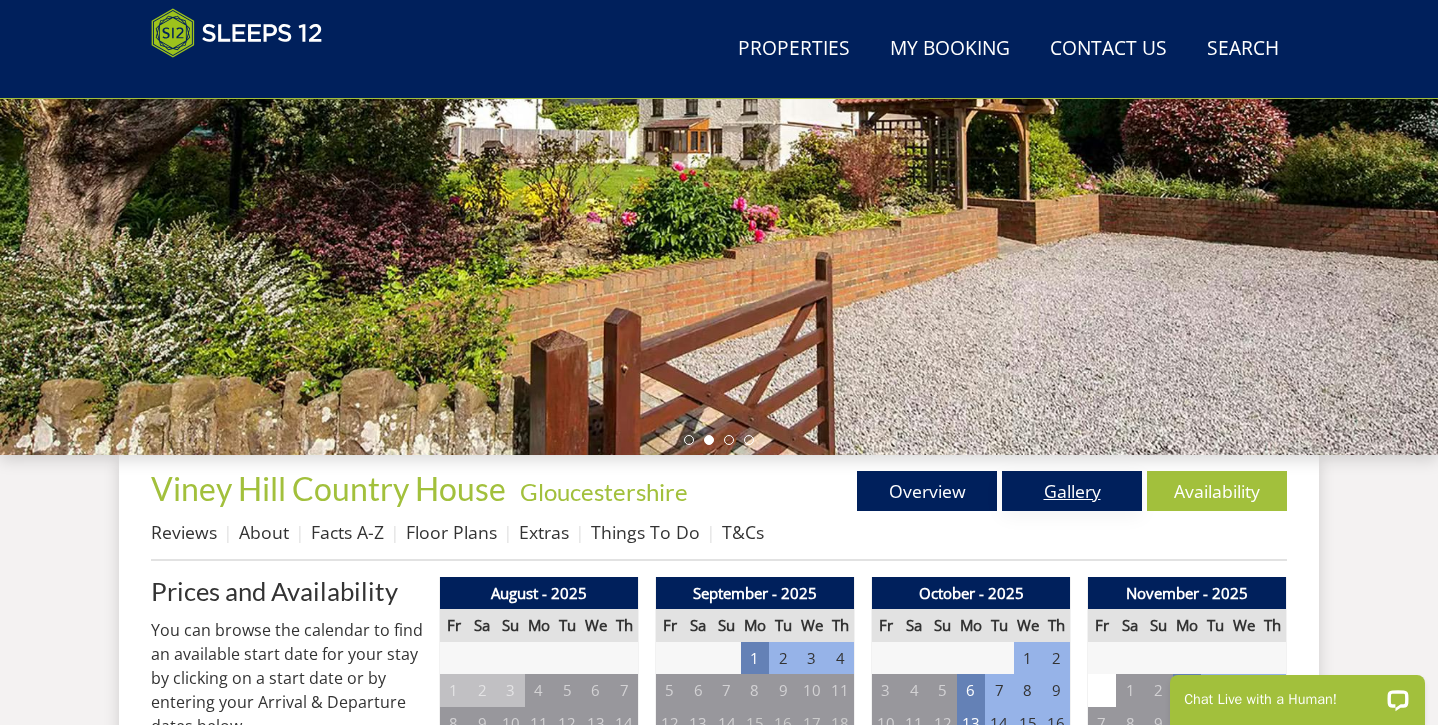 click on "Gallery" at bounding box center (1072, 491) 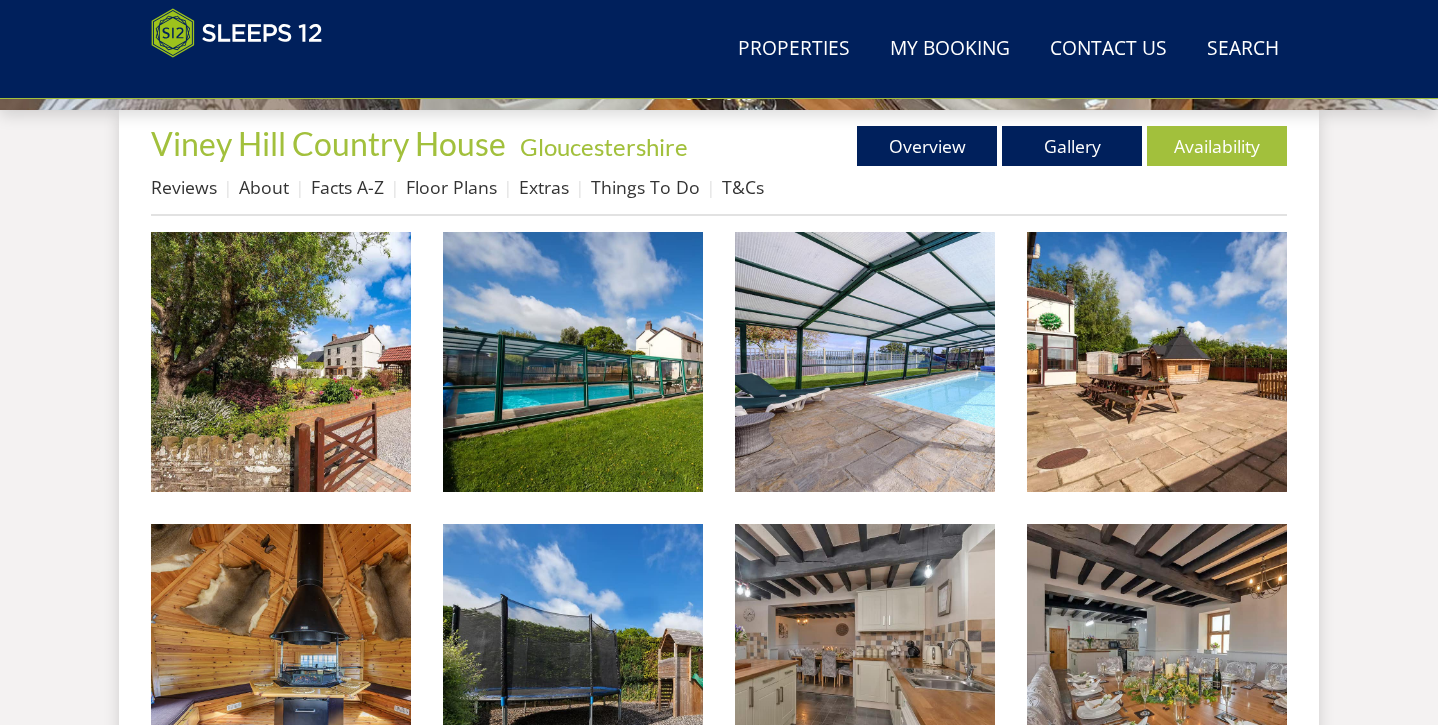 scroll, scrollTop: 736, scrollLeft: 0, axis: vertical 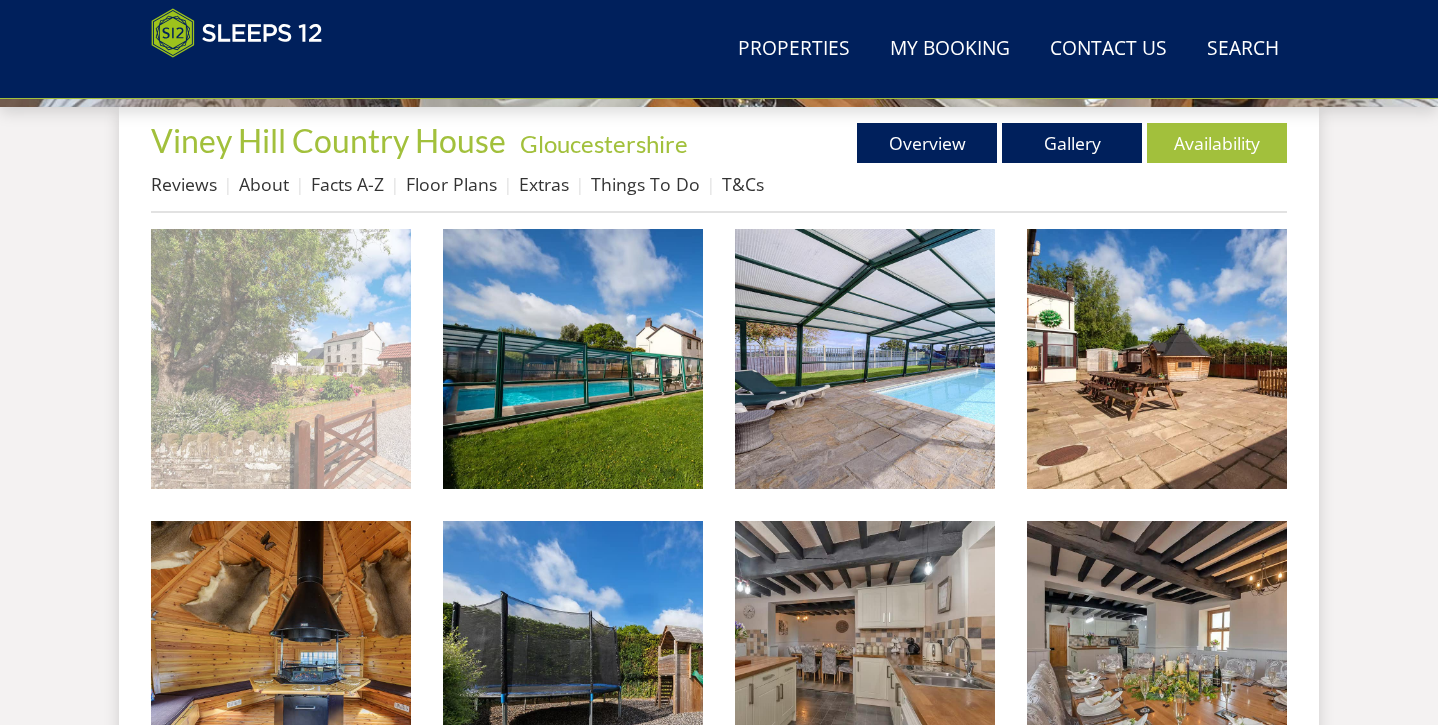 click at bounding box center [281, 359] 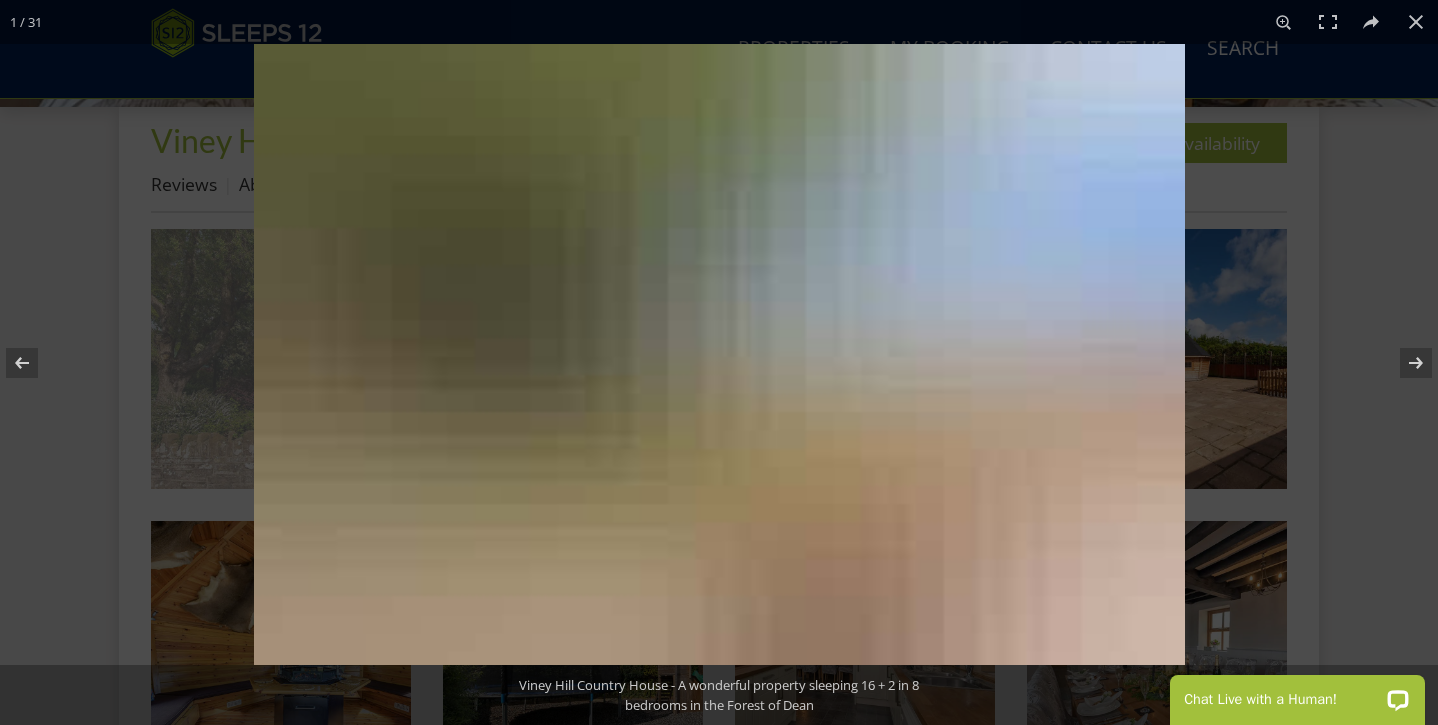 scroll, scrollTop: 0, scrollLeft: 0, axis: both 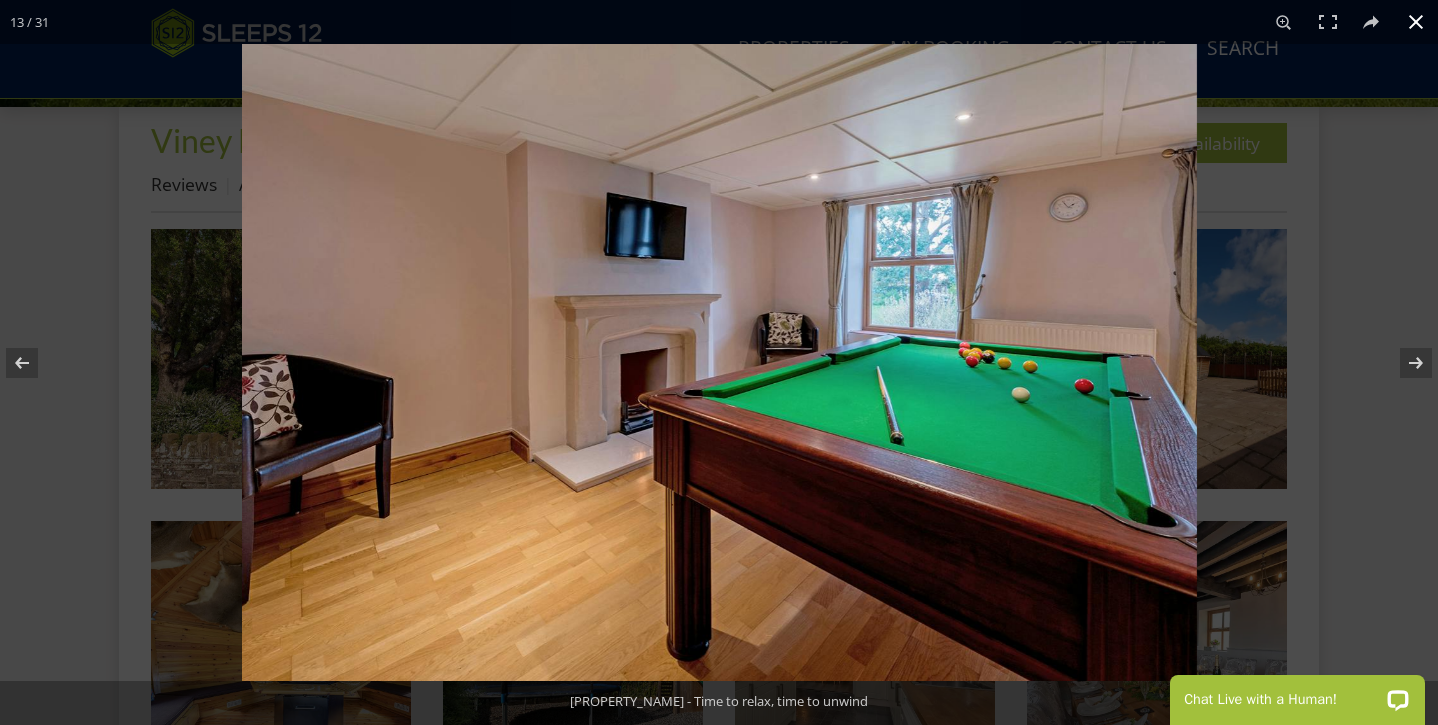 click at bounding box center (1416, 22) 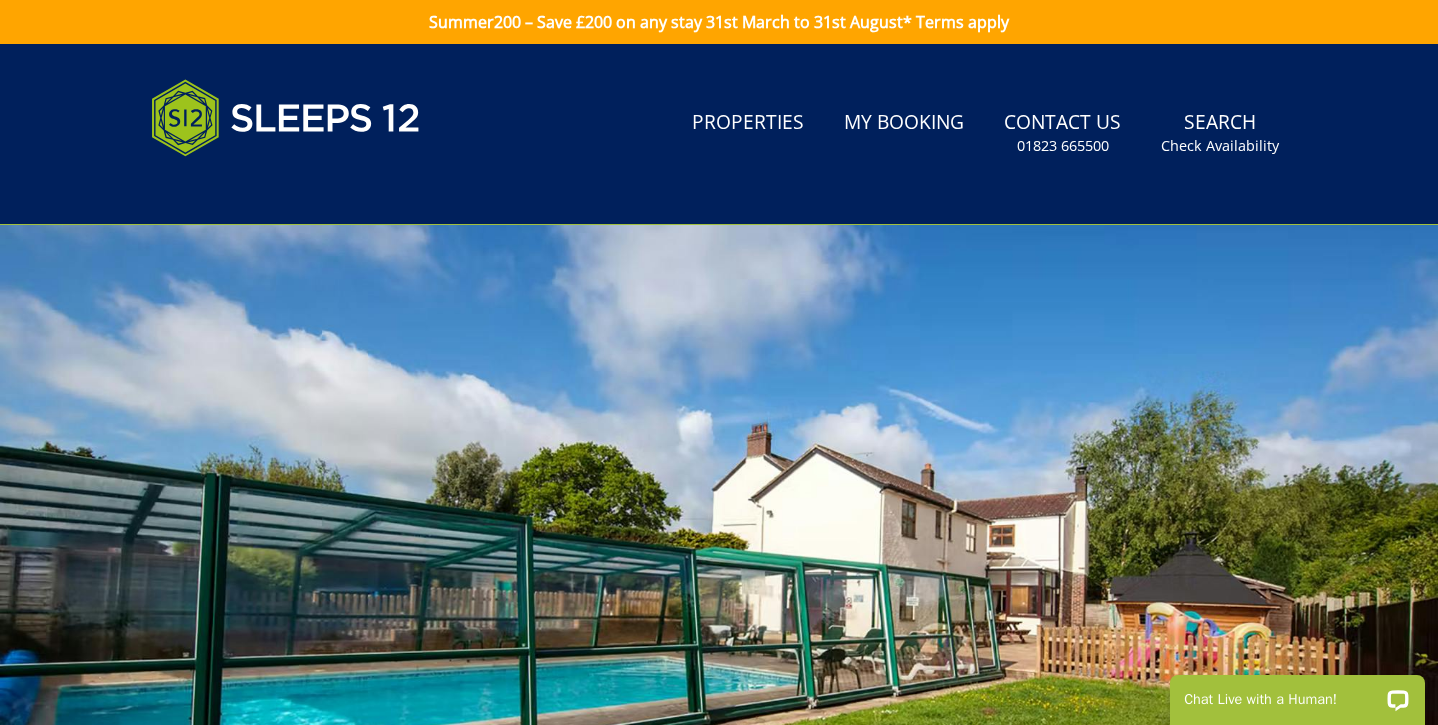 scroll, scrollTop: 0, scrollLeft: 0, axis: both 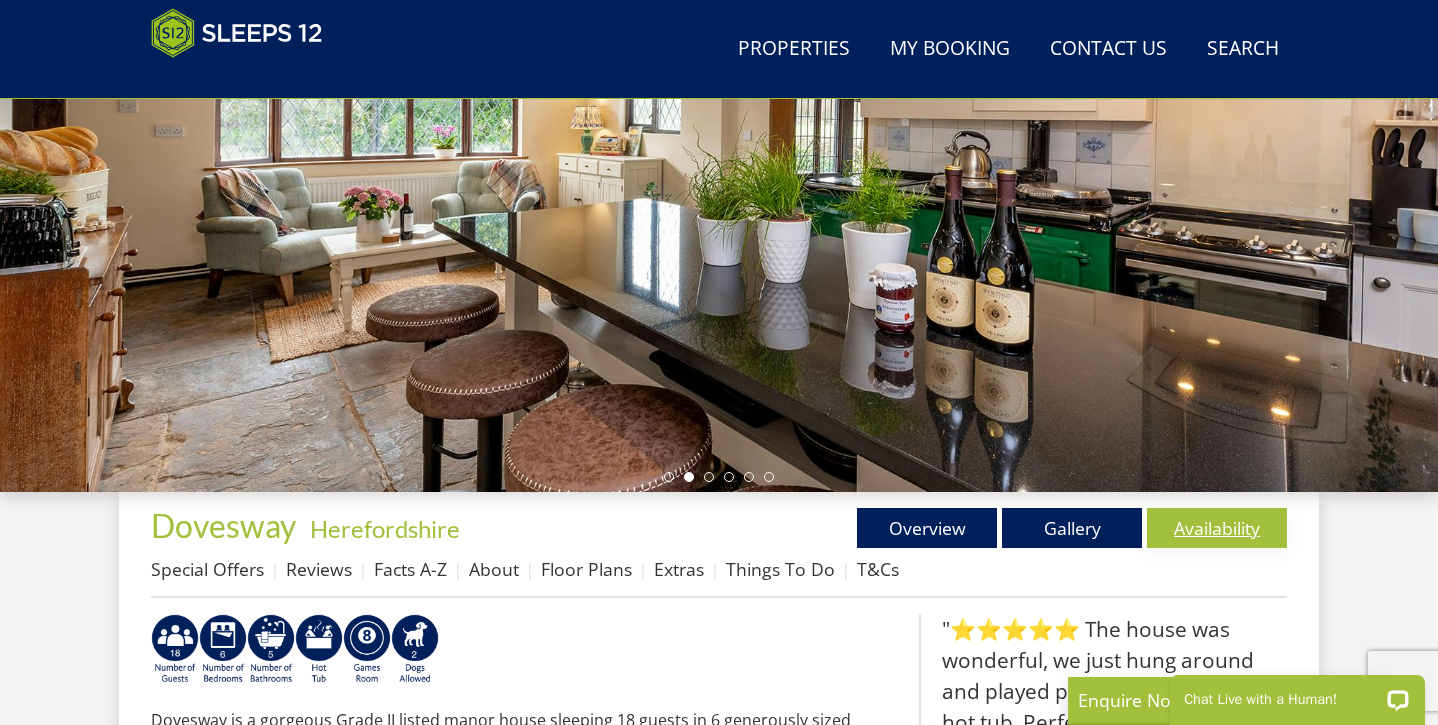 click on "Availability" at bounding box center (1217, 528) 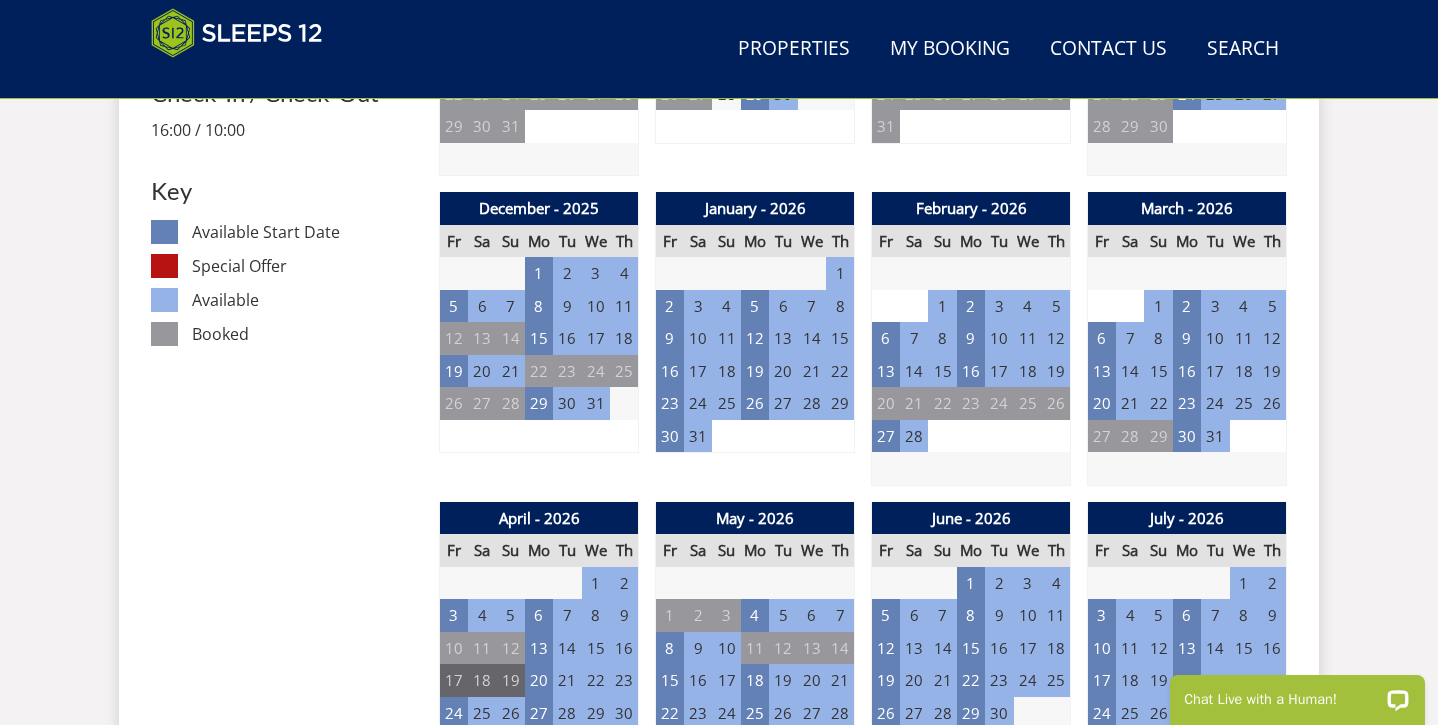 scroll, scrollTop: 0, scrollLeft: 0, axis: both 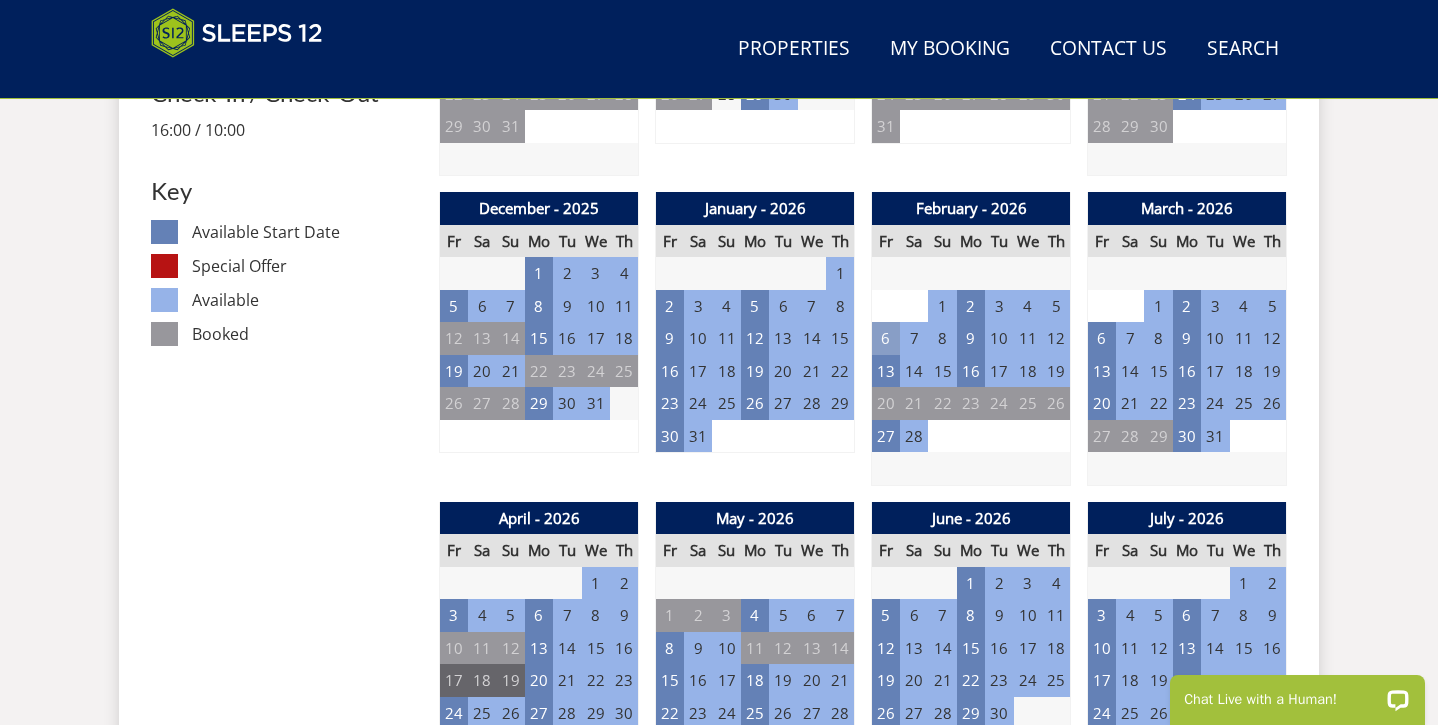 click on "6" at bounding box center [886, 338] 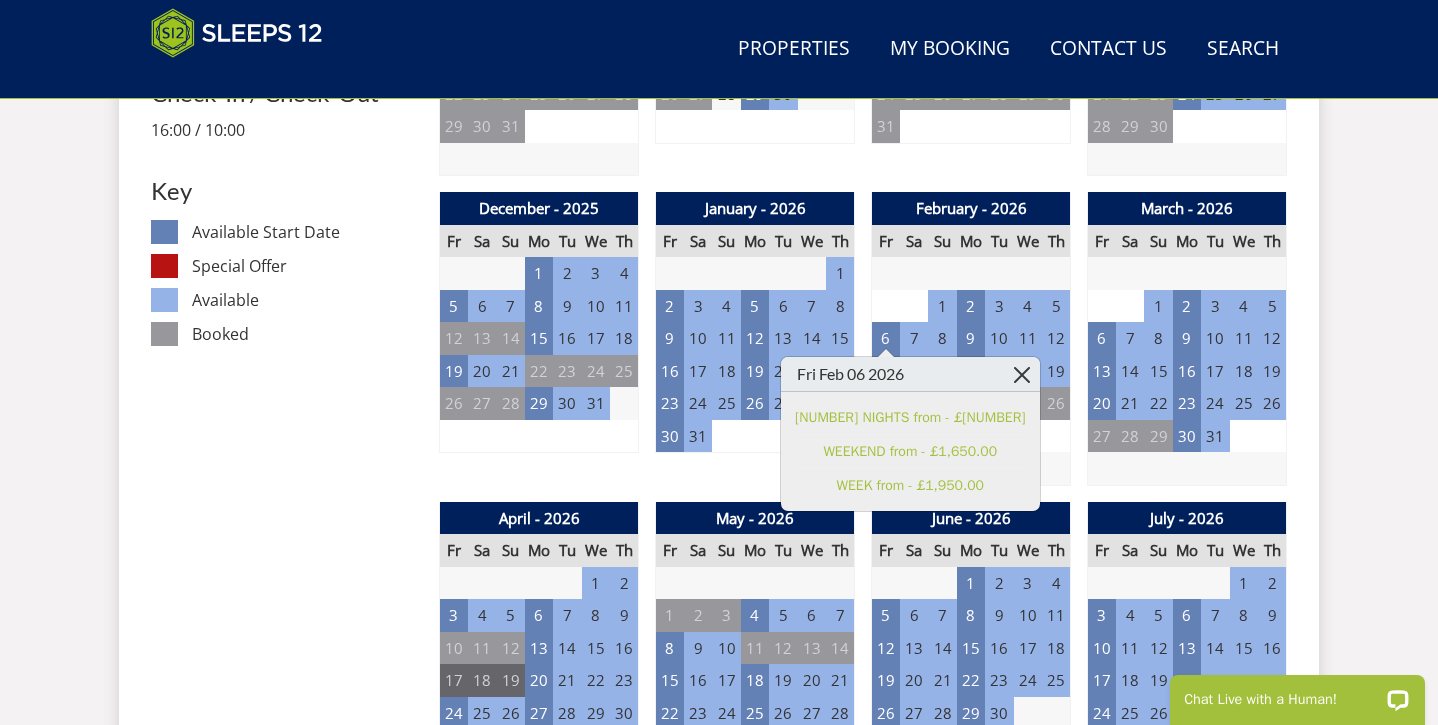 click at bounding box center [1021, 374] 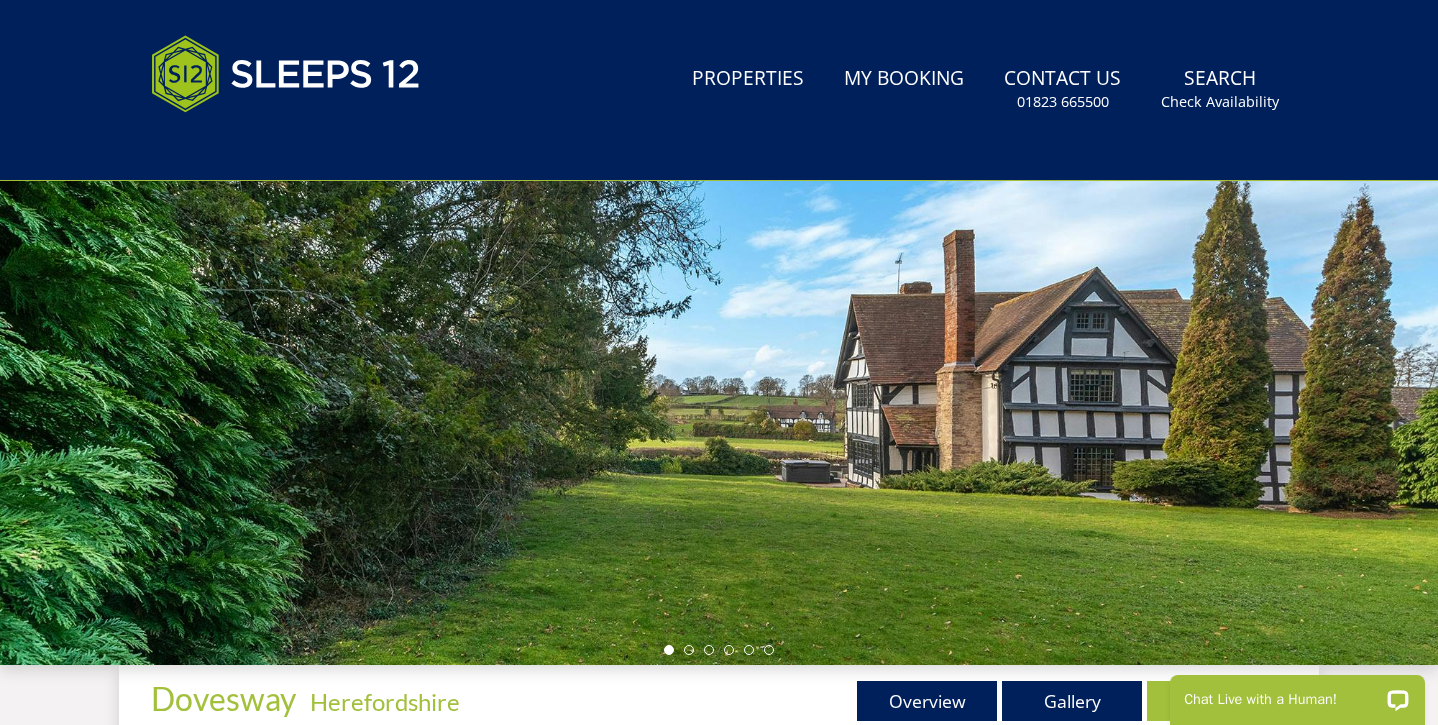 scroll, scrollTop: 289, scrollLeft: 0, axis: vertical 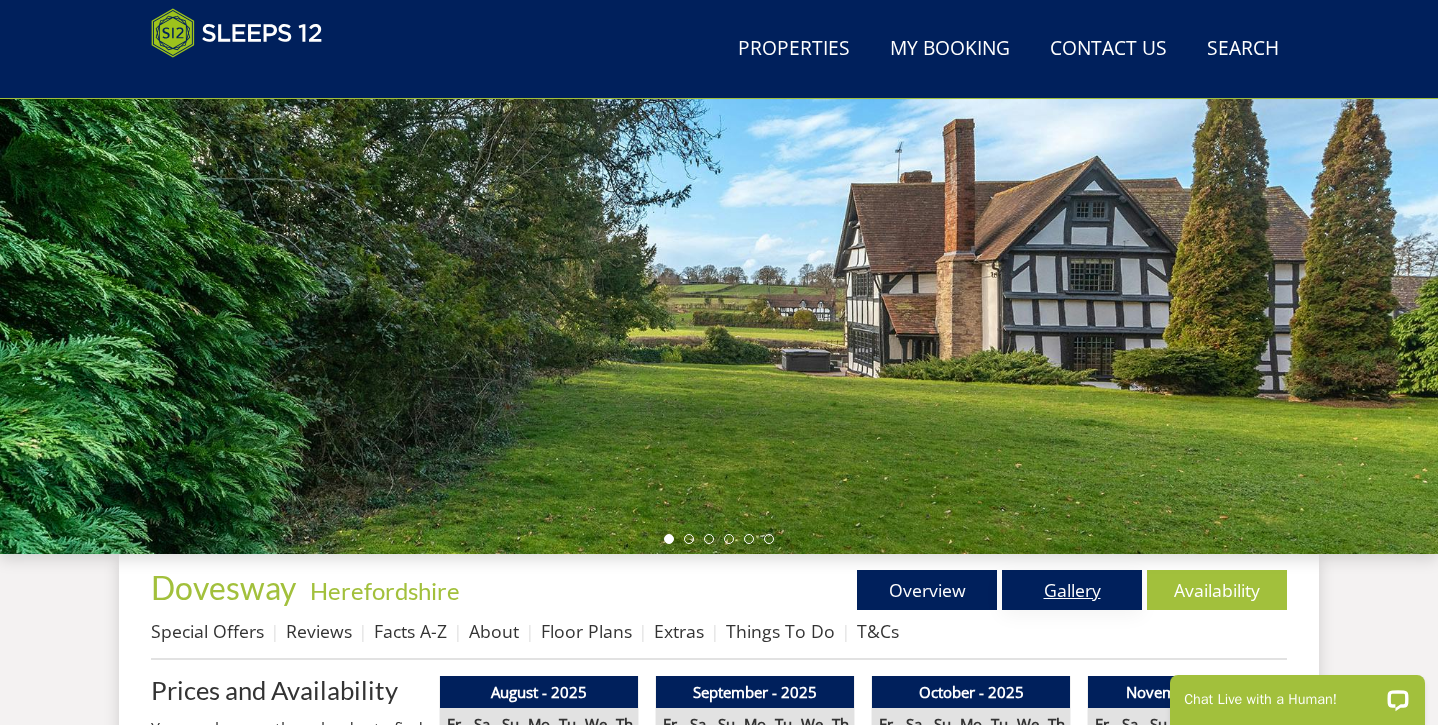click on "Gallery" at bounding box center (1072, 590) 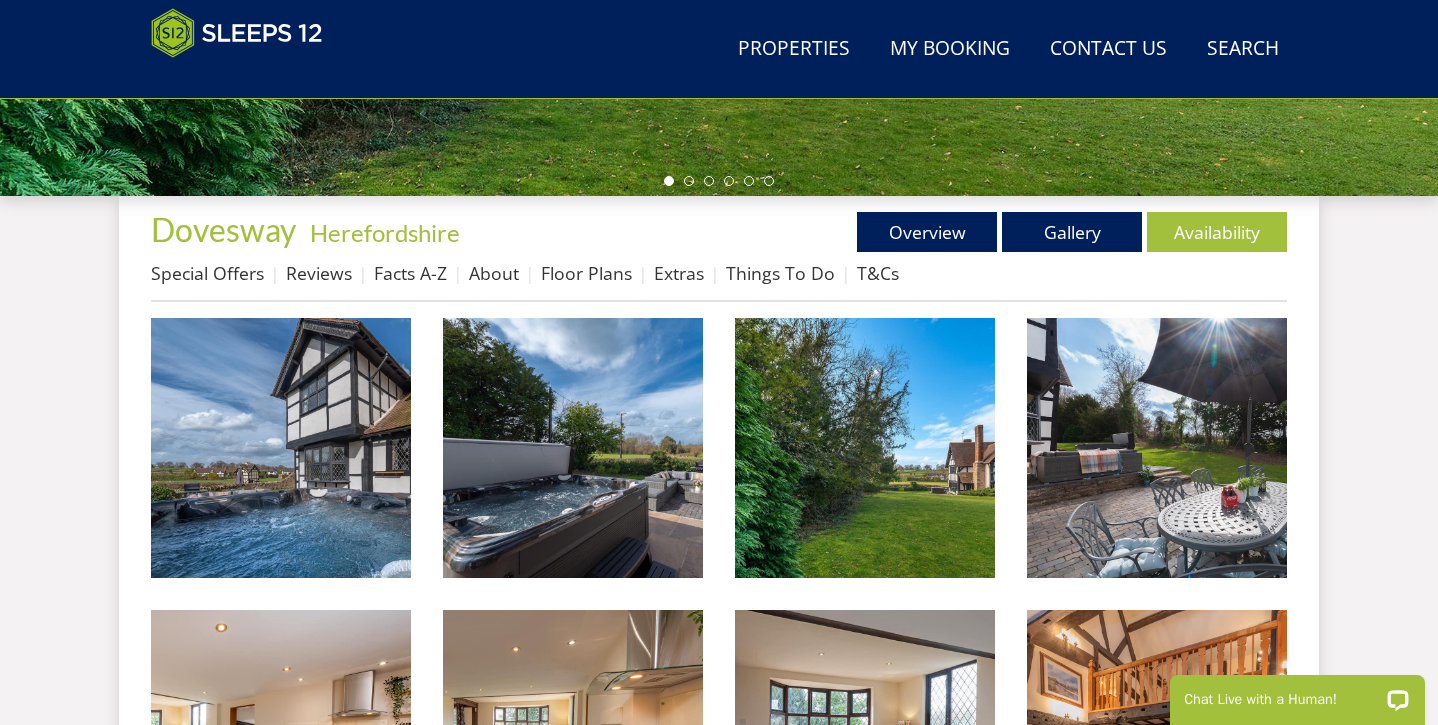 scroll, scrollTop: 646, scrollLeft: 0, axis: vertical 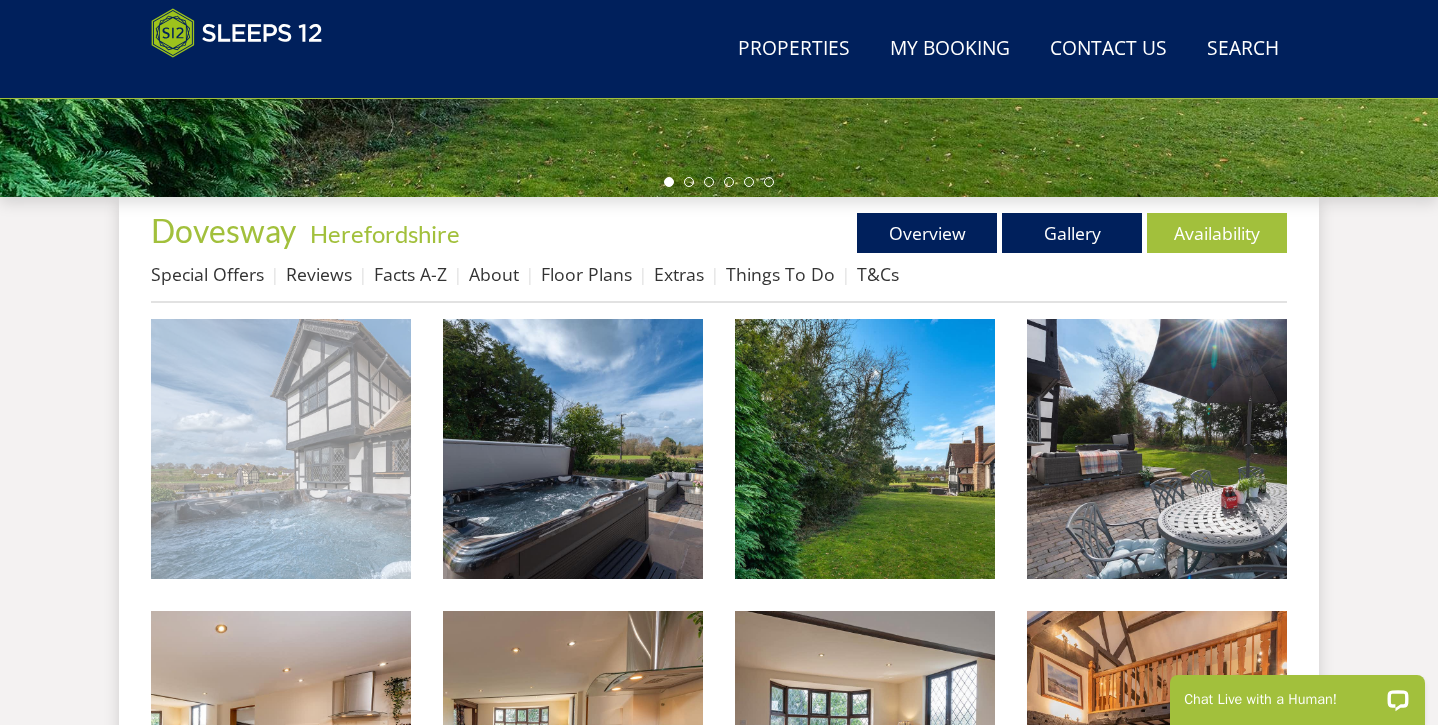 click at bounding box center (281, 449) 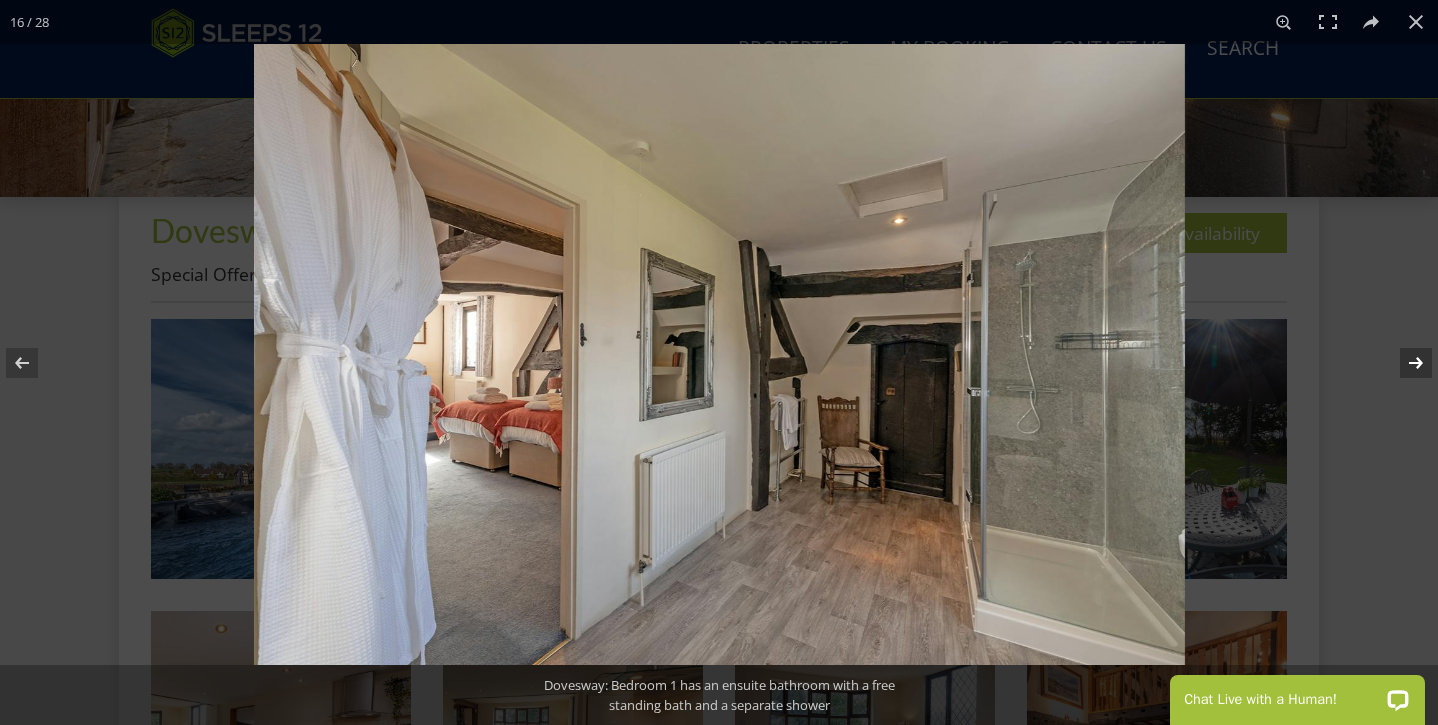 drag, startPoint x: 1413, startPoint y: 364, endPoint x: 1427, endPoint y: 364, distance: 14 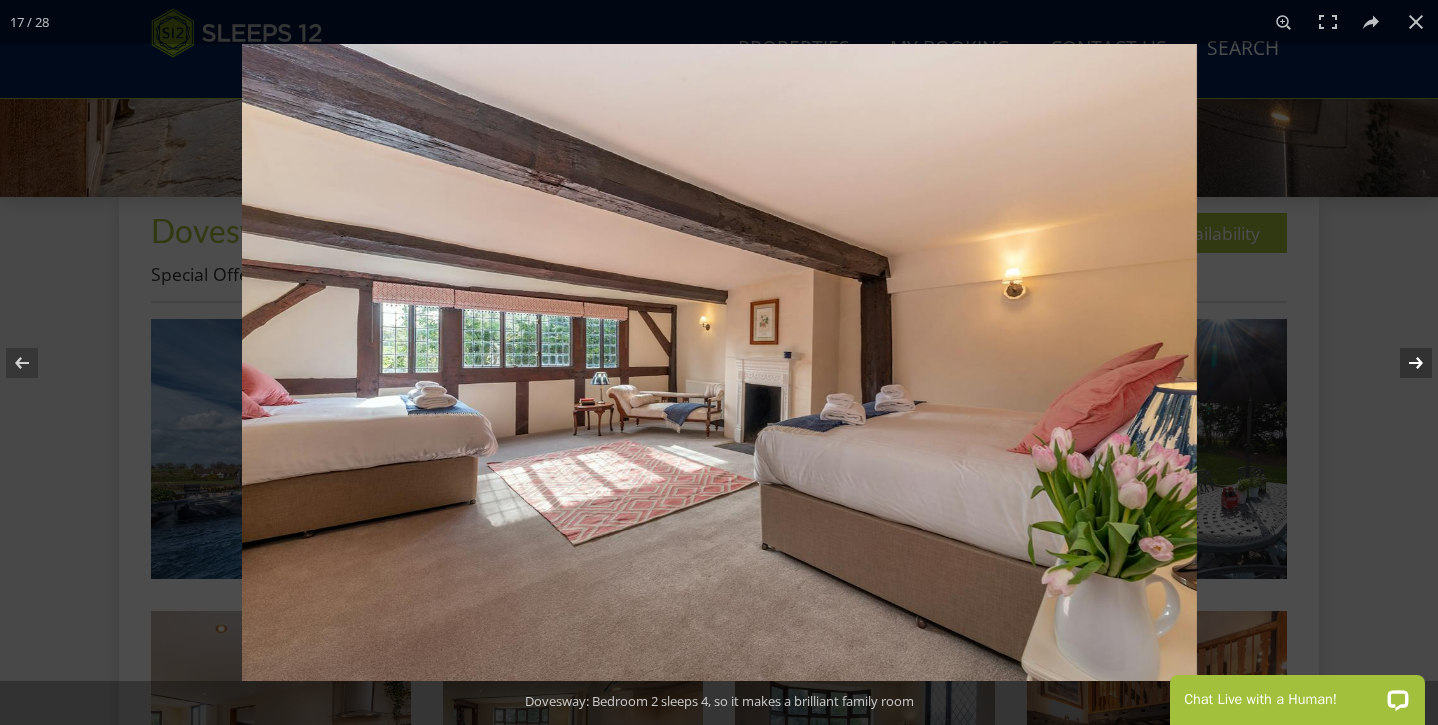 click at bounding box center [1403, 363] 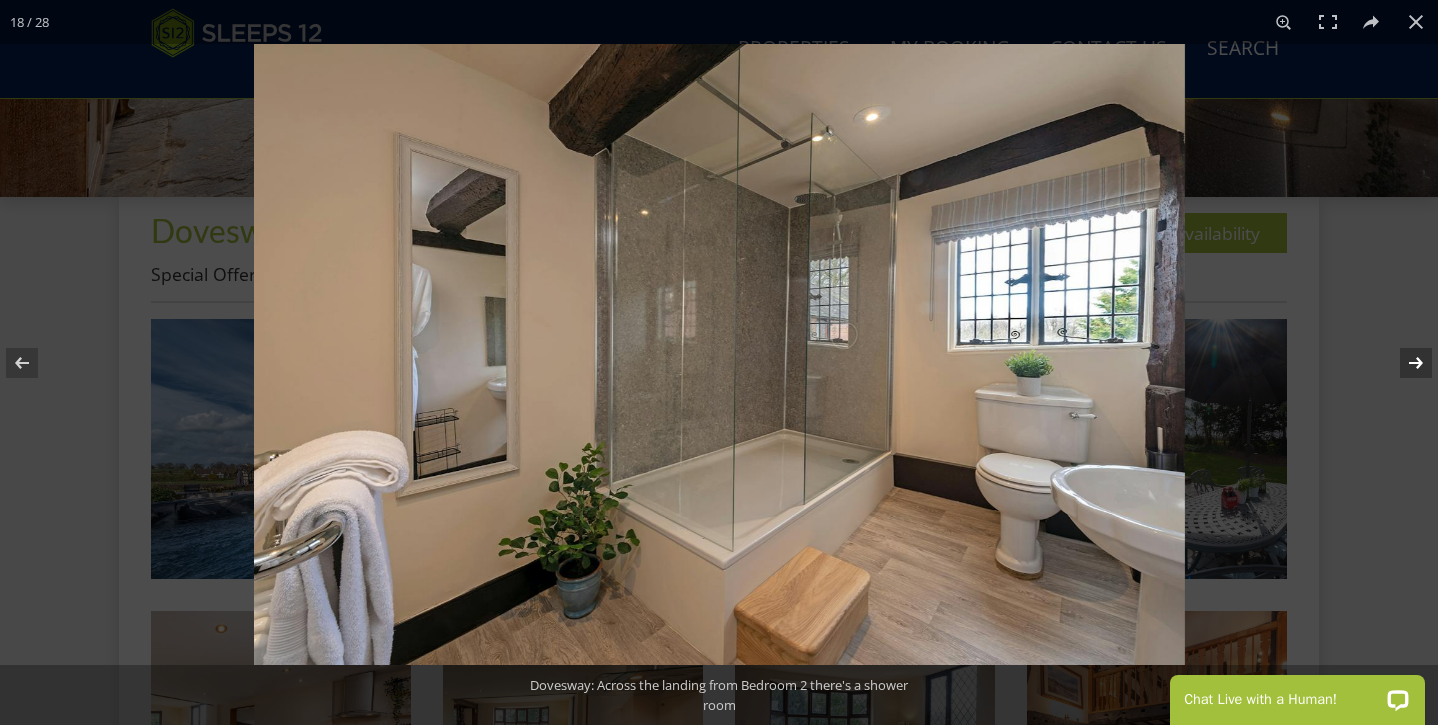 click at bounding box center [1403, 363] 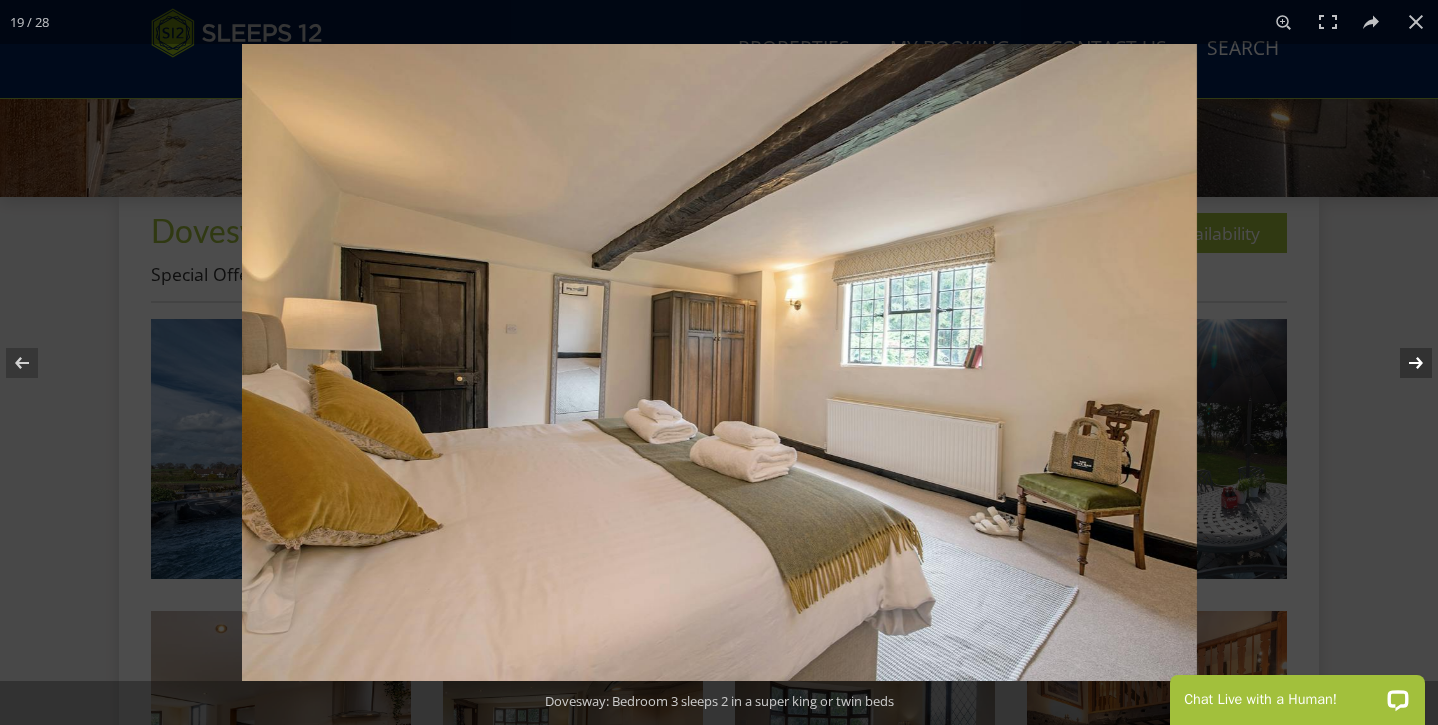 click at bounding box center (1403, 363) 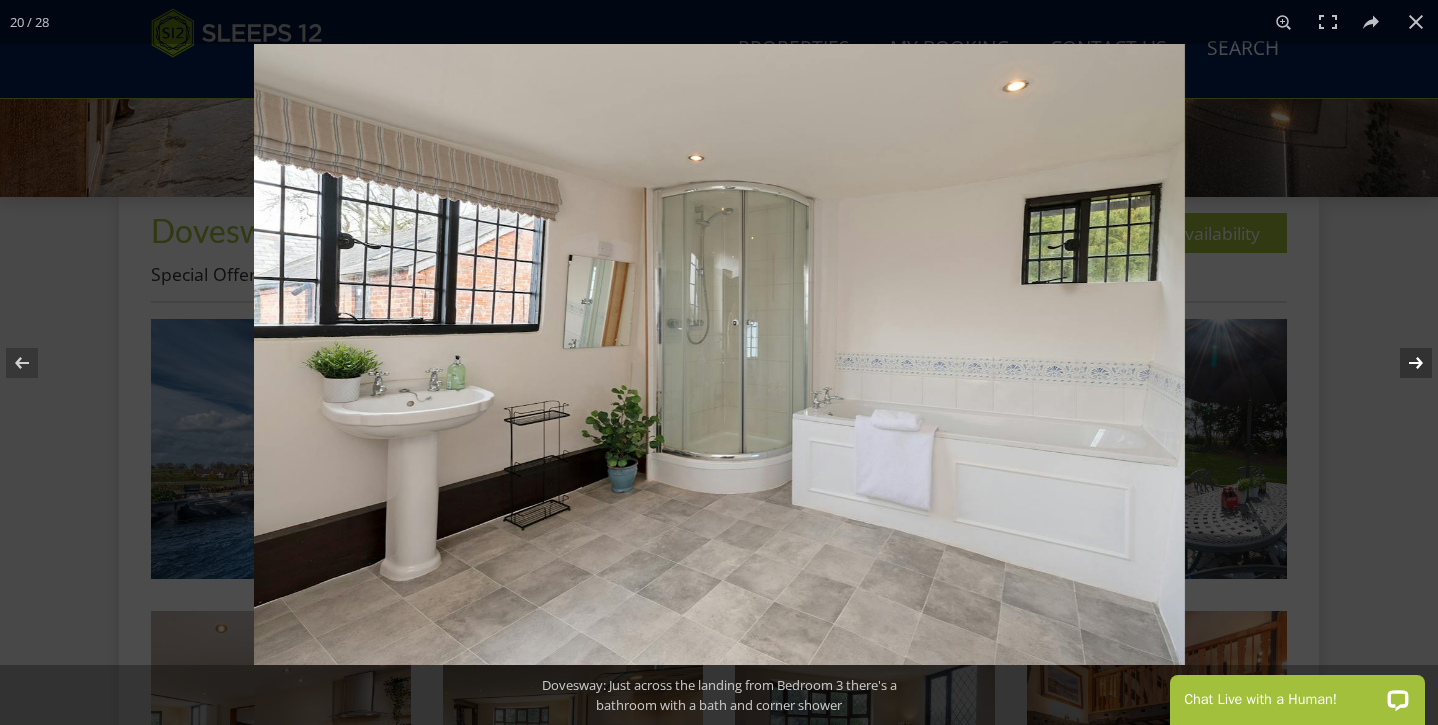 click at bounding box center [1403, 363] 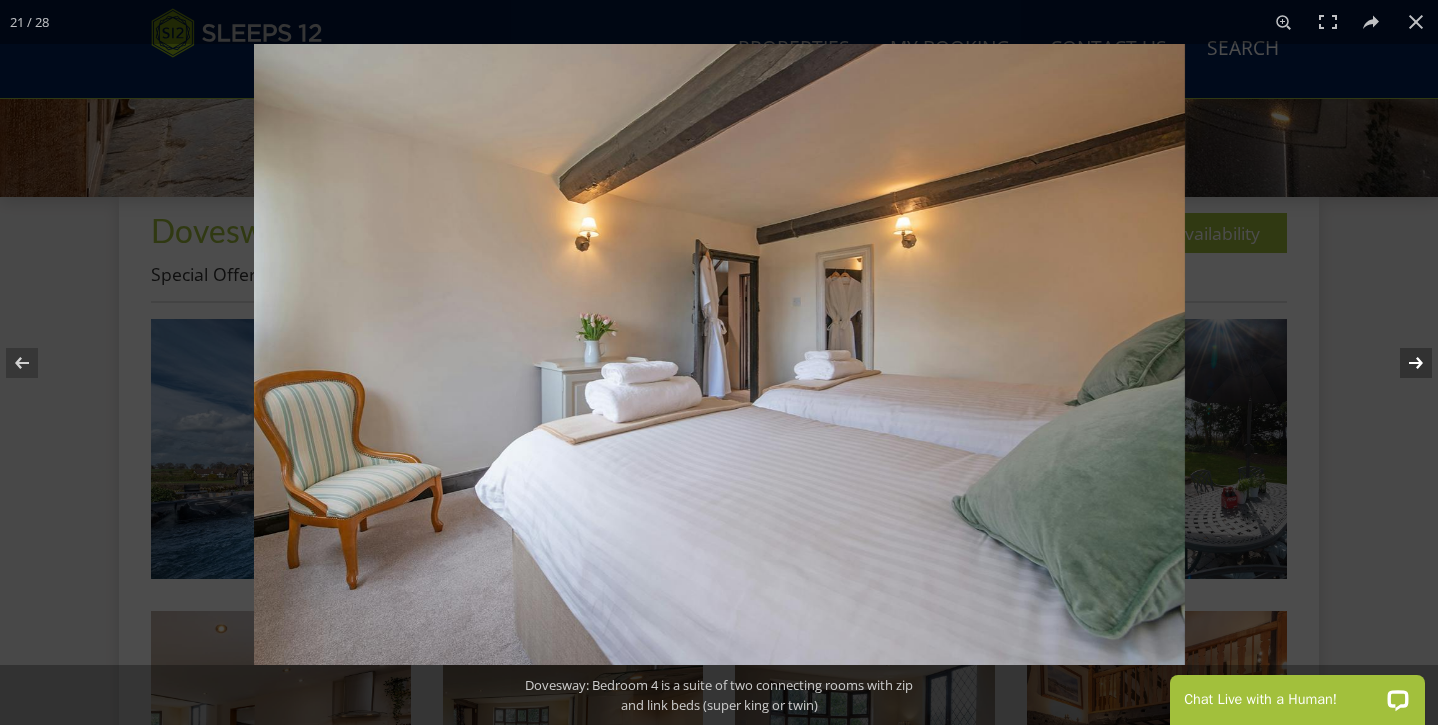click at bounding box center (1403, 363) 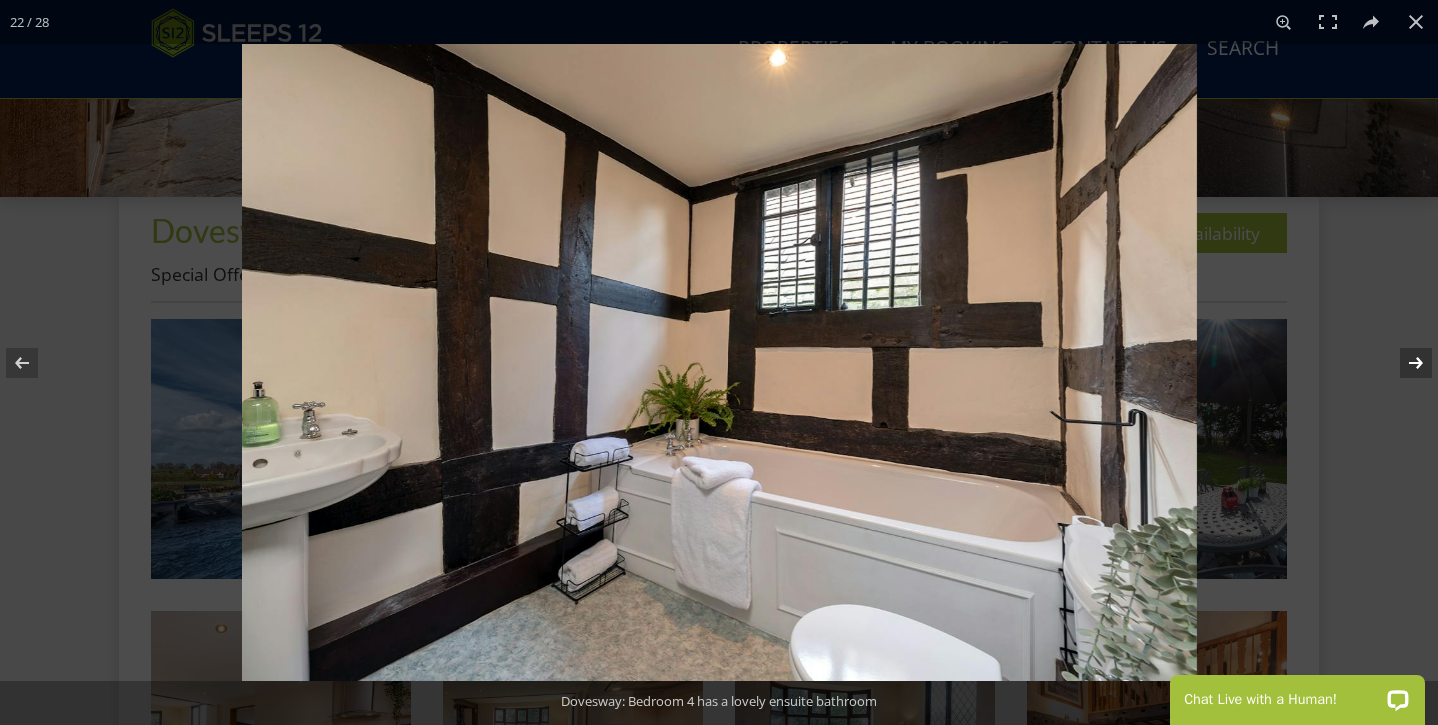 click at bounding box center (1403, 363) 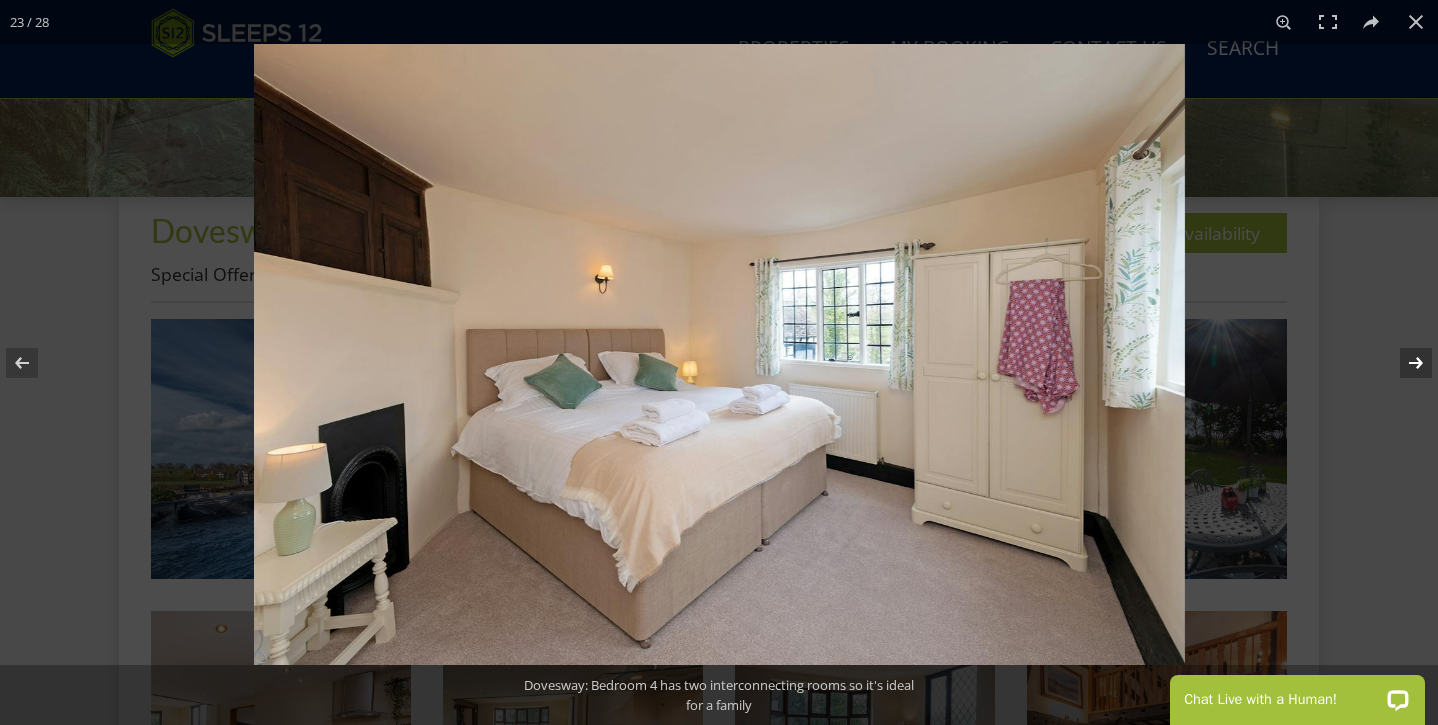 click at bounding box center [1403, 363] 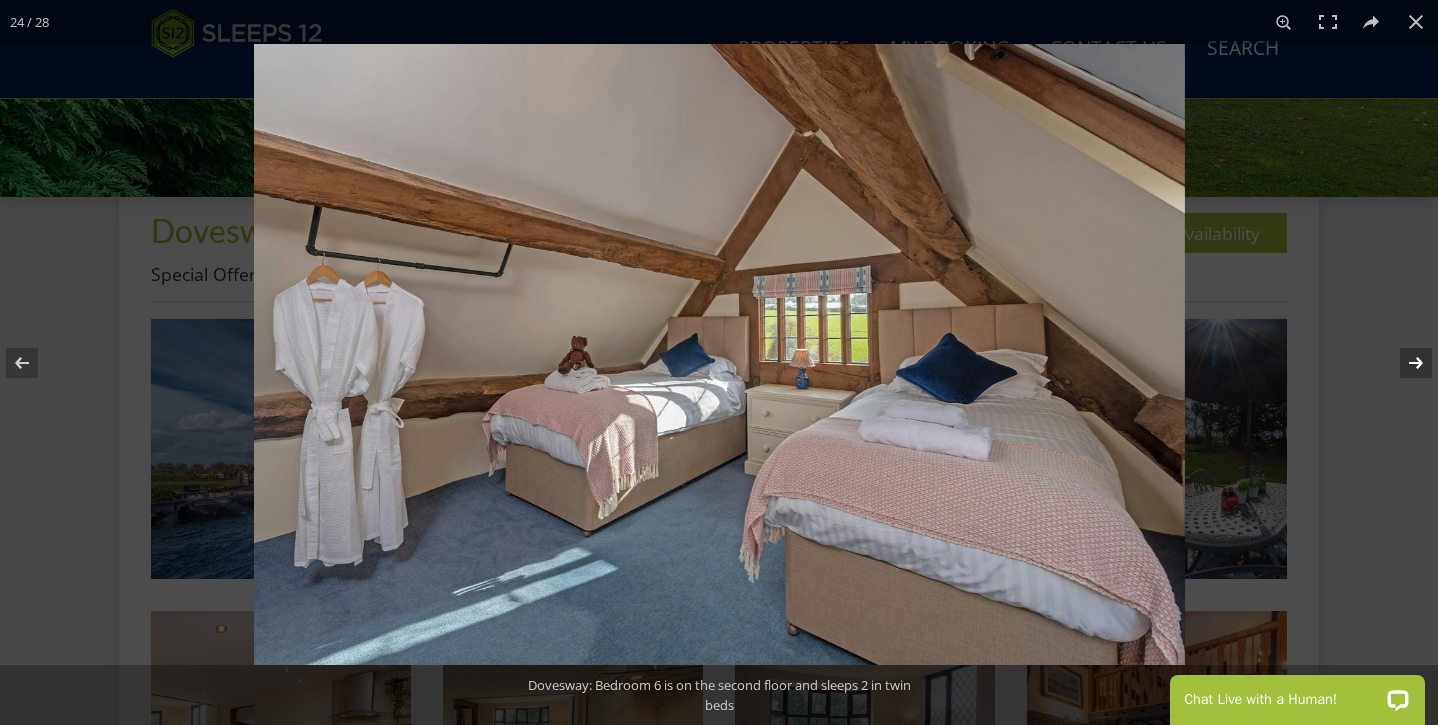click at bounding box center [1403, 363] 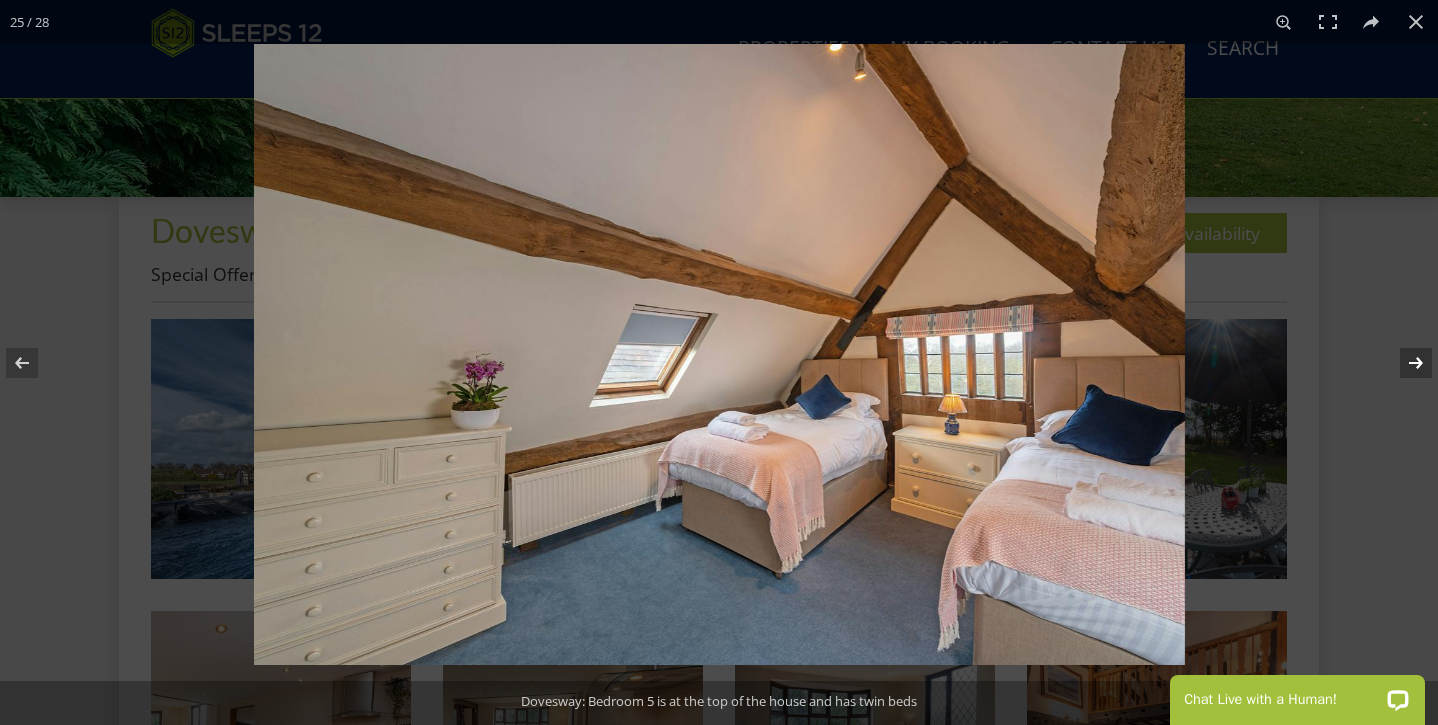 click at bounding box center [1403, 363] 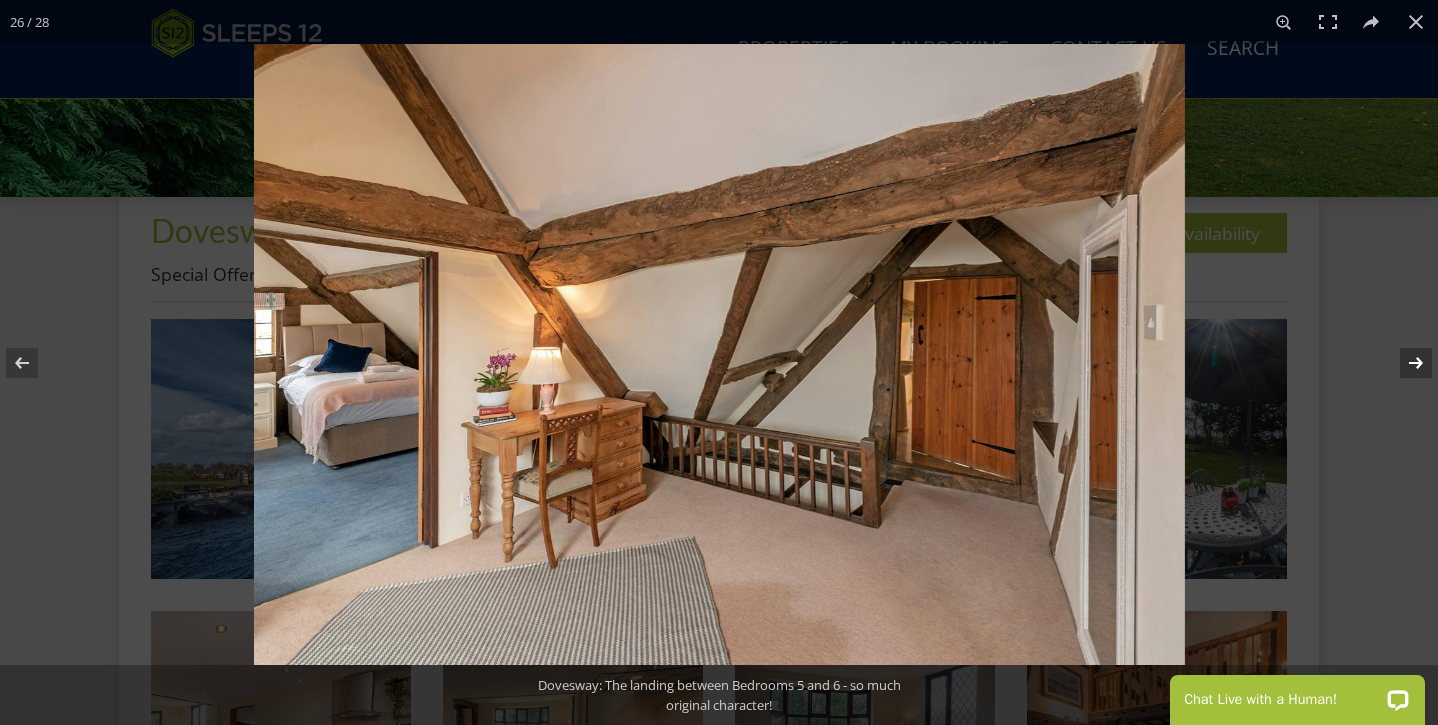 click at bounding box center [1403, 363] 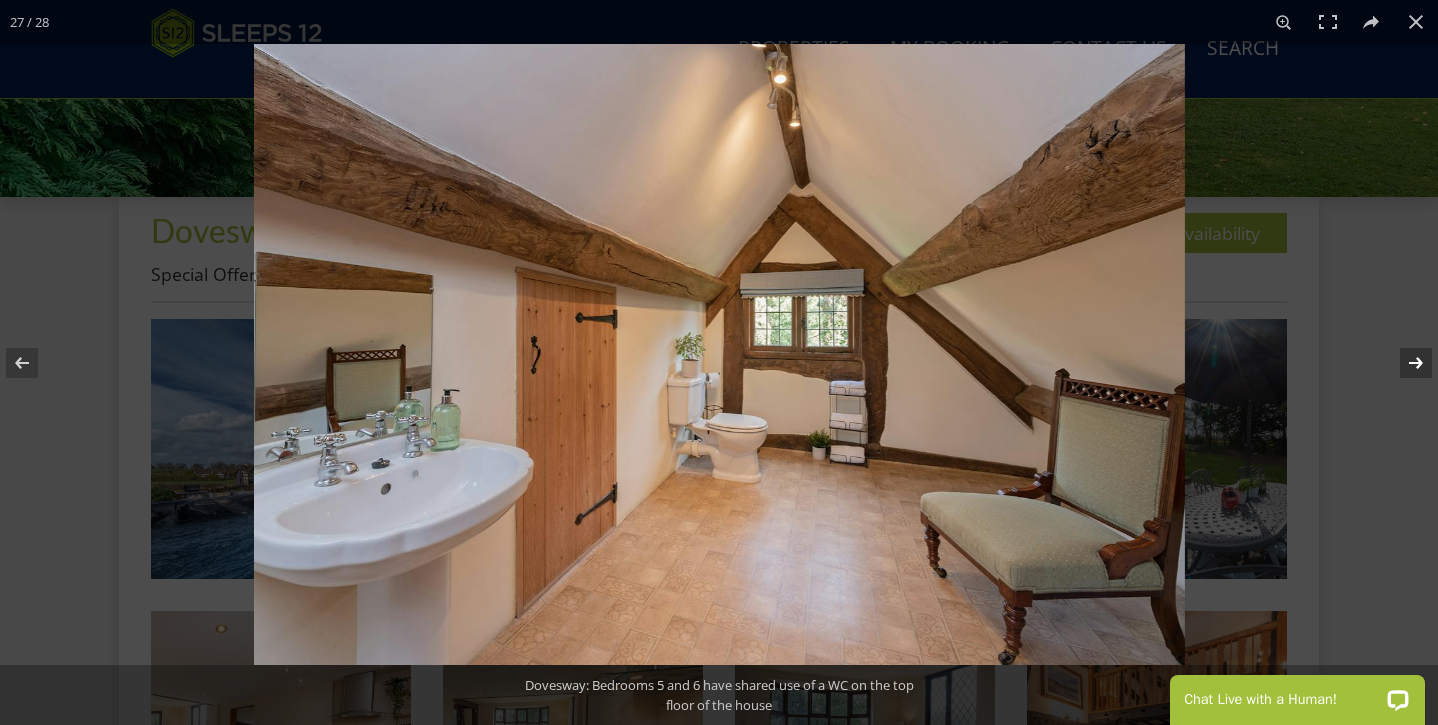 click at bounding box center [1403, 363] 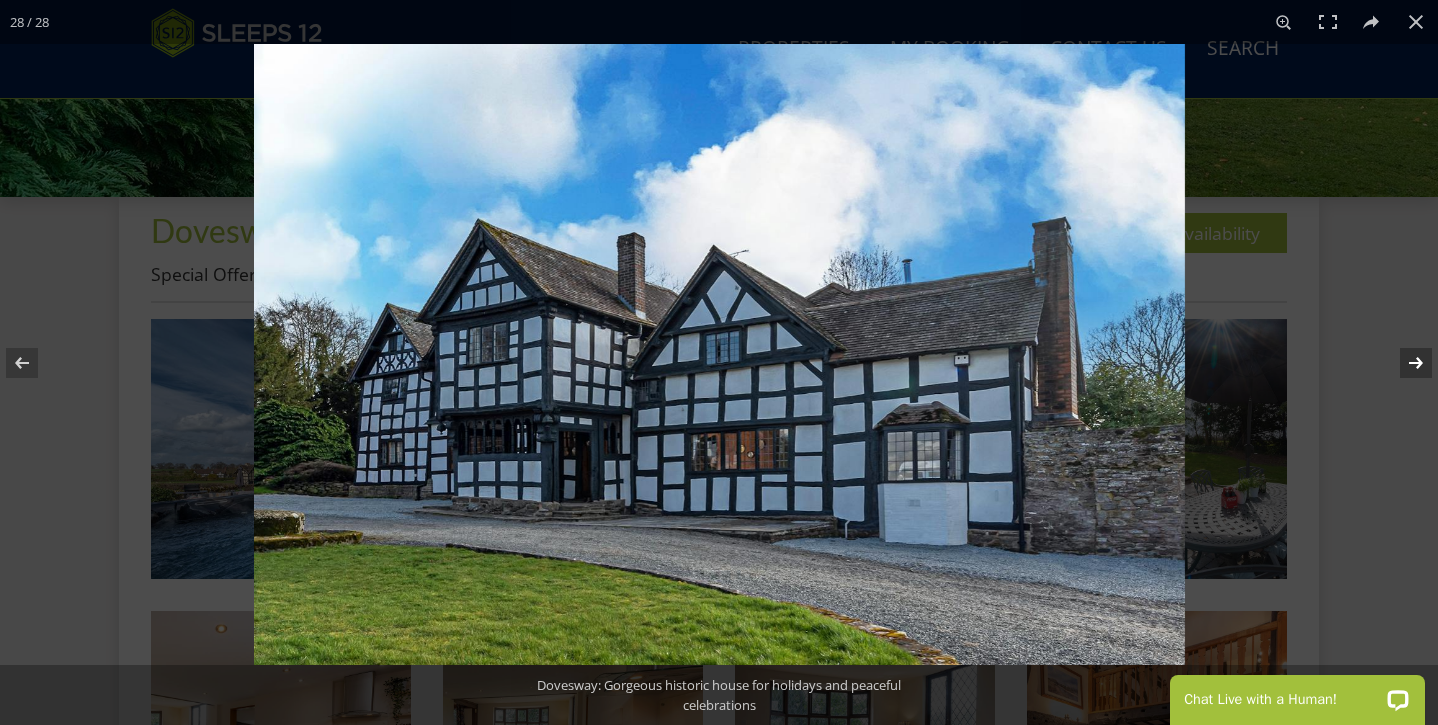 click at bounding box center (1403, 363) 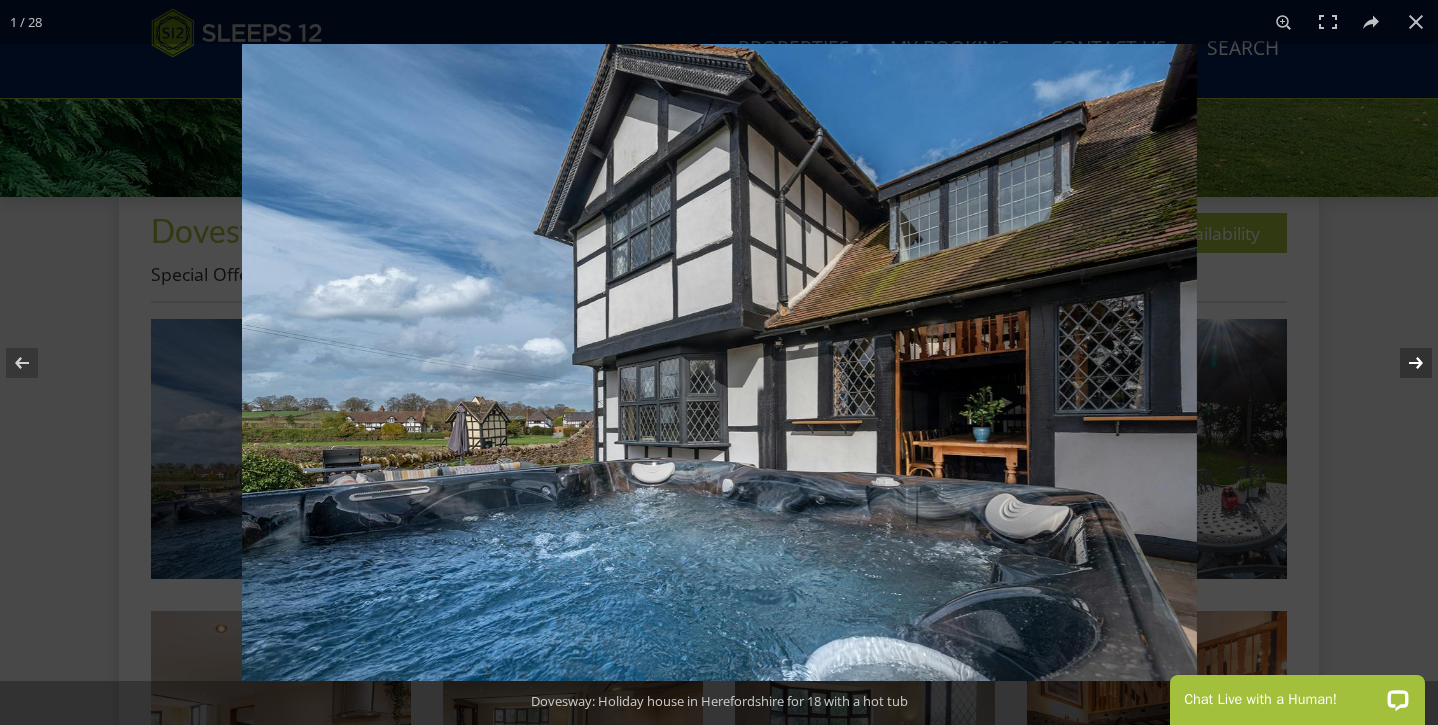 click at bounding box center [1403, 363] 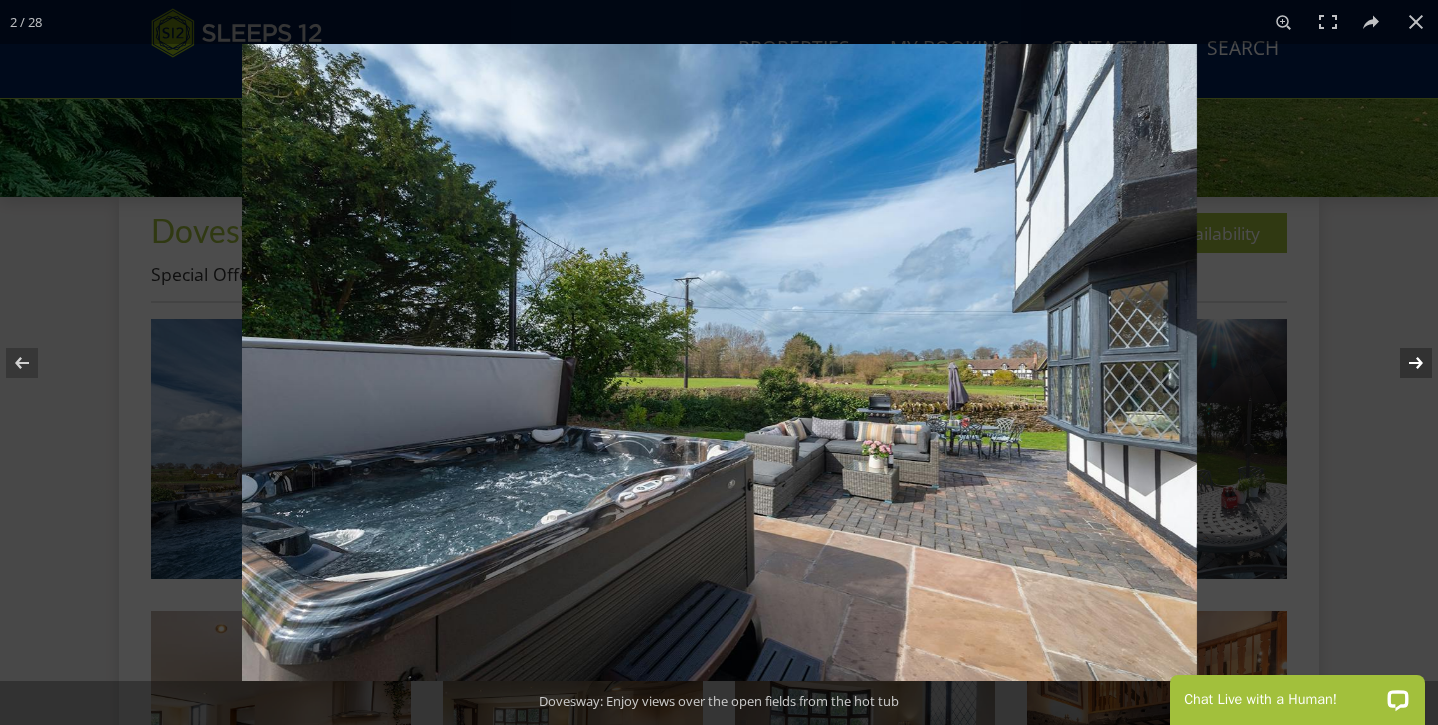click at bounding box center [1403, 363] 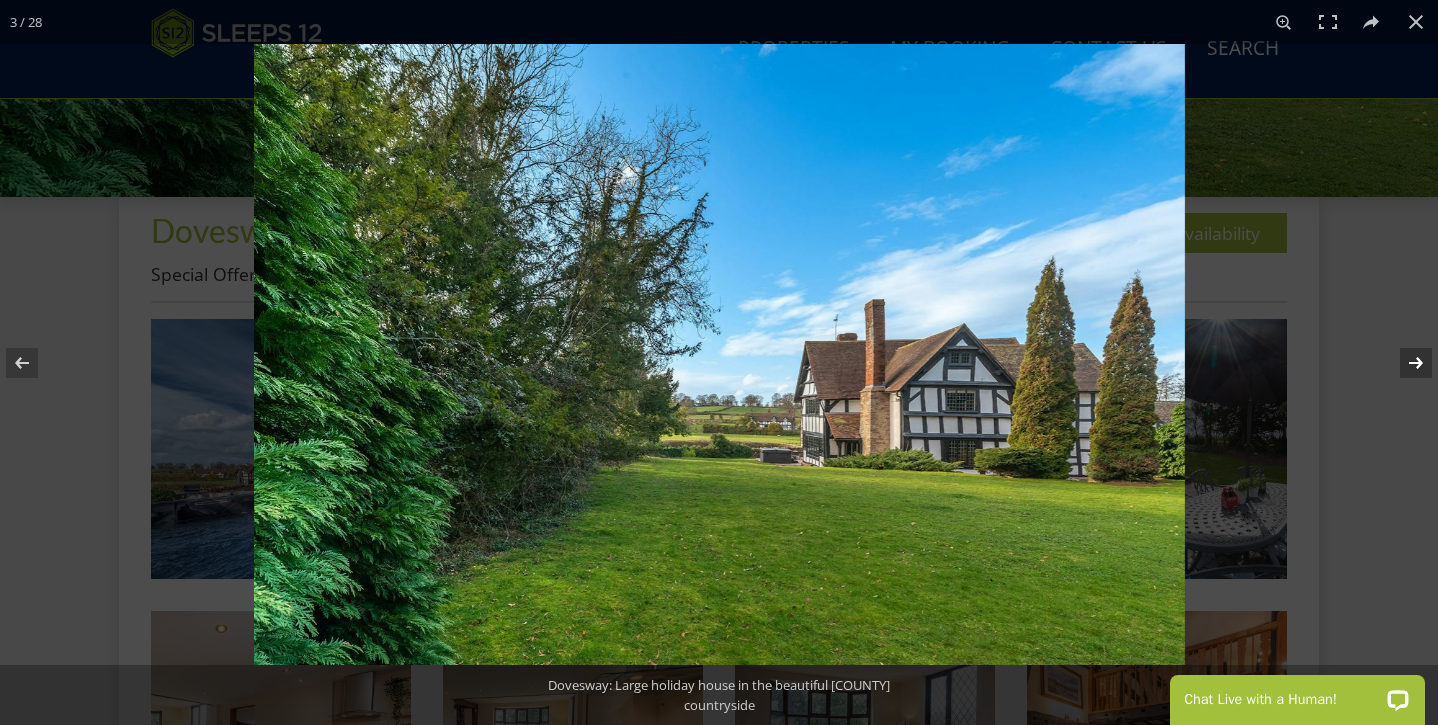 click at bounding box center [1403, 363] 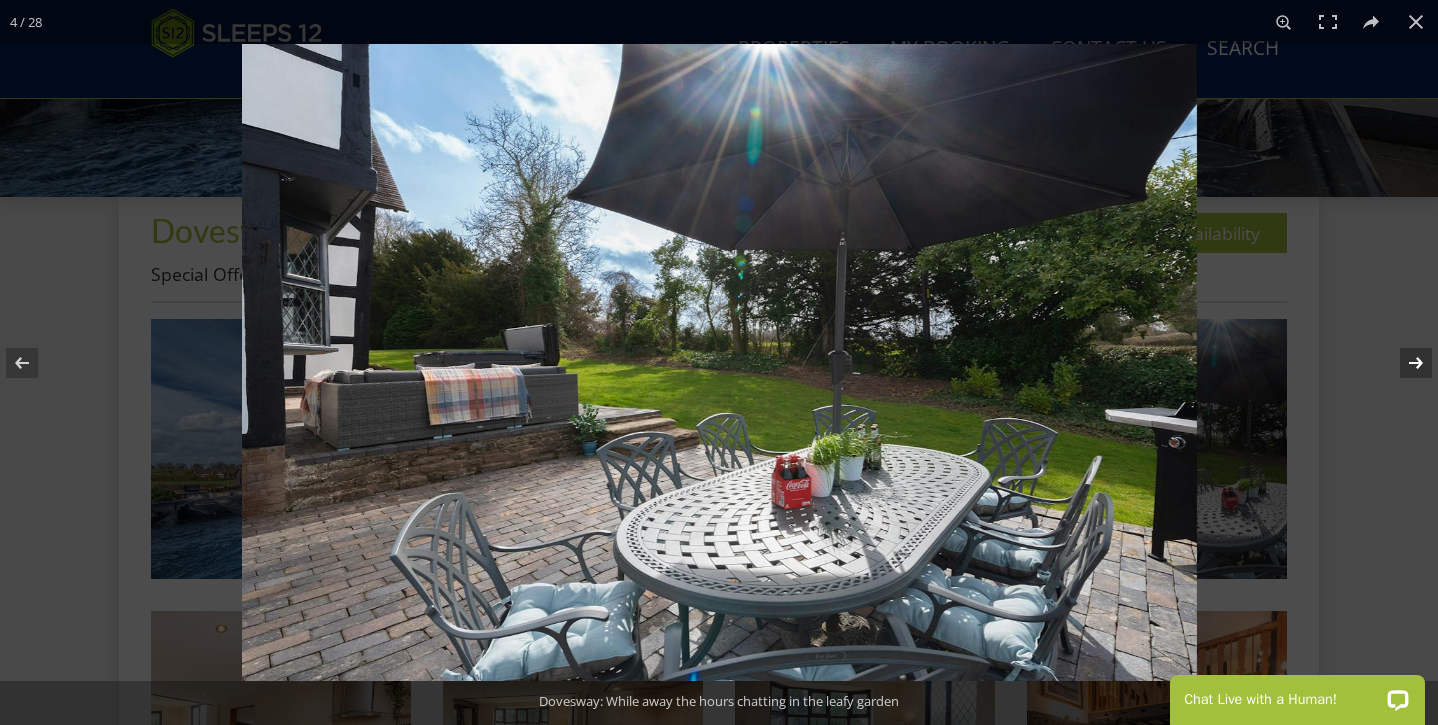 click at bounding box center (1403, 363) 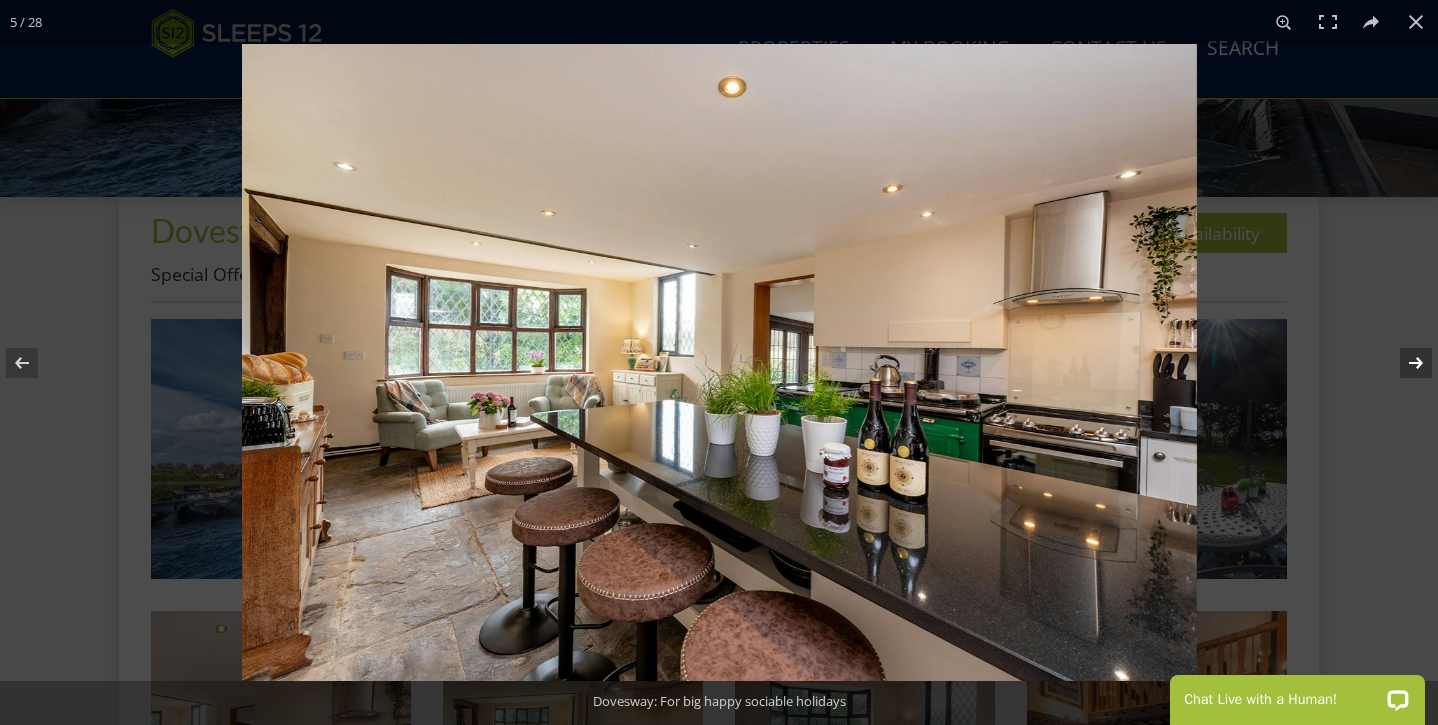 click at bounding box center (1403, 363) 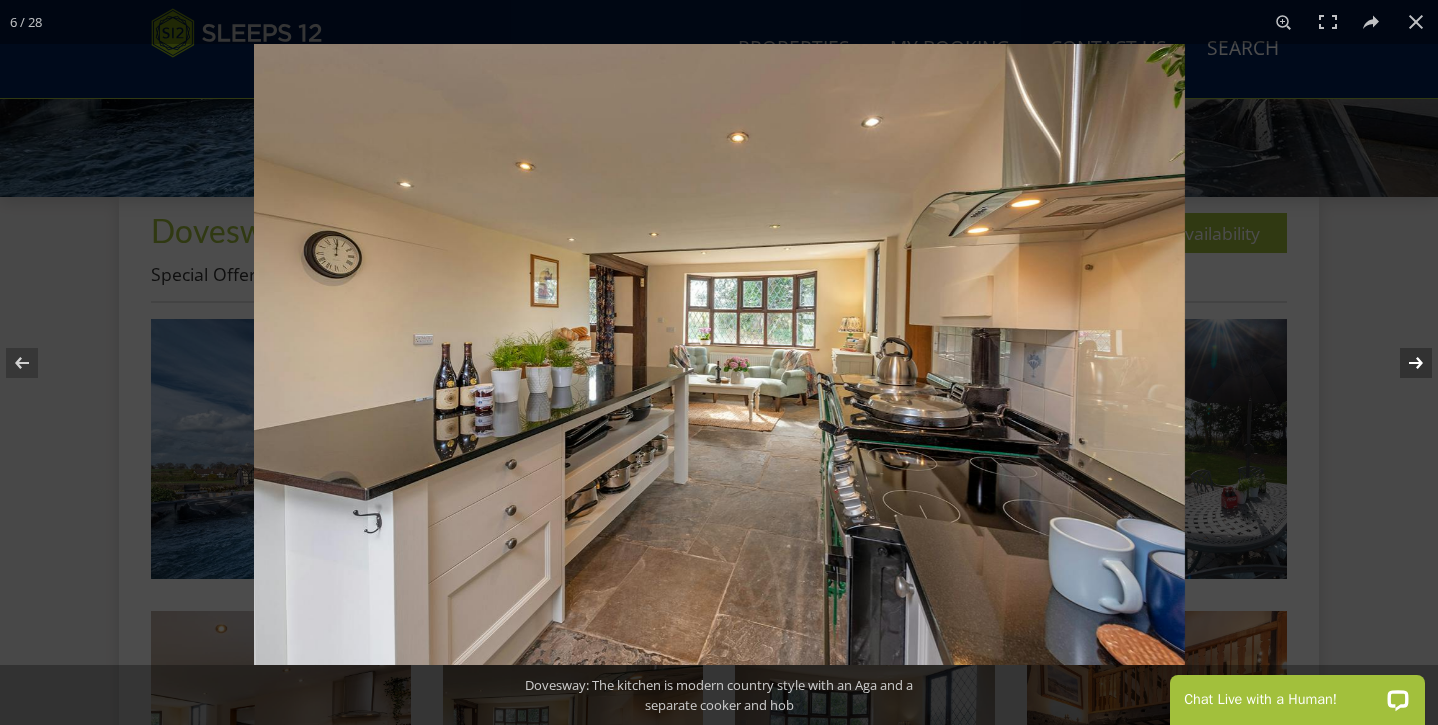 click at bounding box center [1403, 363] 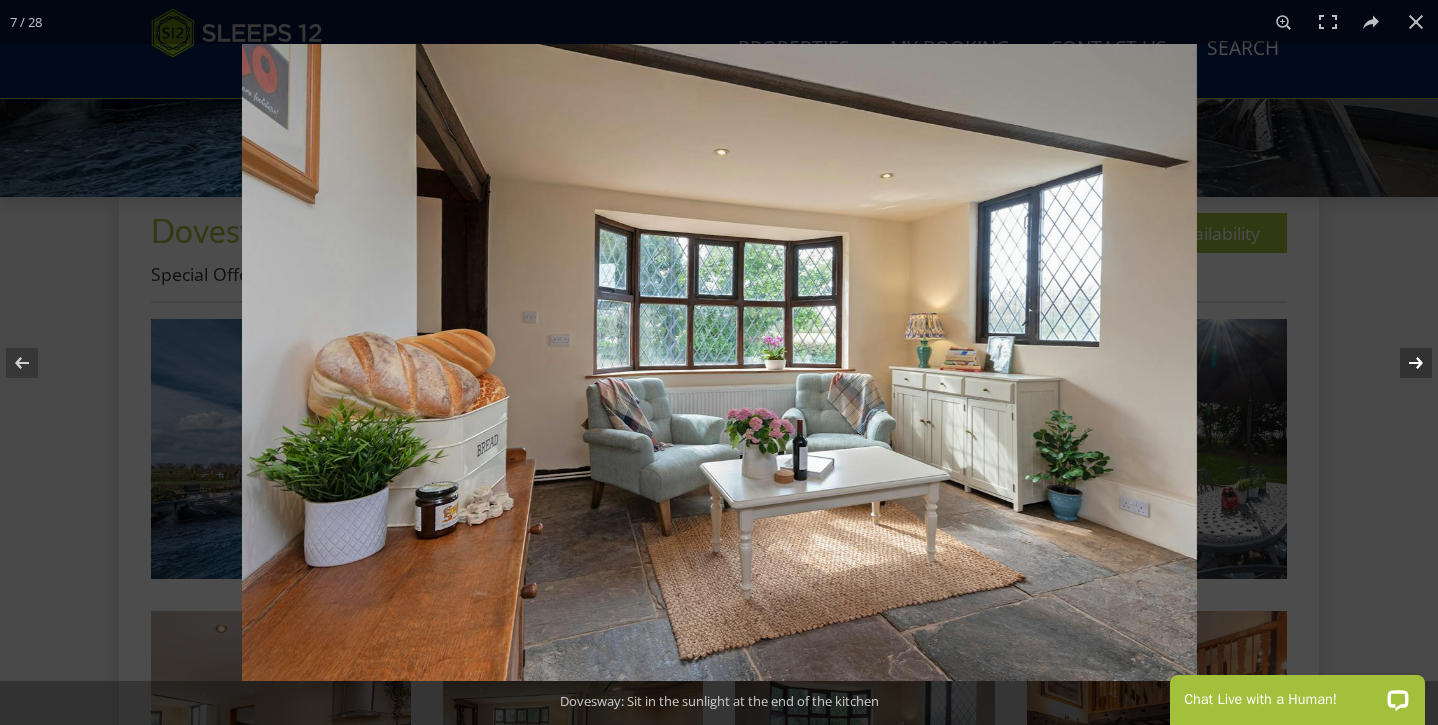 click at bounding box center (1403, 363) 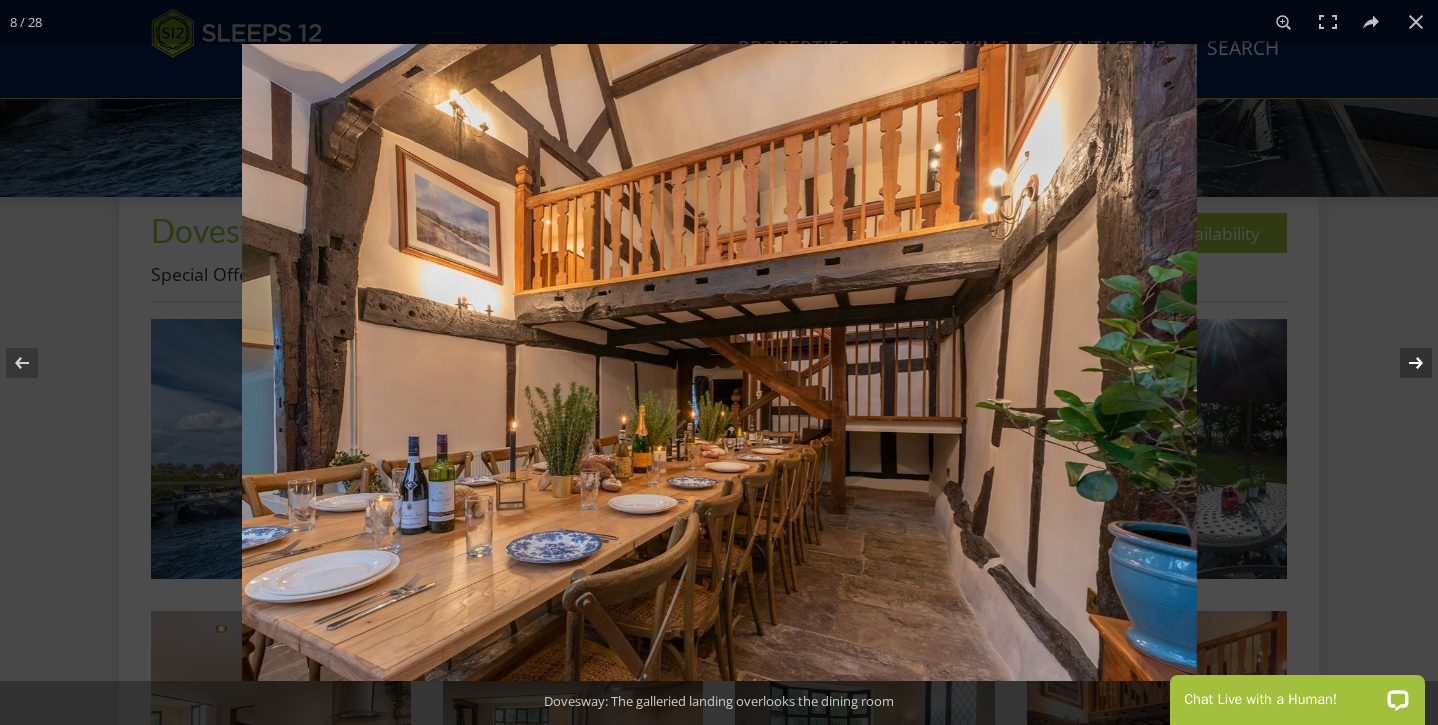 click at bounding box center (1403, 363) 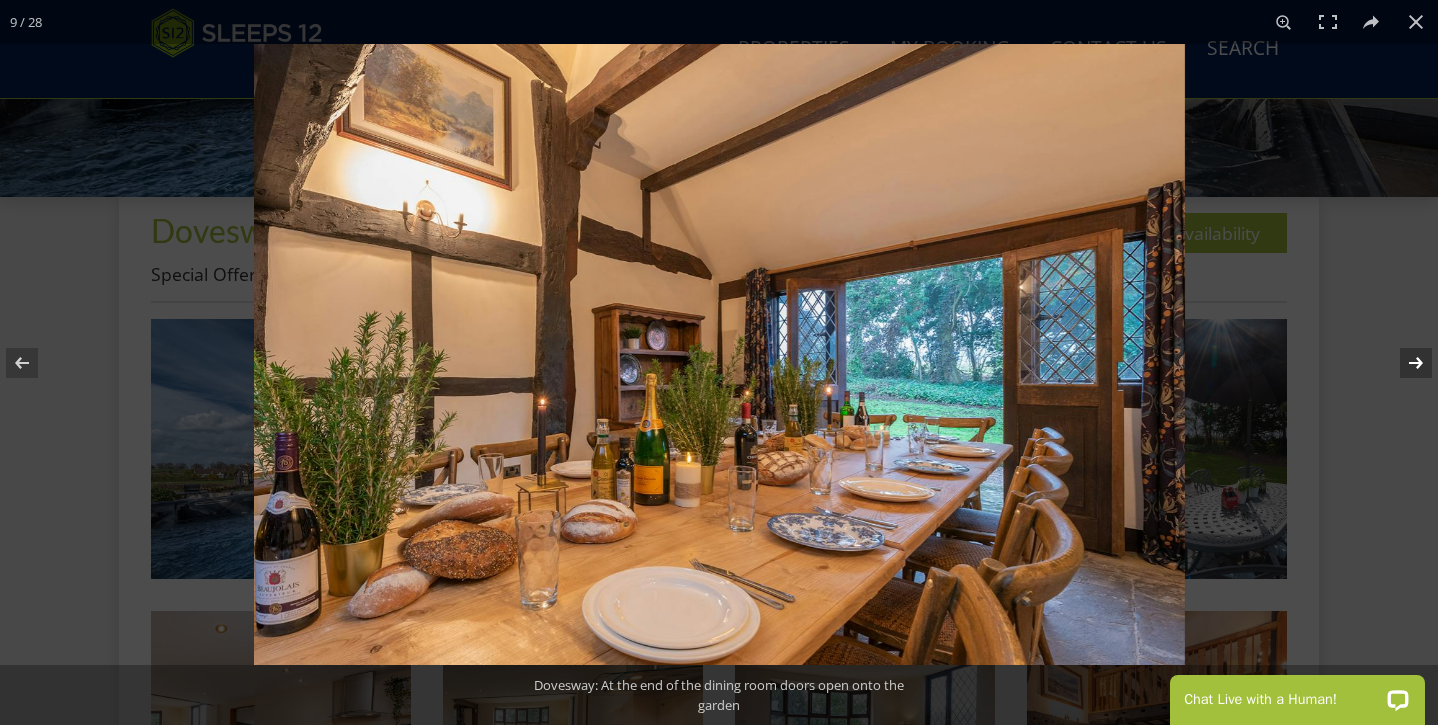 click at bounding box center [1403, 363] 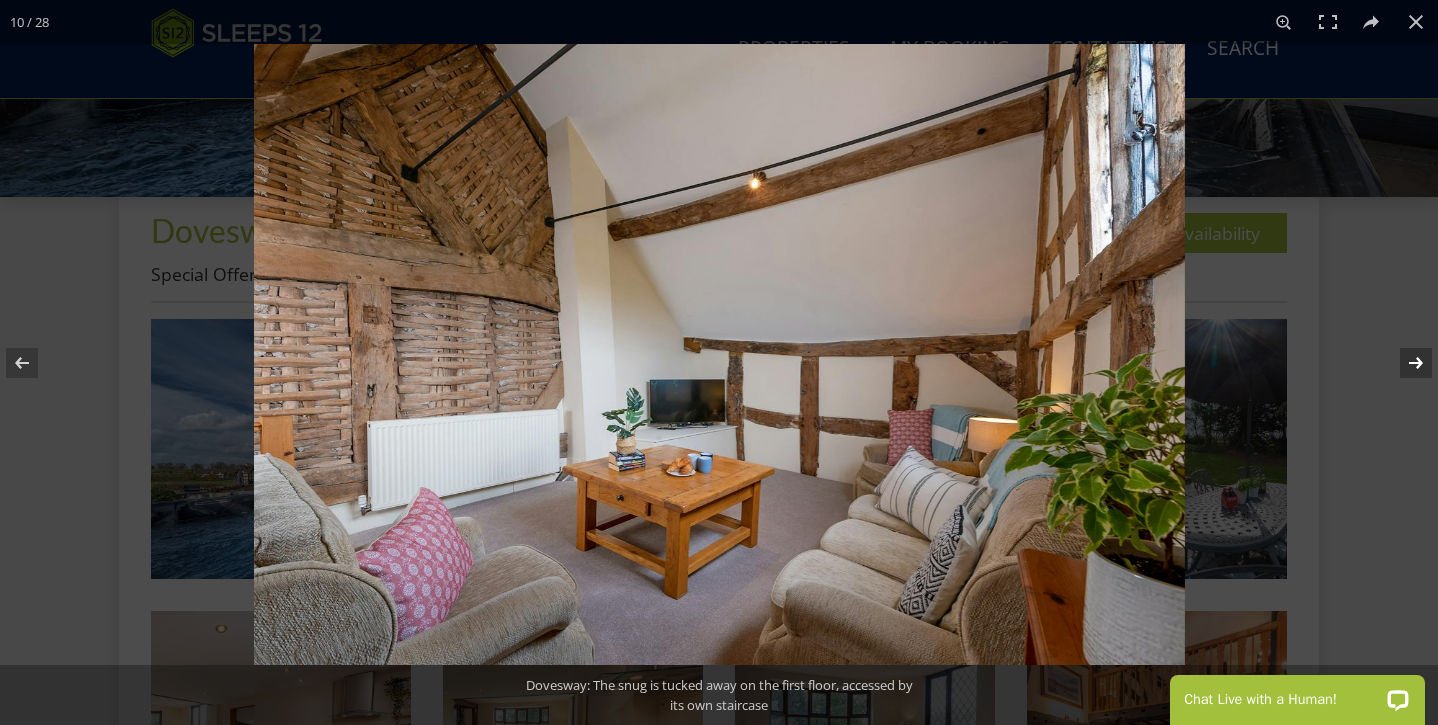 click at bounding box center (1403, 363) 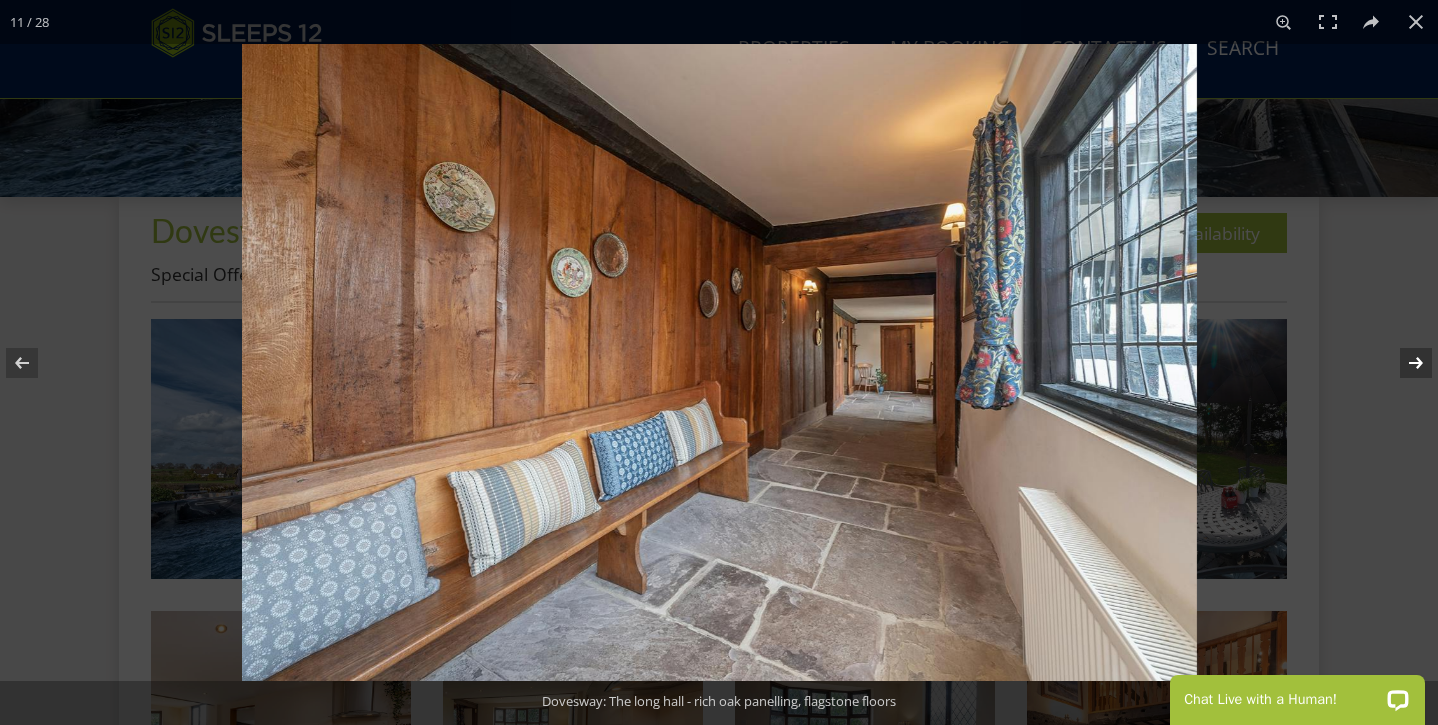 click at bounding box center [1403, 363] 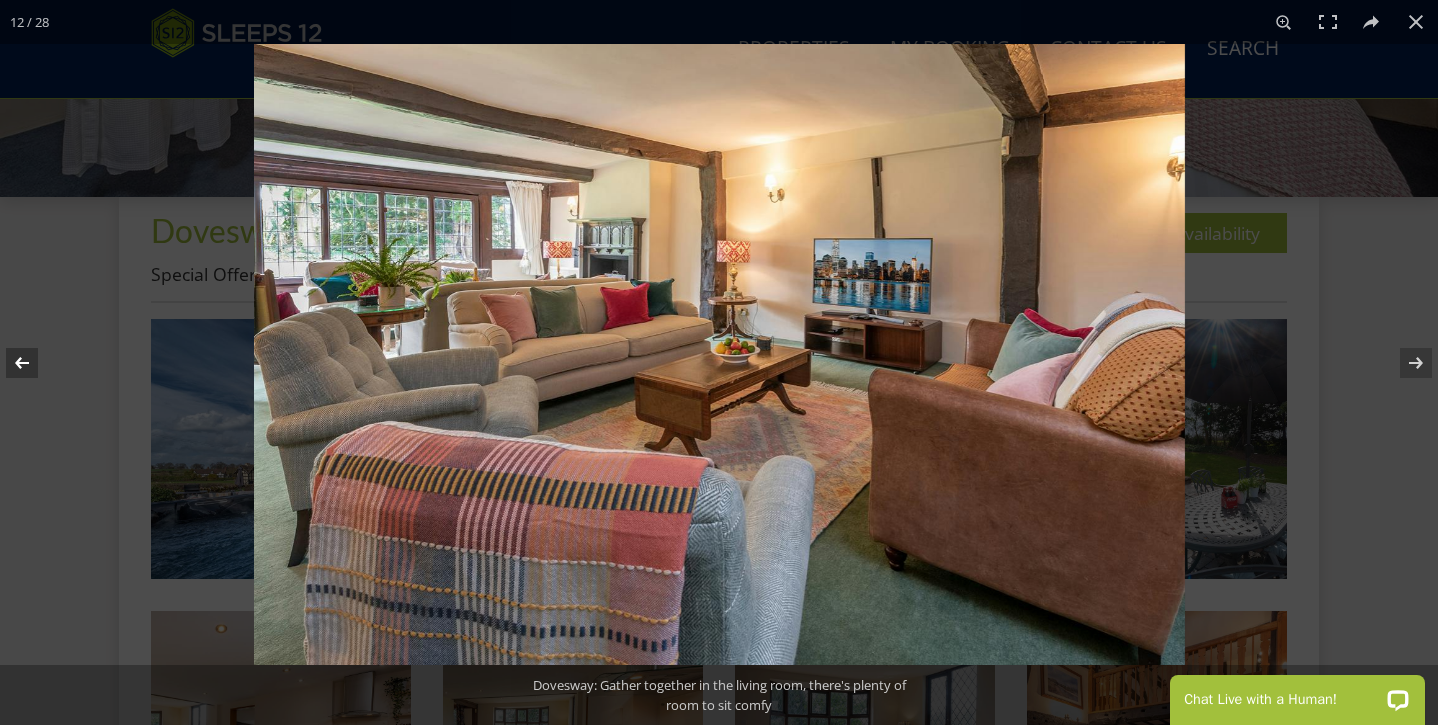 click at bounding box center (35, 363) 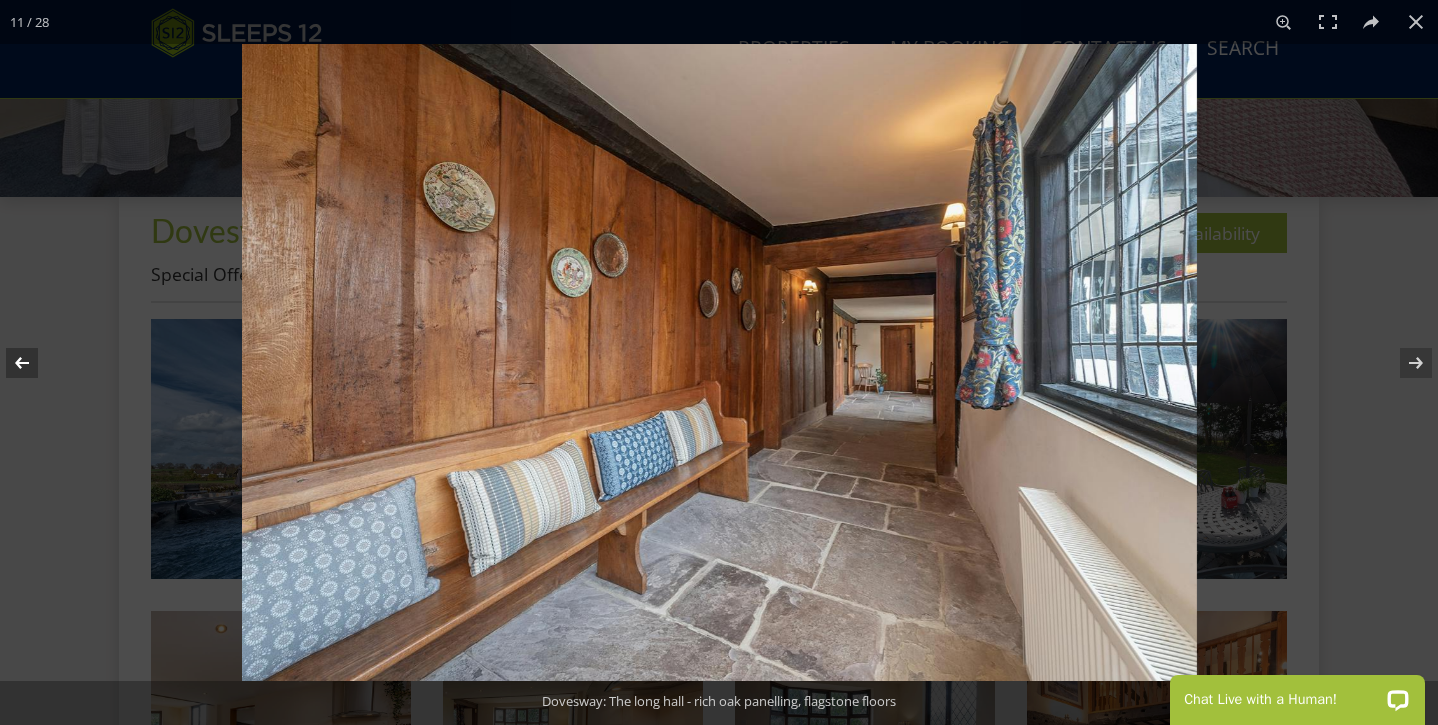 click at bounding box center [35, 363] 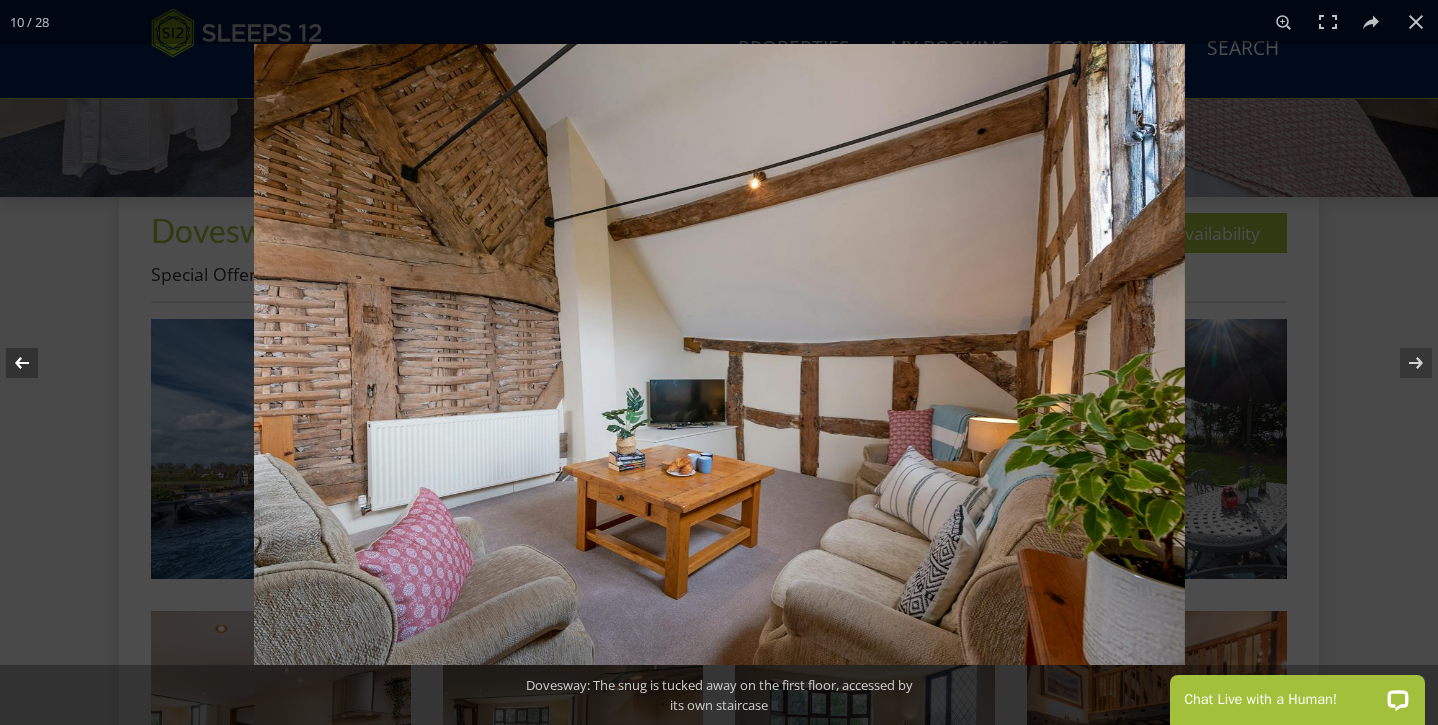 click at bounding box center (35, 363) 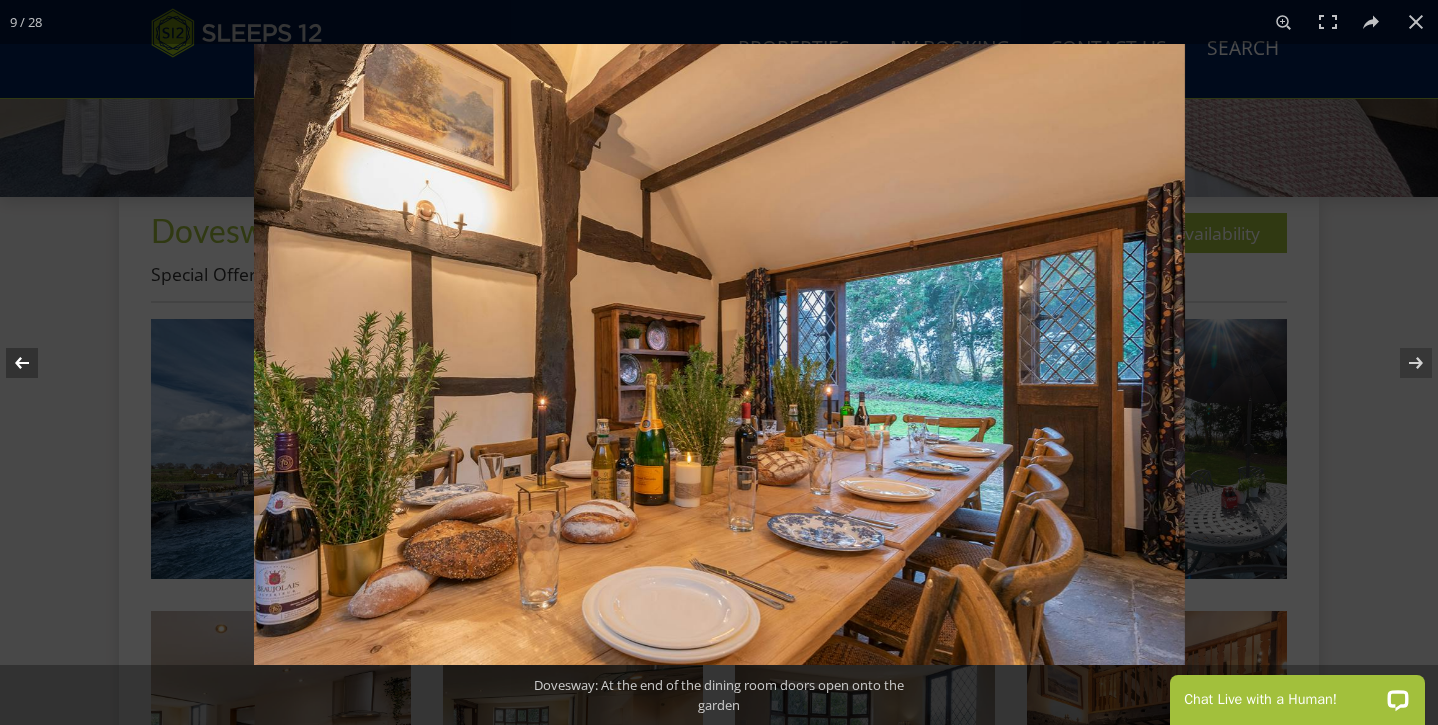 click at bounding box center [35, 363] 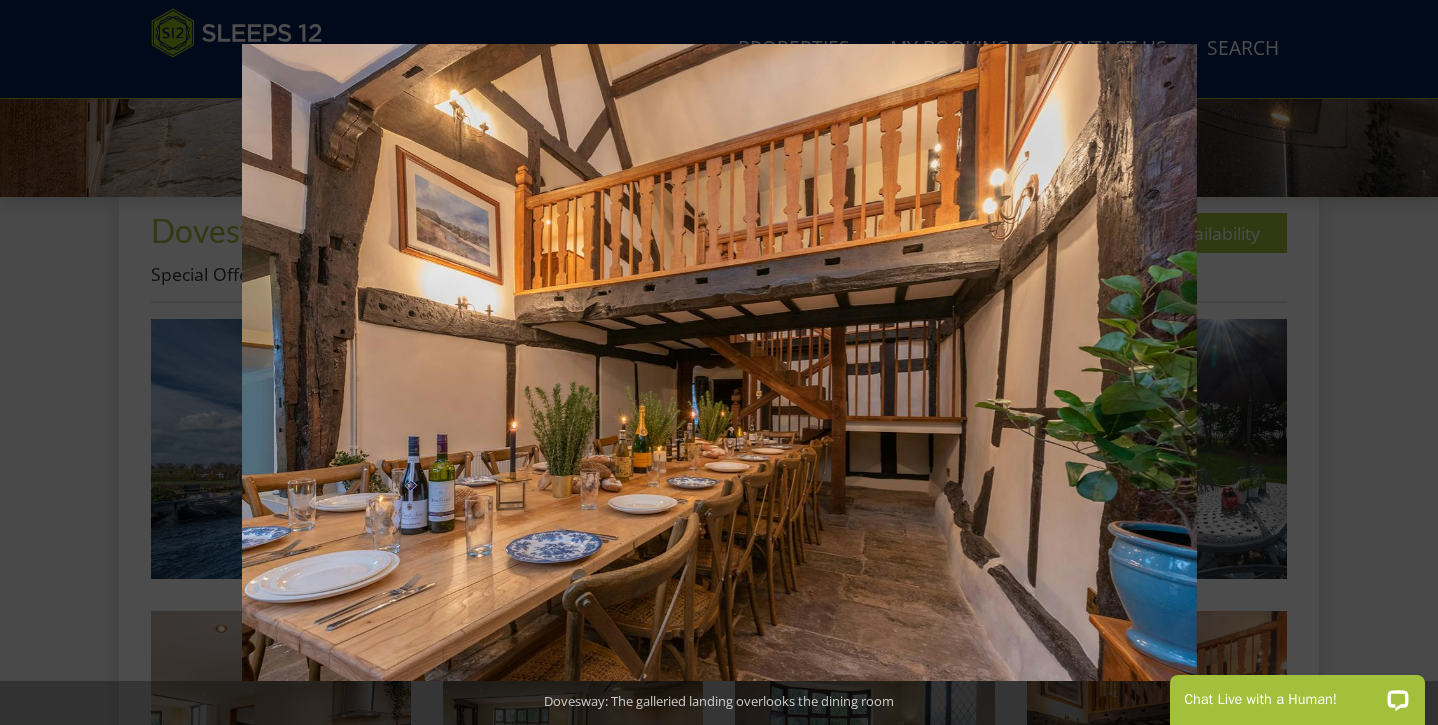 click at bounding box center [35, 363] 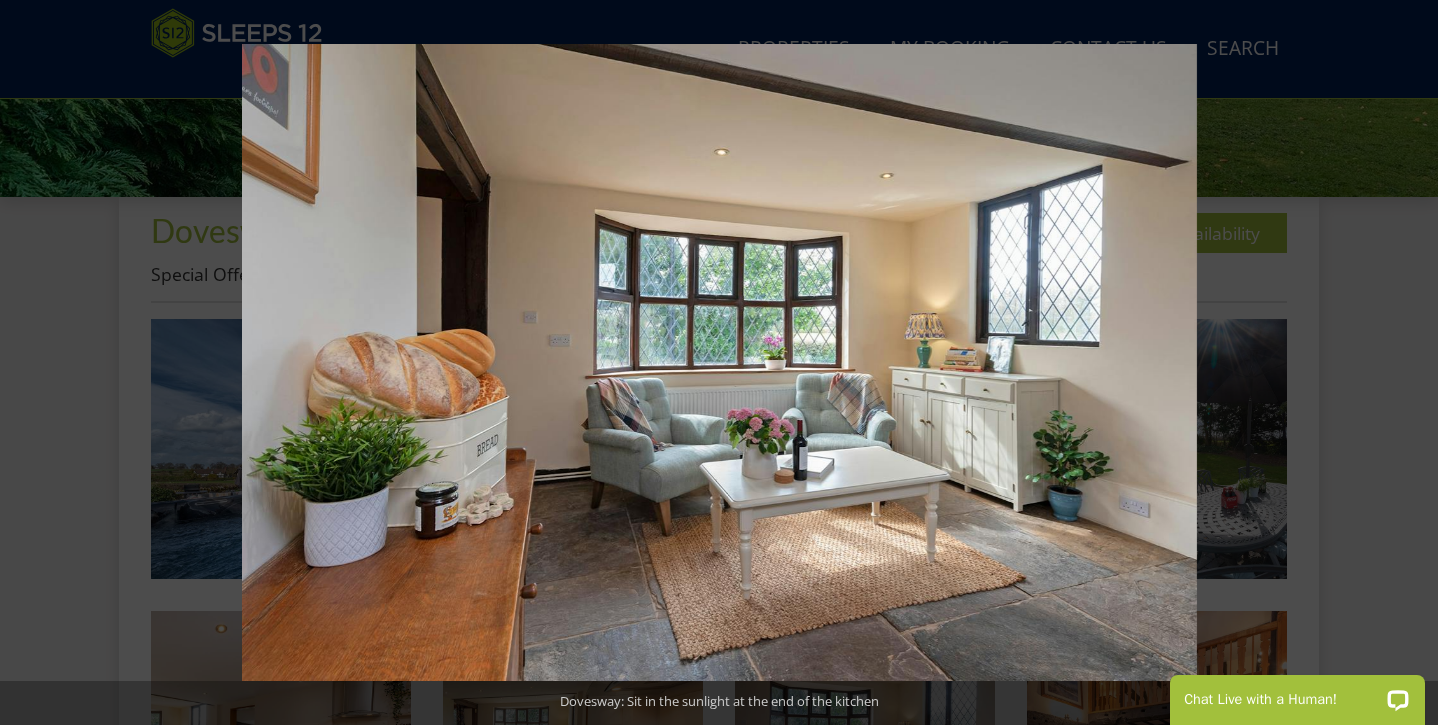click at bounding box center (35, 363) 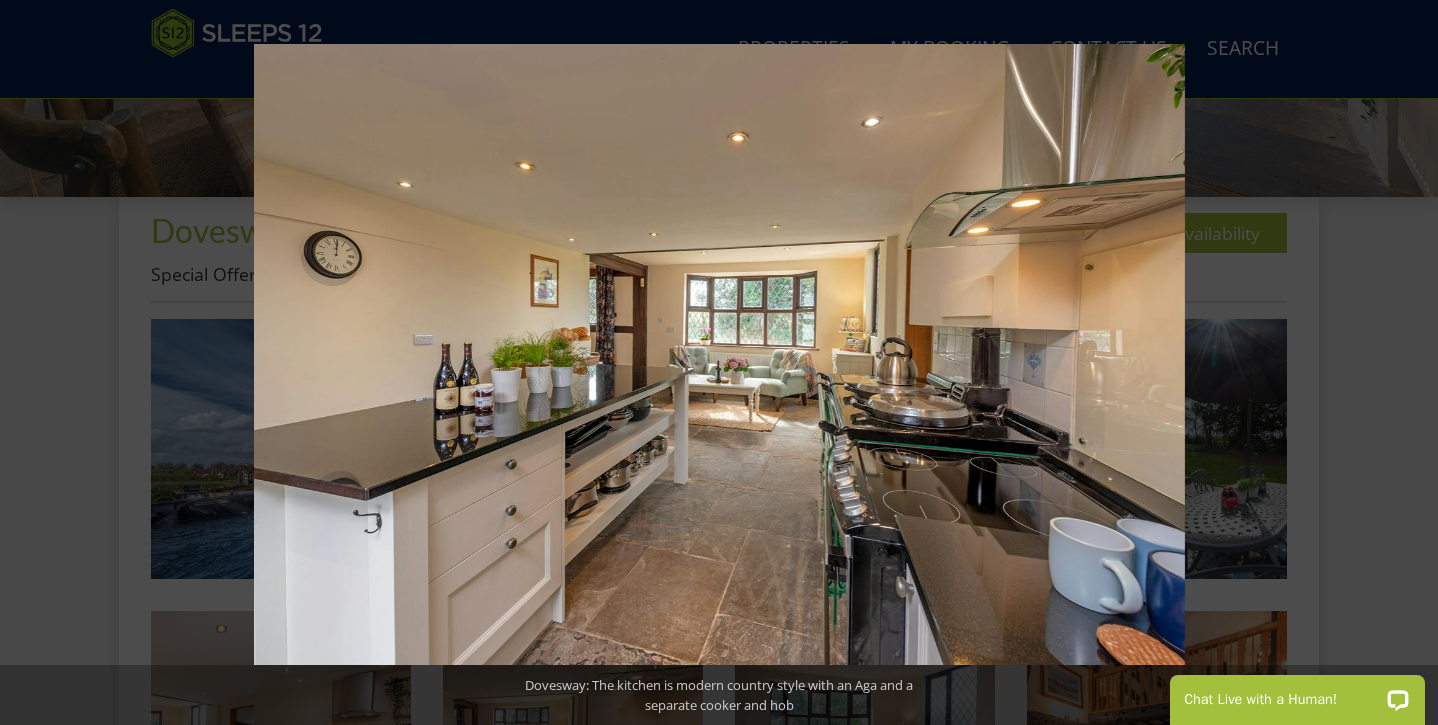 click at bounding box center (35, 363) 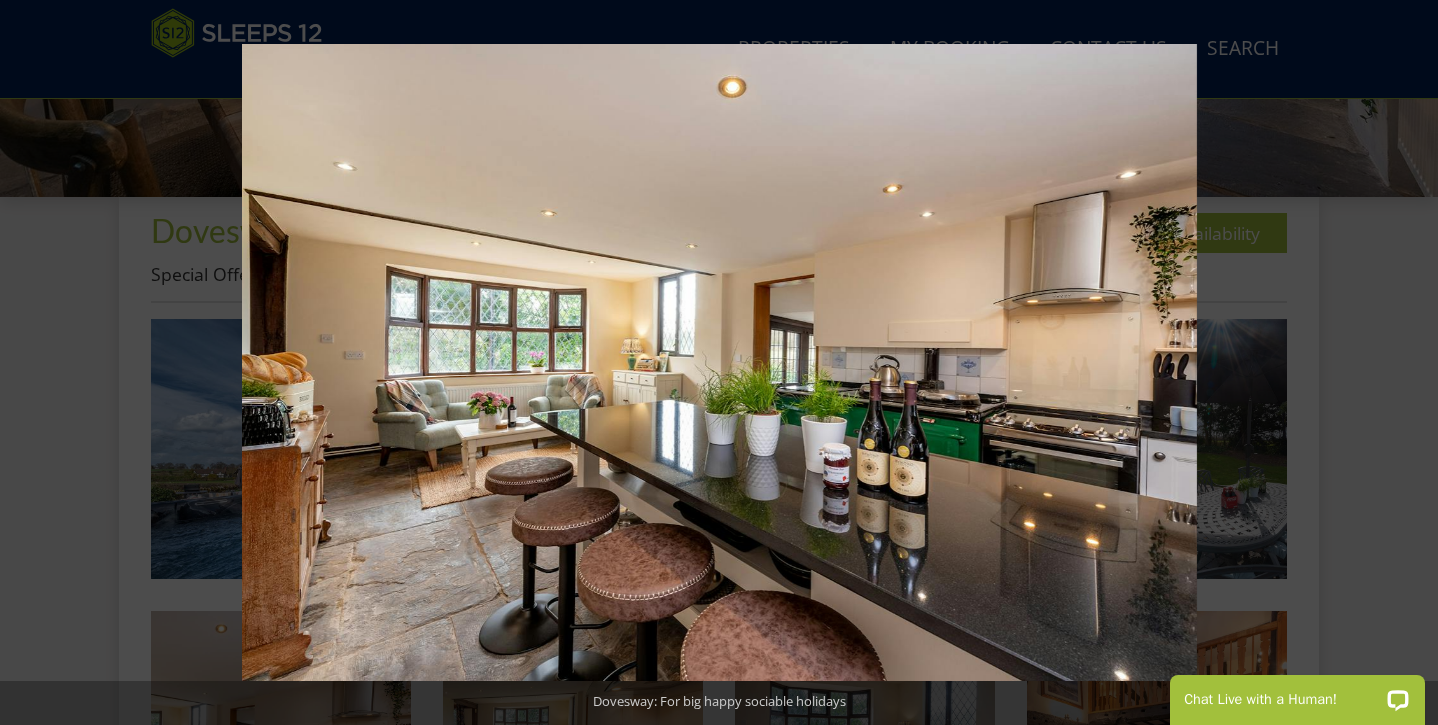 click at bounding box center (35, 363) 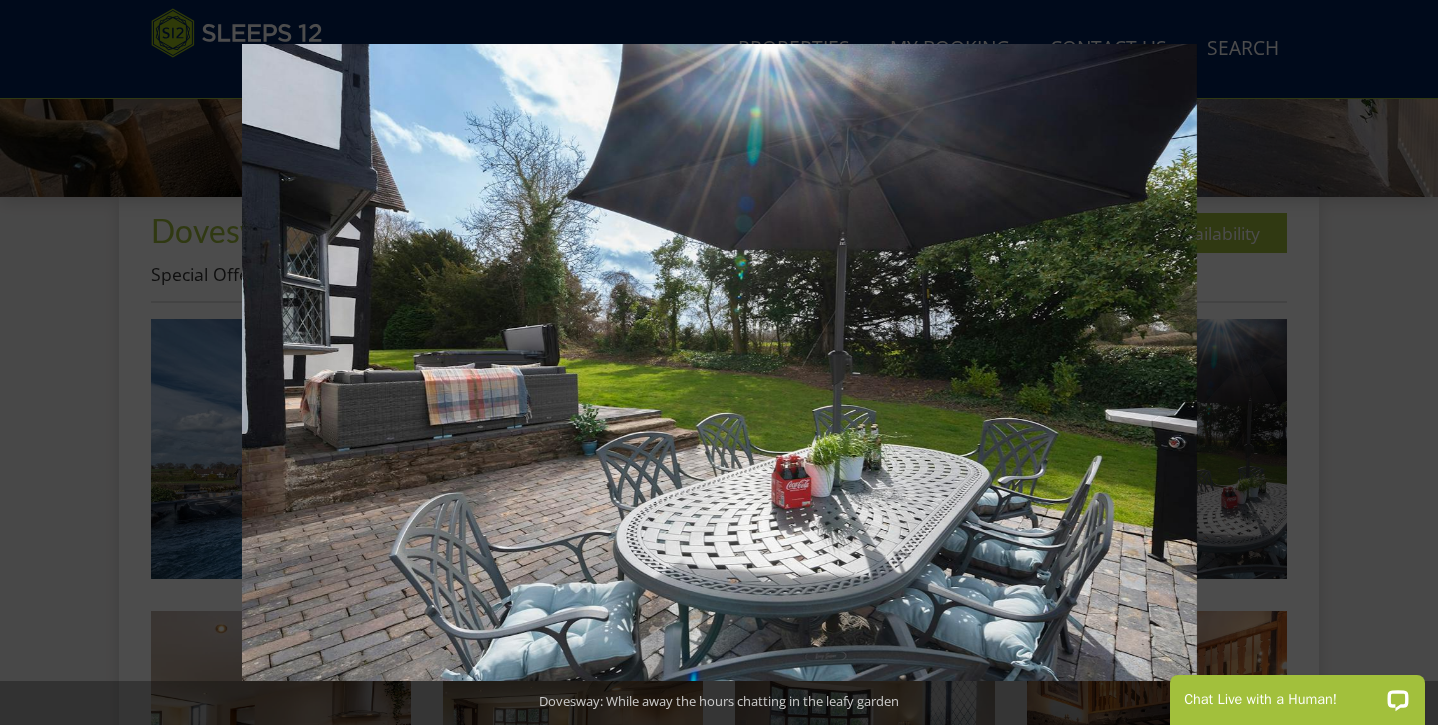 click at bounding box center (35, 363) 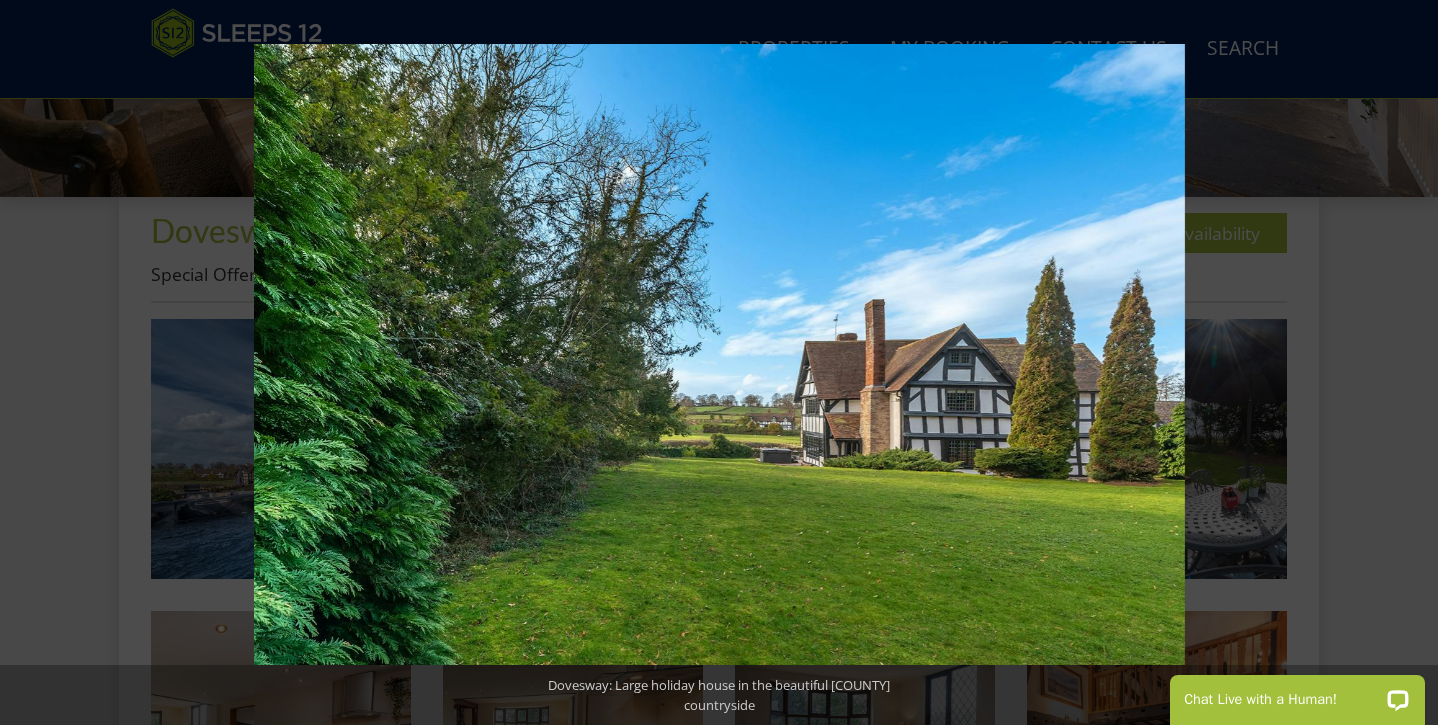 click at bounding box center [35, 363] 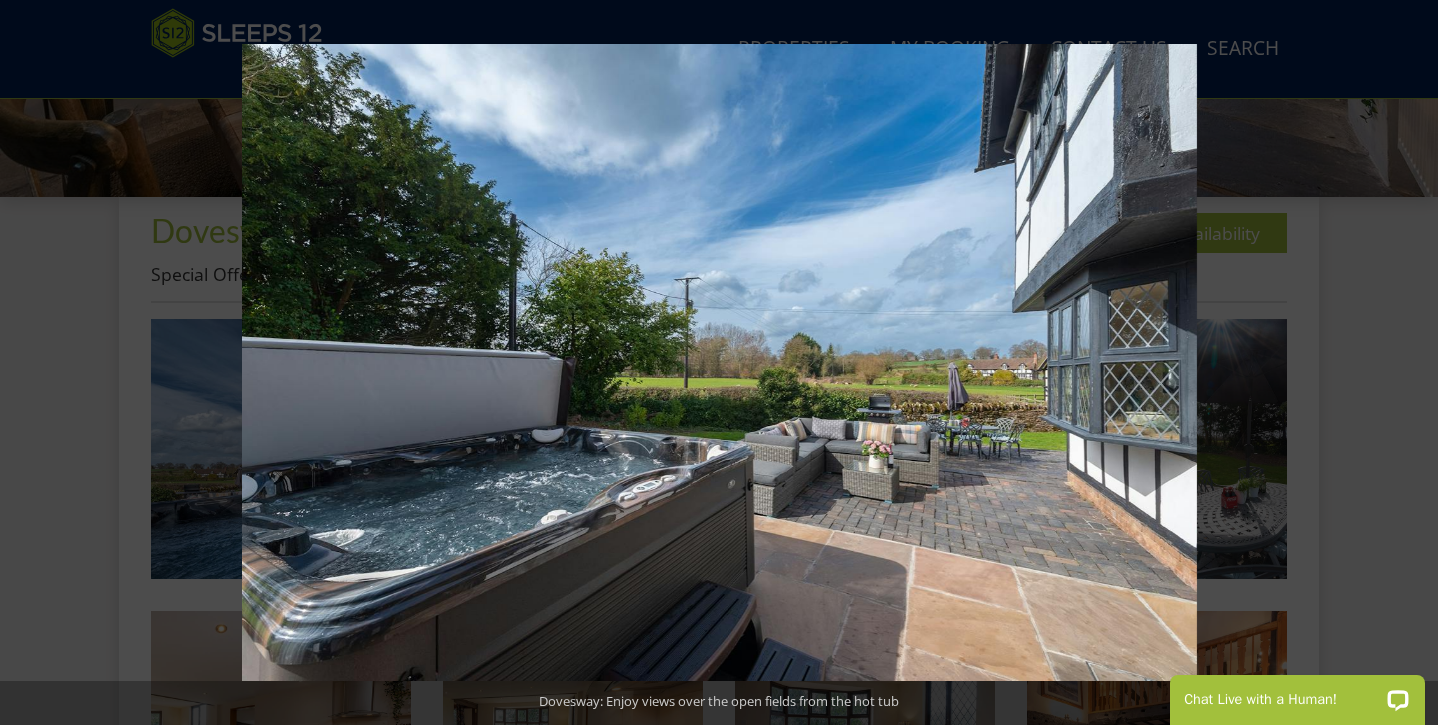 click at bounding box center [35, 363] 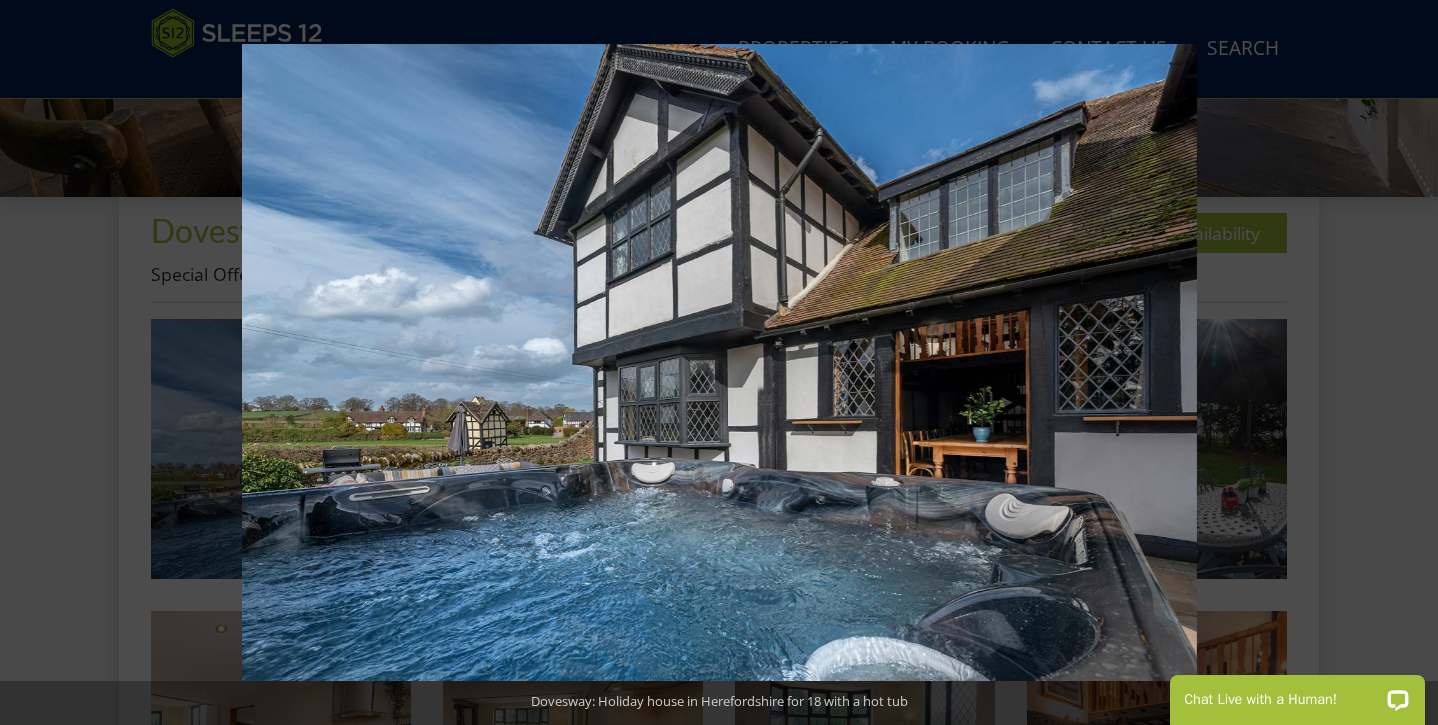 click at bounding box center [35, 363] 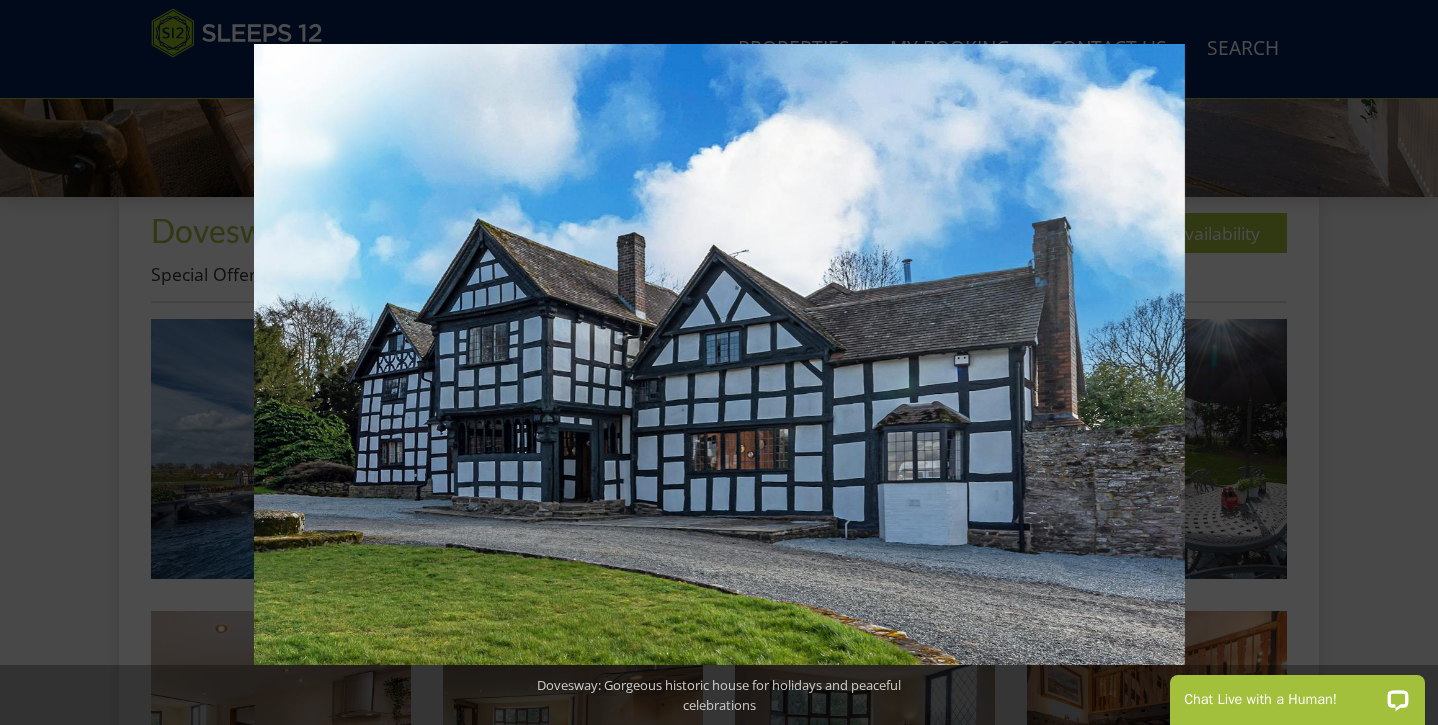 click at bounding box center (35, 363) 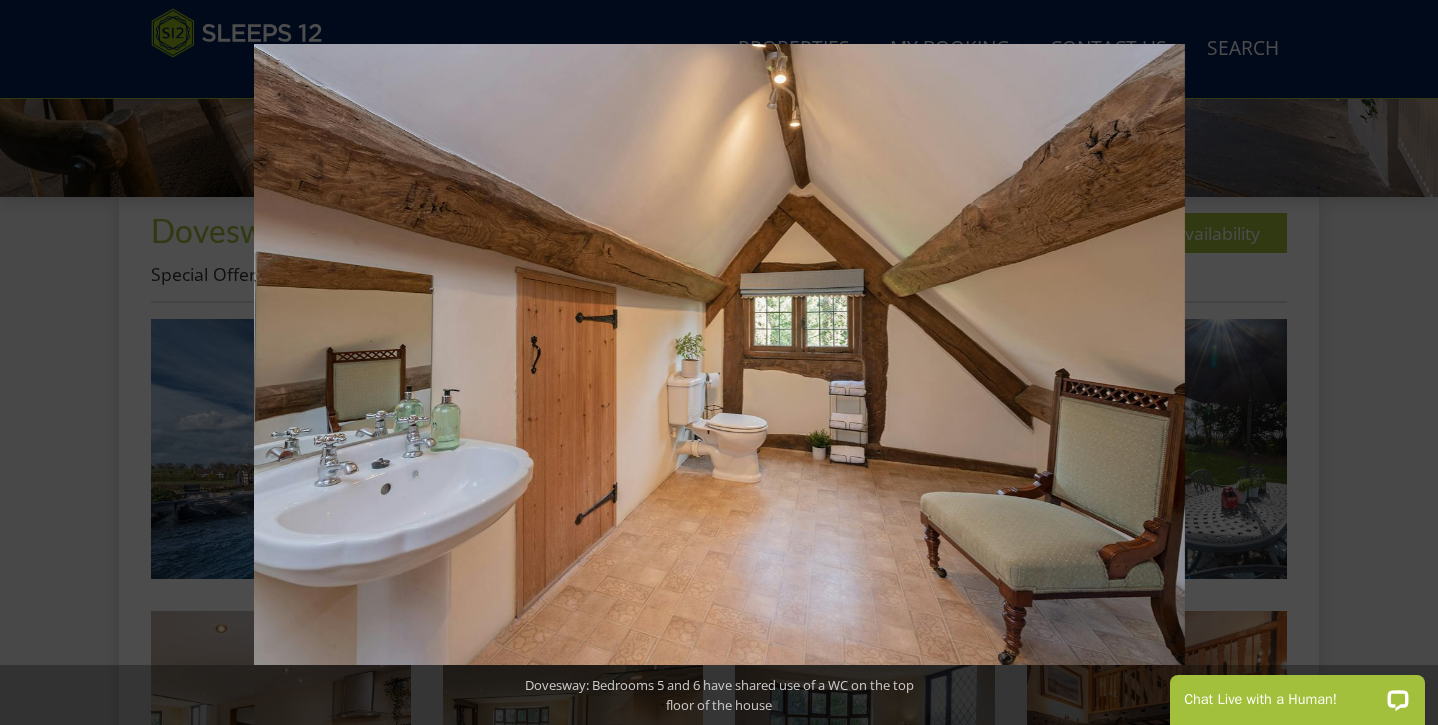 click at bounding box center [35, 363] 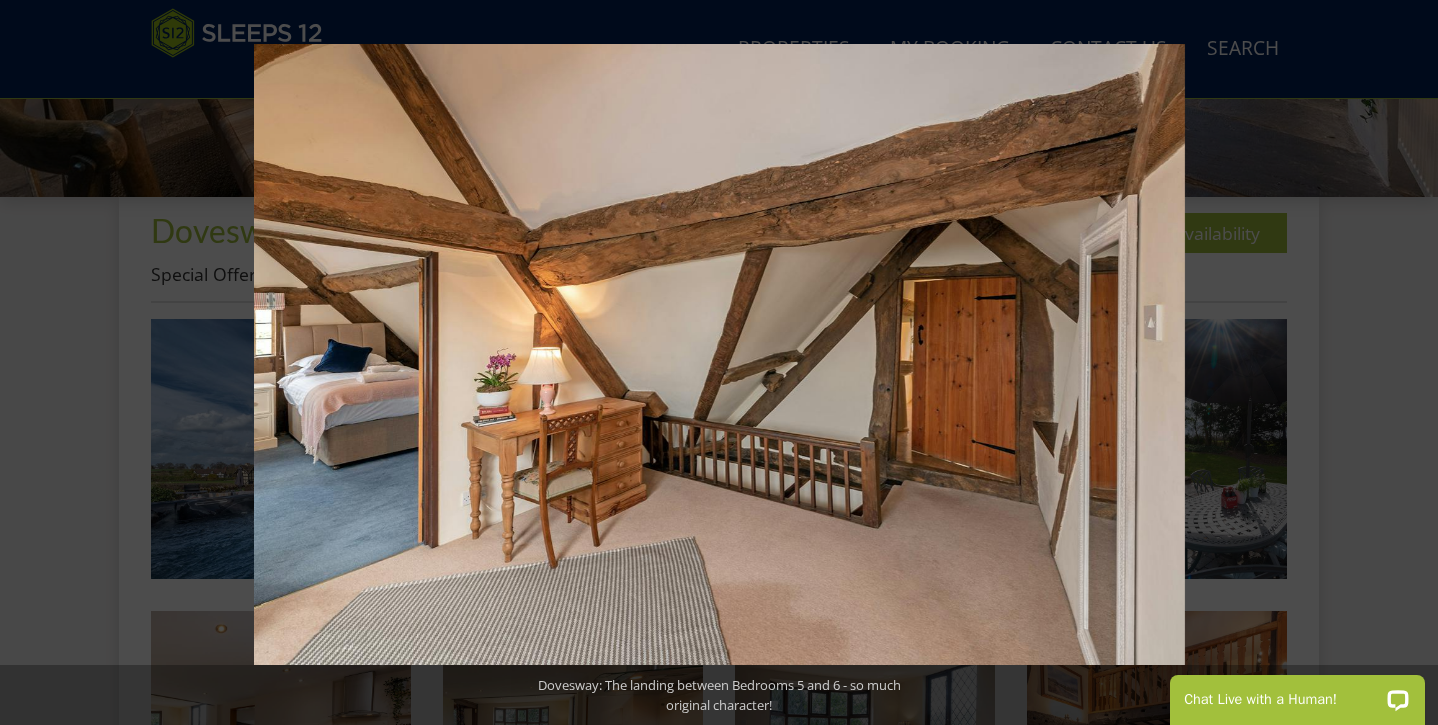 click at bounding box center [35, 363] 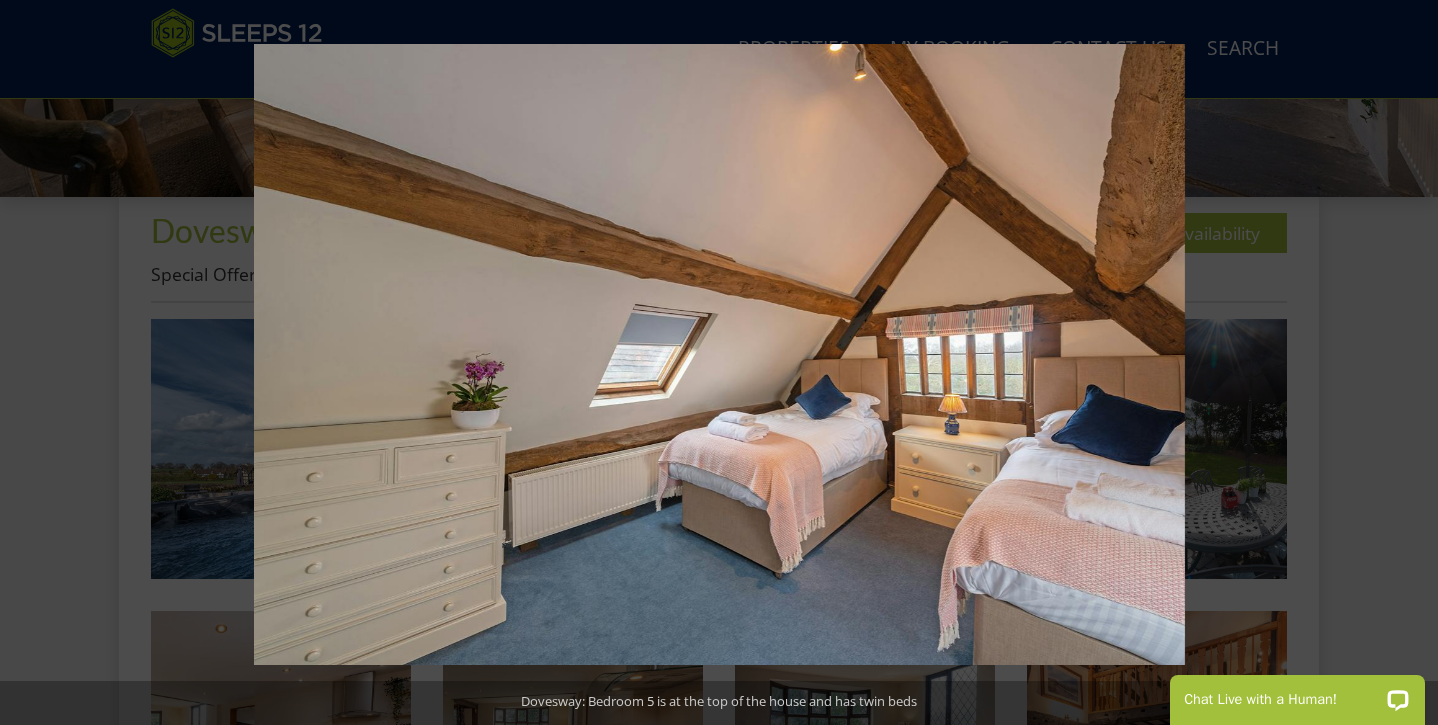 click at bounding box center [35, 363] 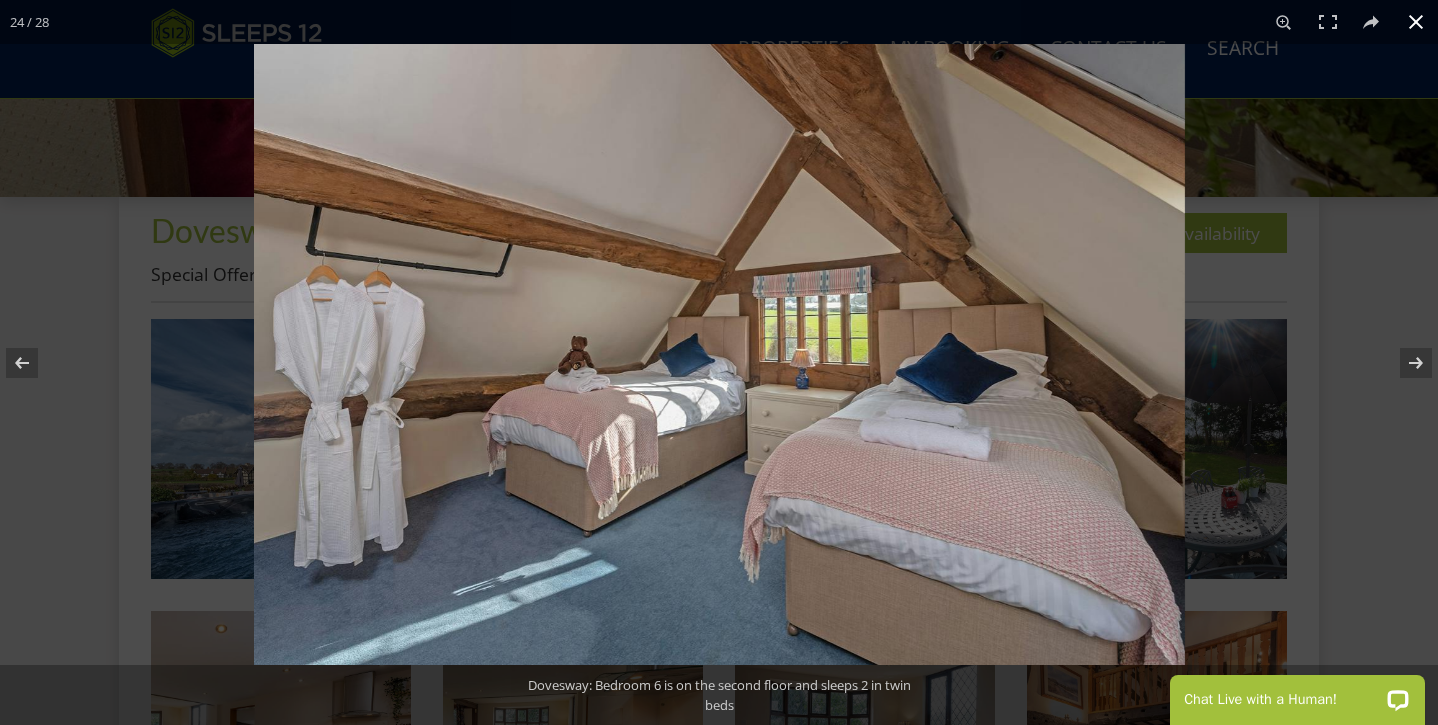 click at bounding box center [1416, 22] 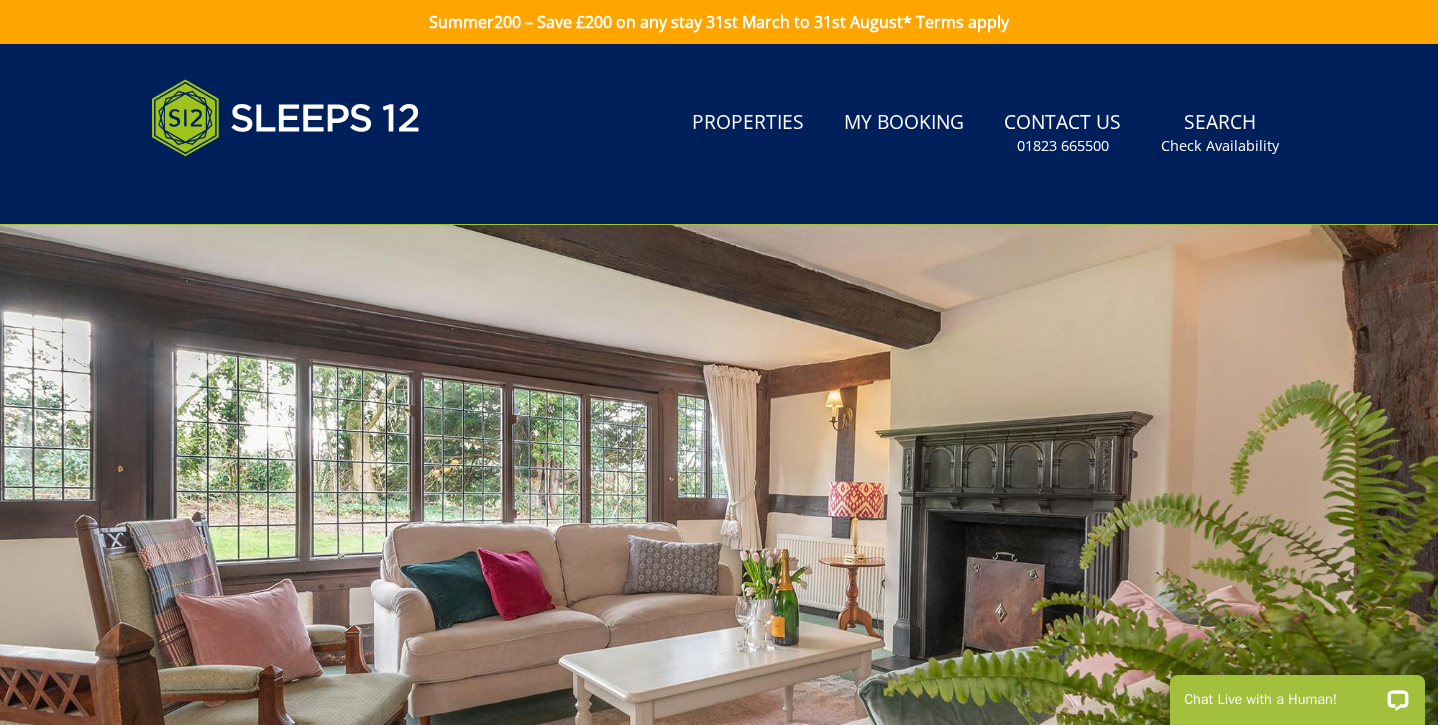 scroll, scrollTop: 0, scrollLeft: 0, axis: both 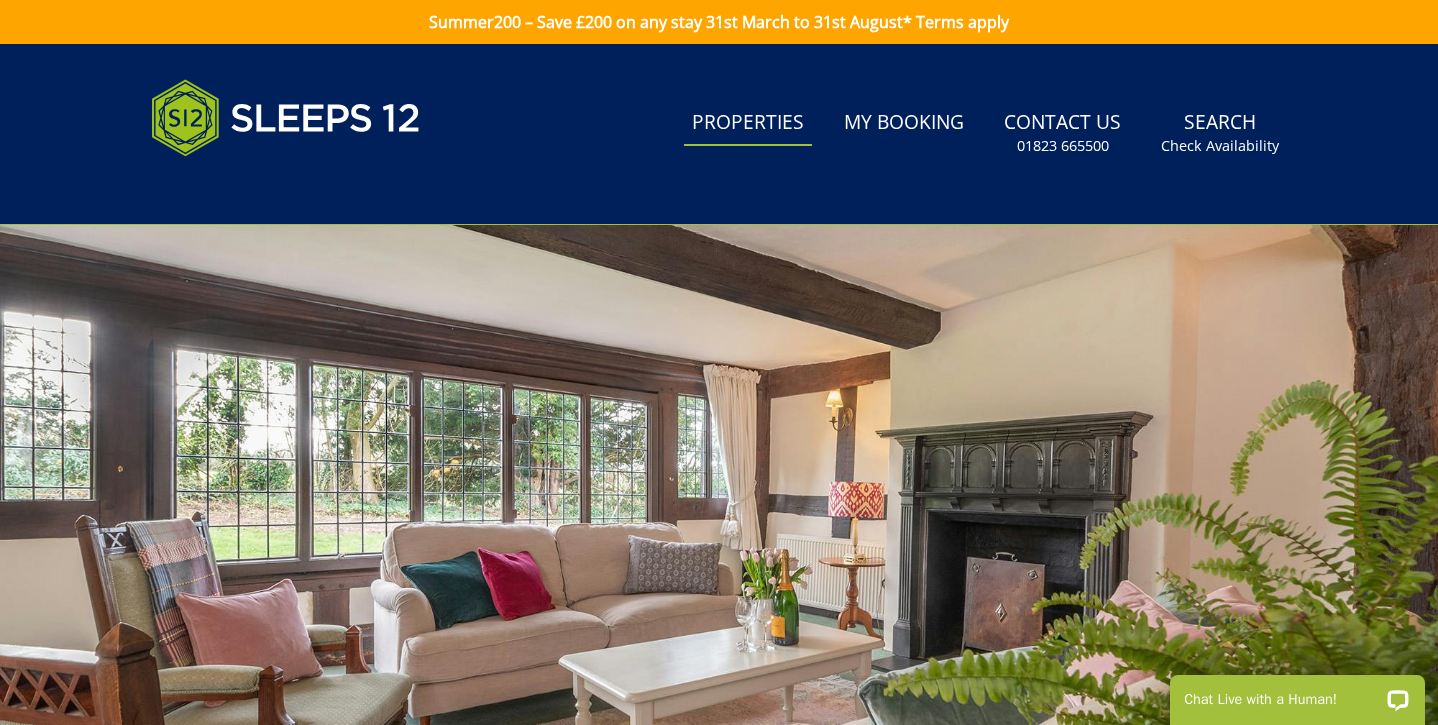 click on "Properties" at bounding box center [748, 123] 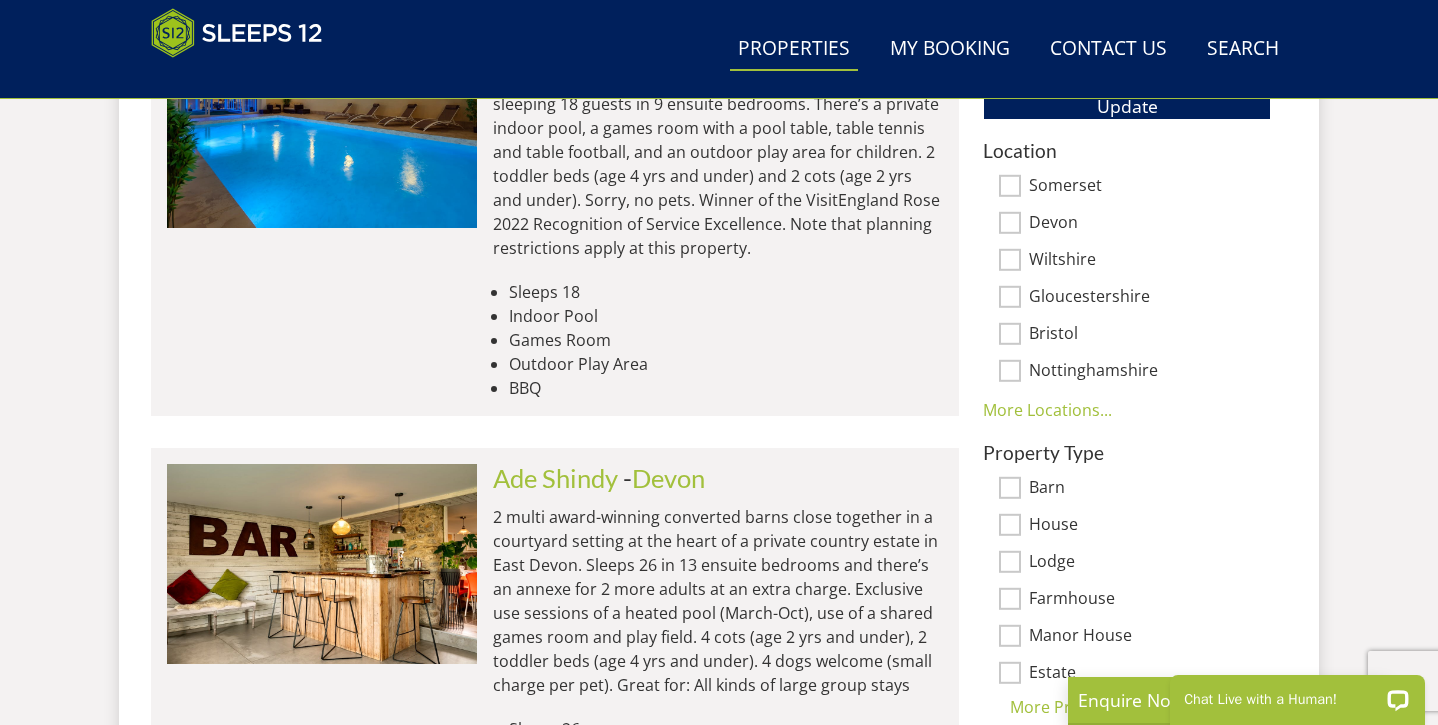 scroll, scrollTop: 1276, scrollLeft: 0, axis: vertical 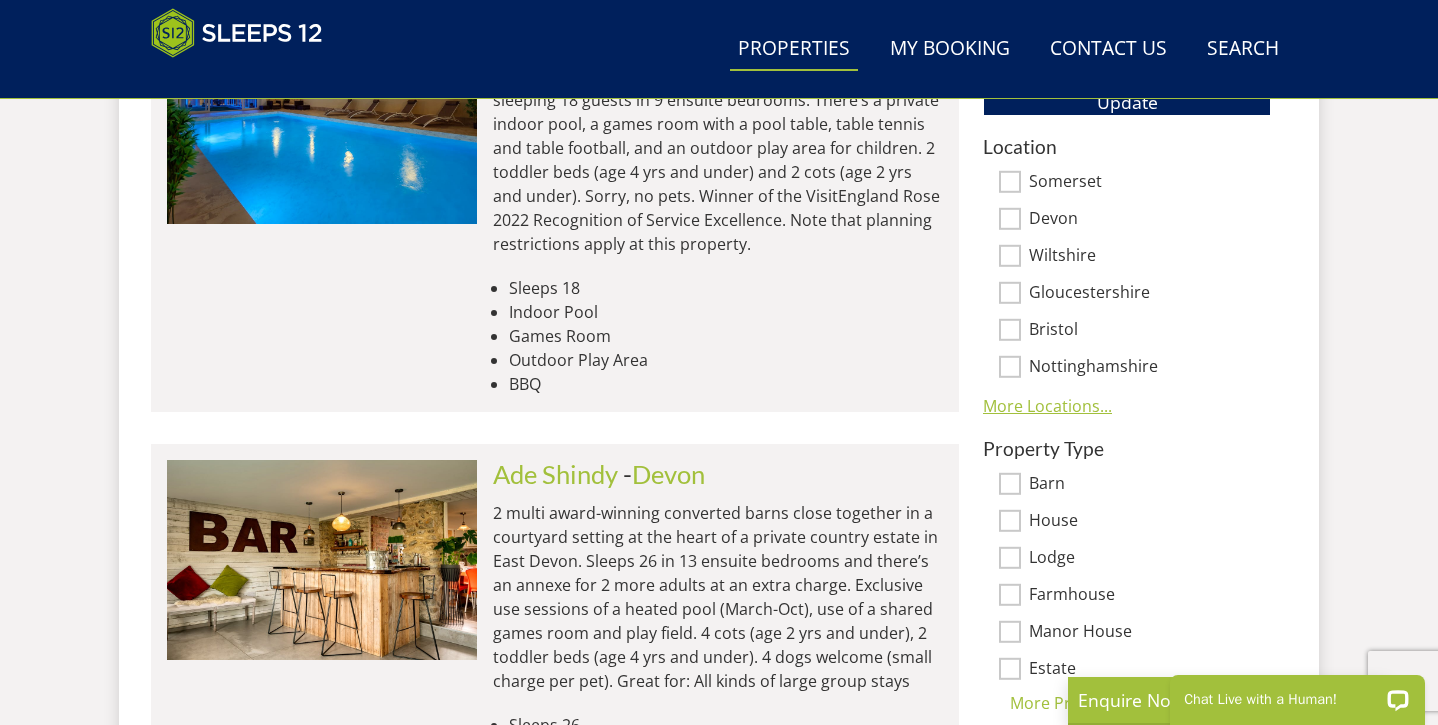 click on "More Locations..." at bounding box center [1047, 406] 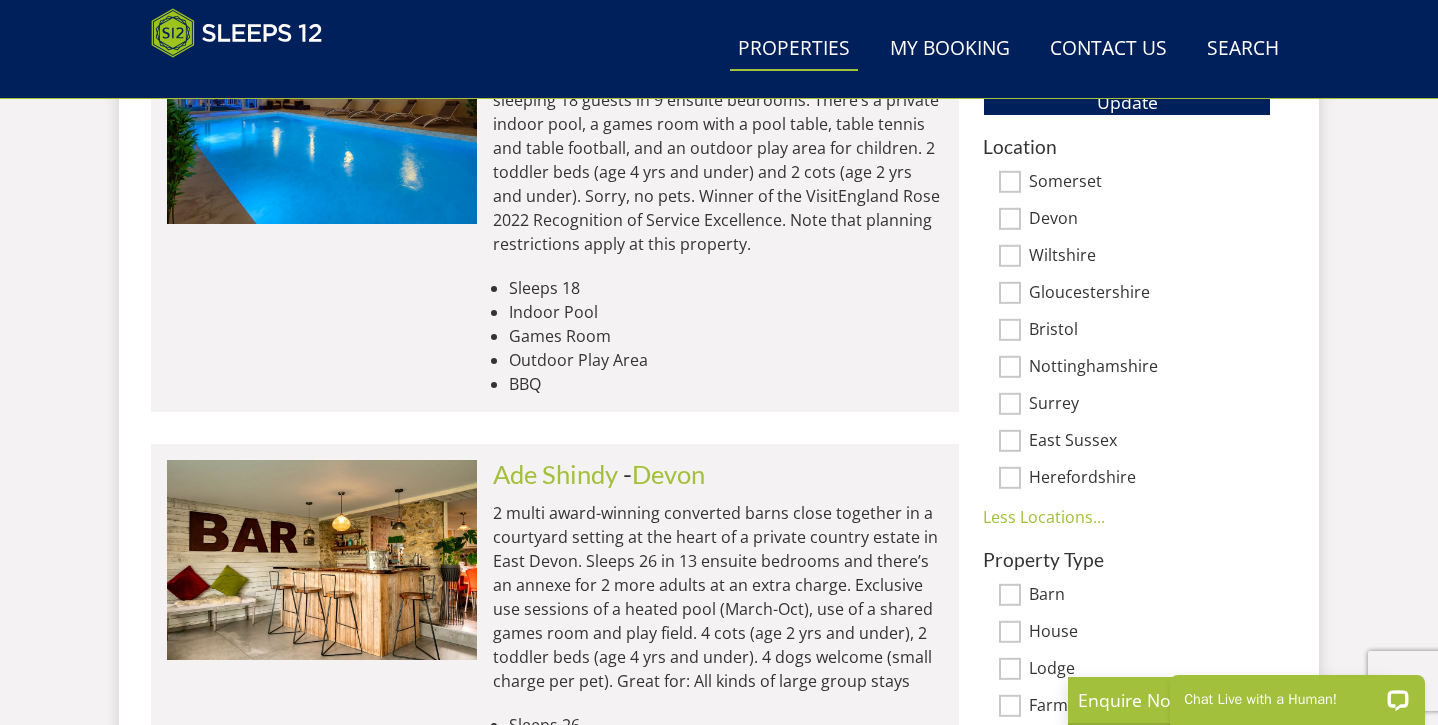 click on "Bristol" at bounding box center (1010, 330) 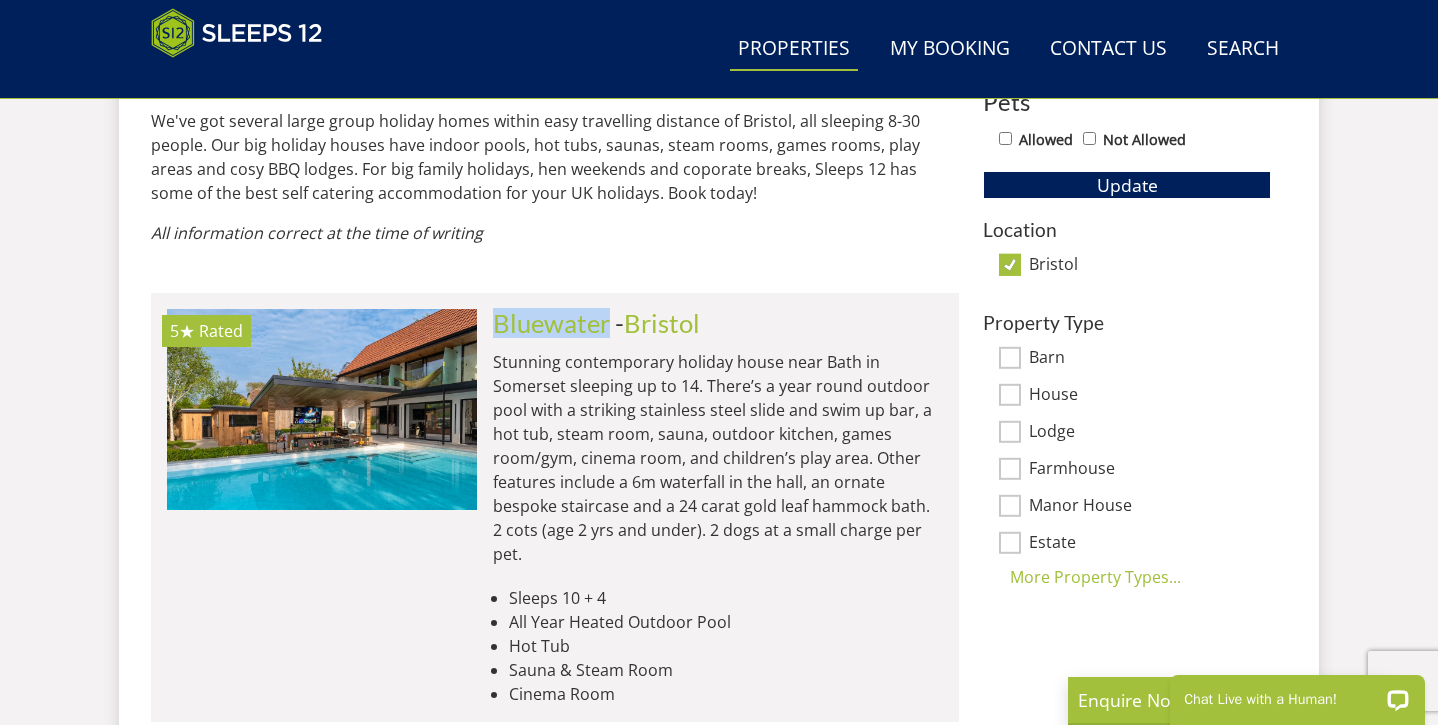 scroll, scrollTop: 1189, scrollLeft: 0, axis: vertical 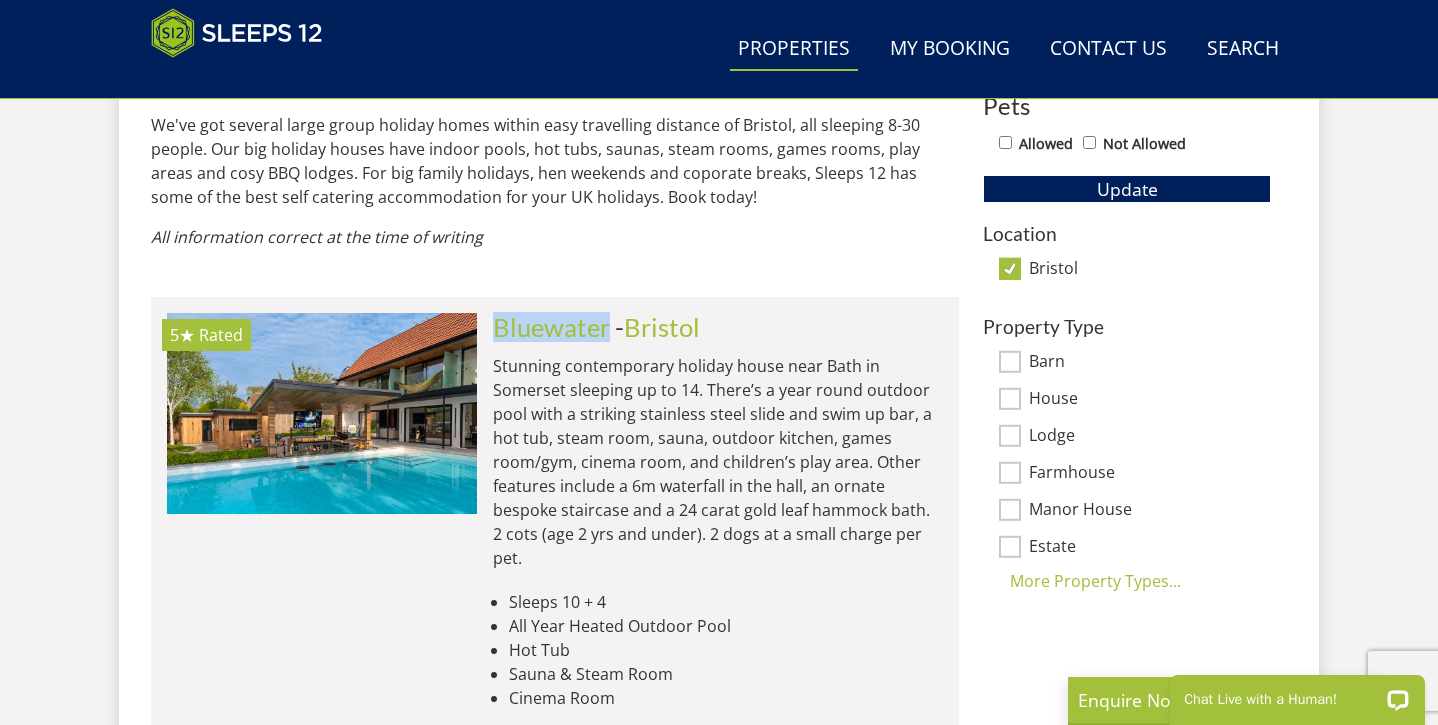 click on "Bristol" at bounding box center [1010, 269] 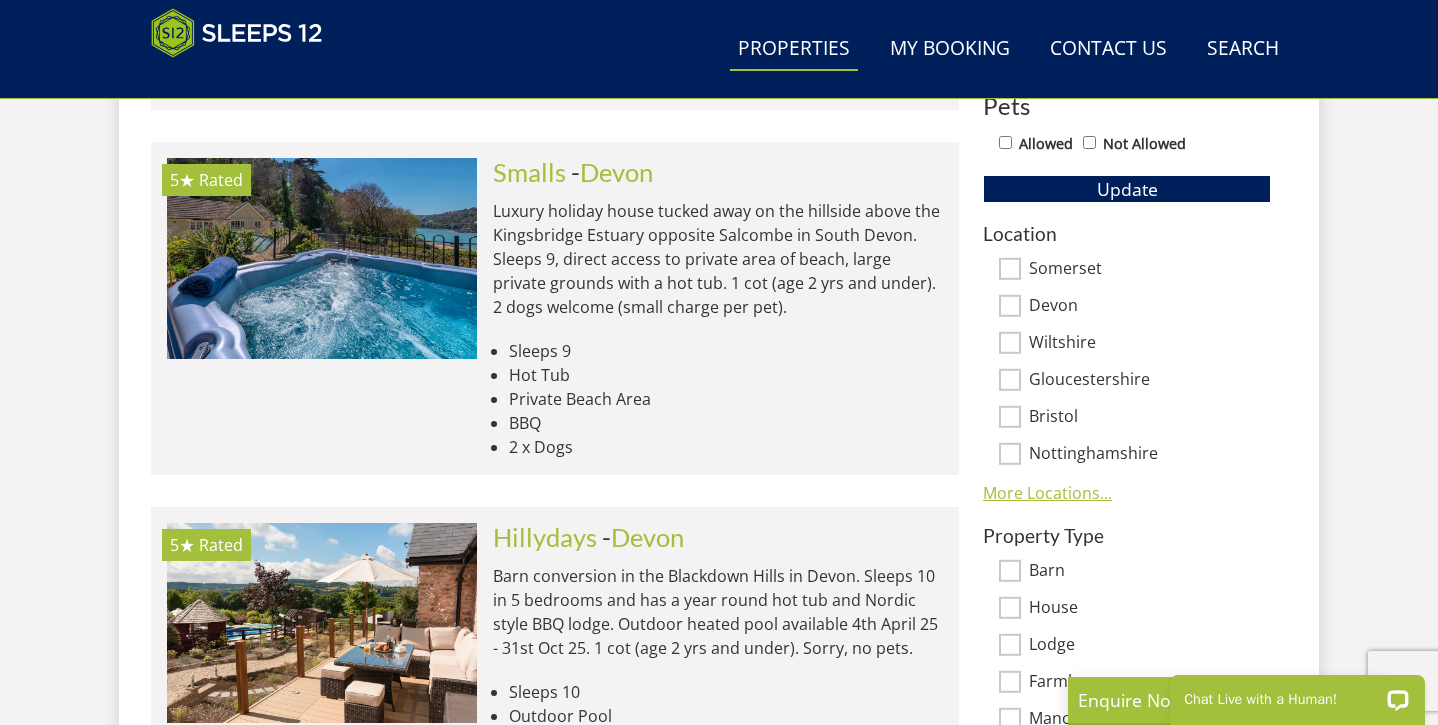 click on "More Locations..." at bounding box center [1047, 493] 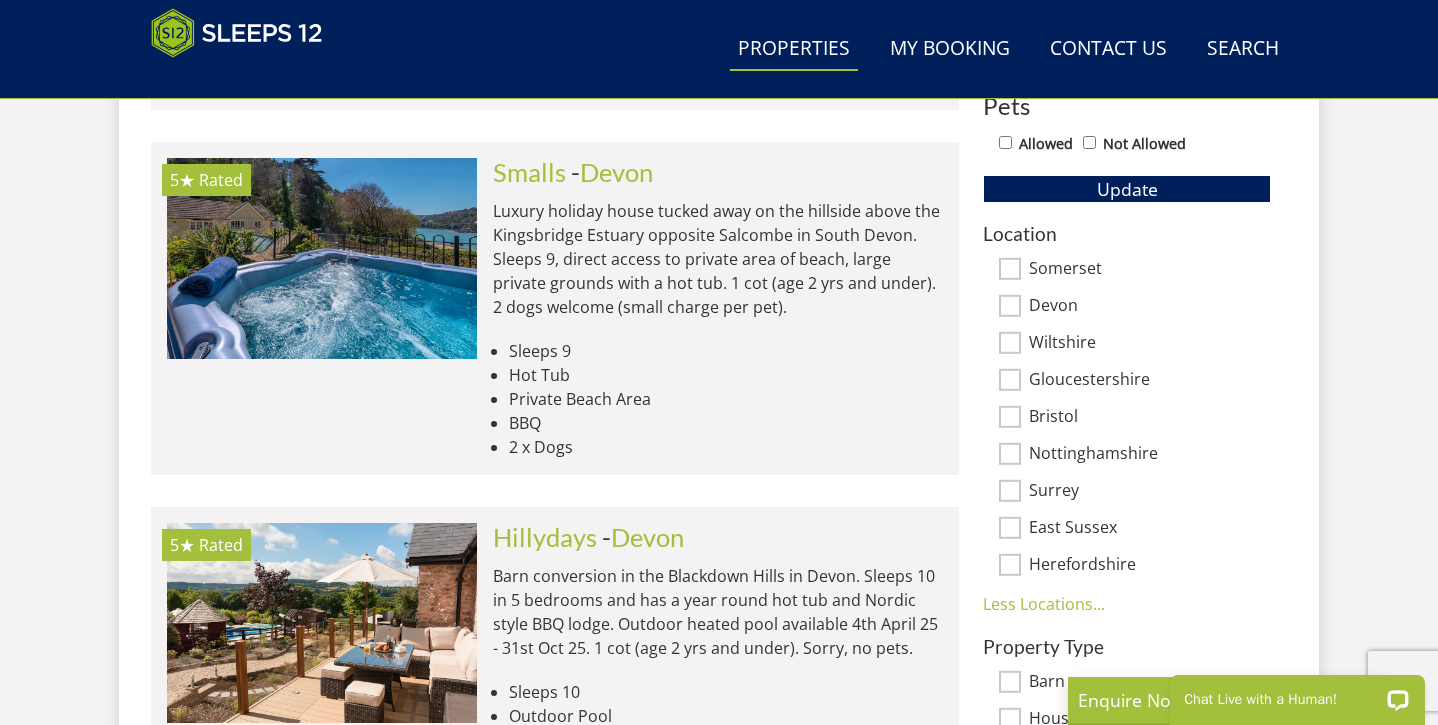 click on "Surrey" at bounding box center [1010, 491] 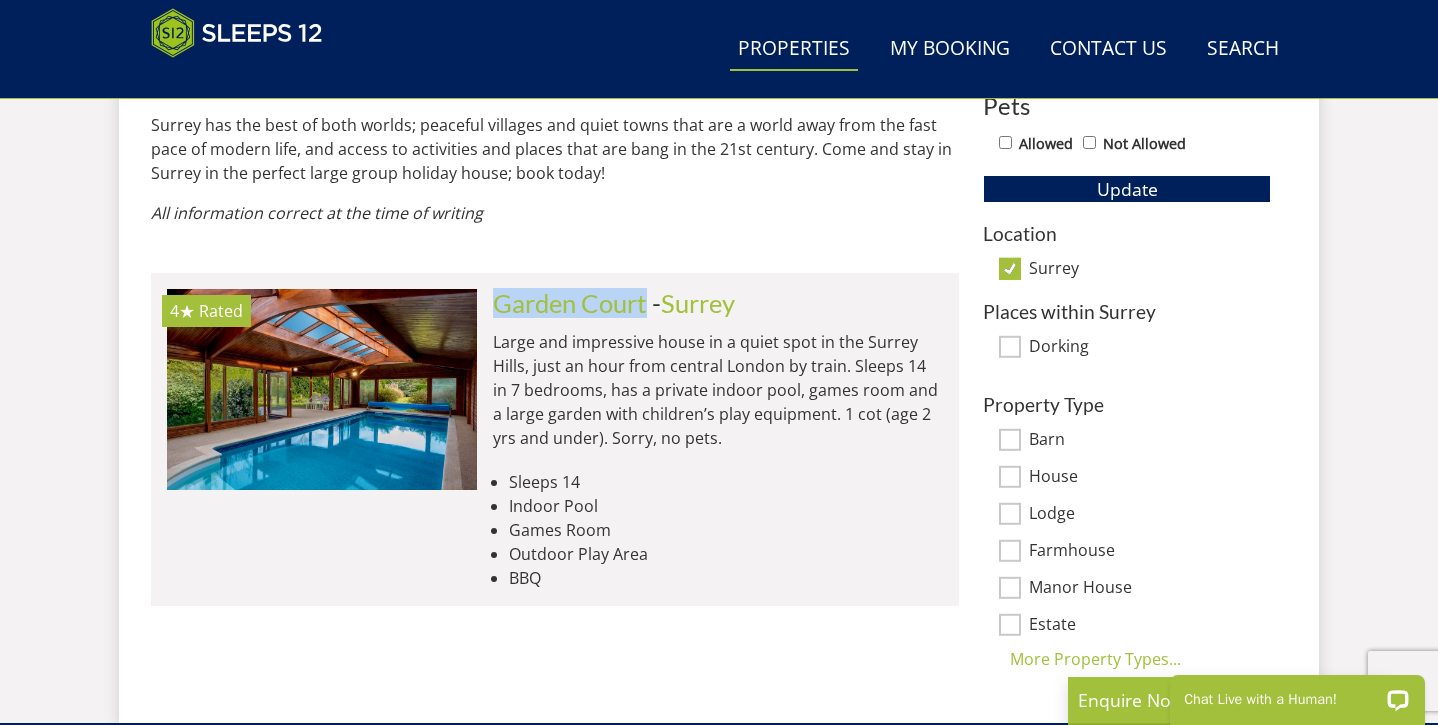 click on "Surrey" at bounding box center [1010, 269] 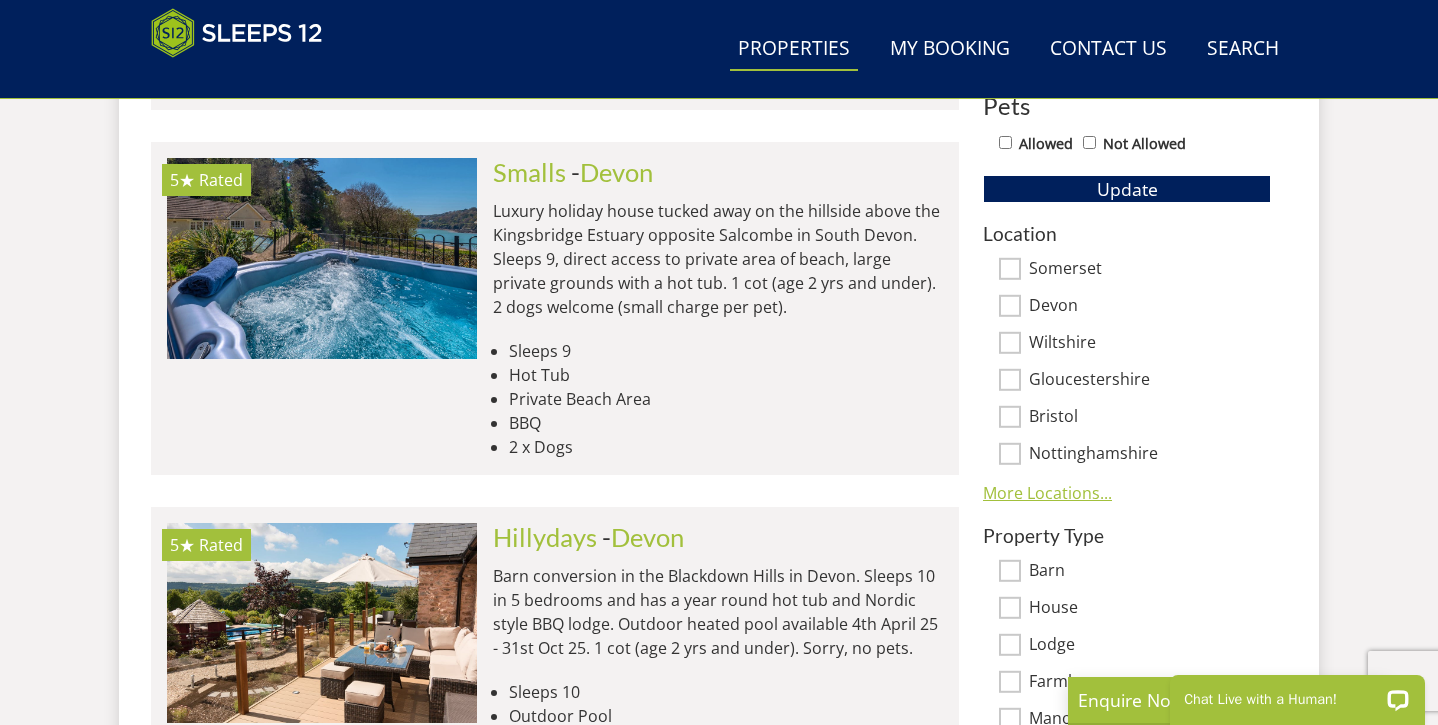 click on "More Locations..." at bounding box center (1047, 493) 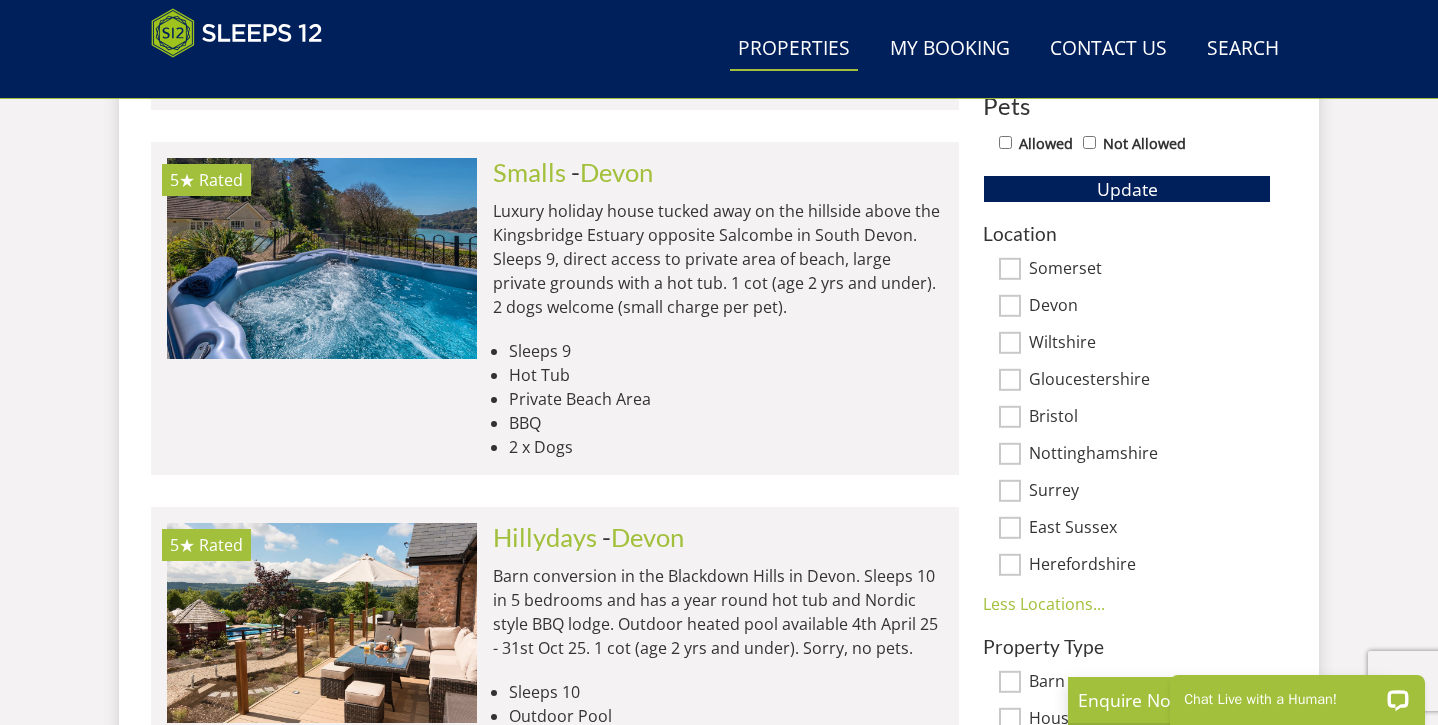 click on "East Sussex" at bounding box center (1010, 528) 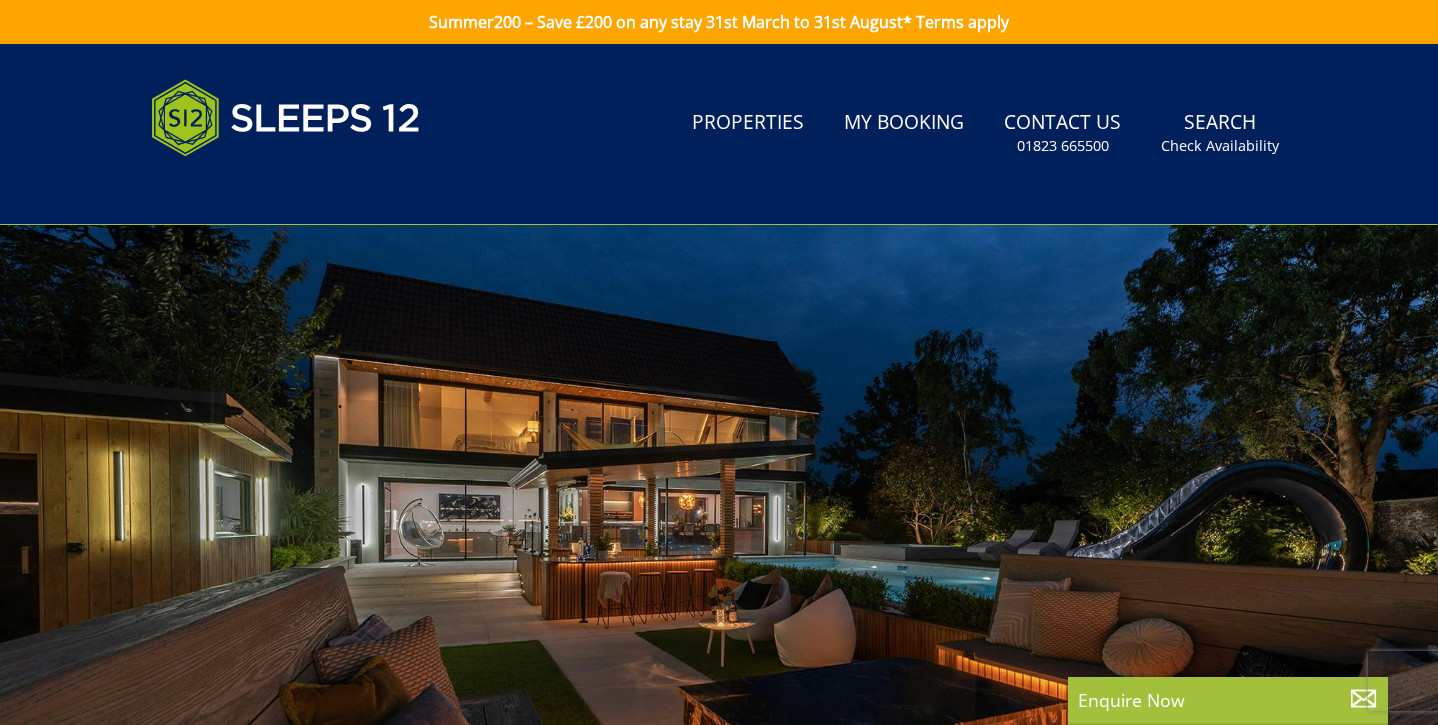 scroll, scrollTop: 0, scrollLeft: 0, axis: both 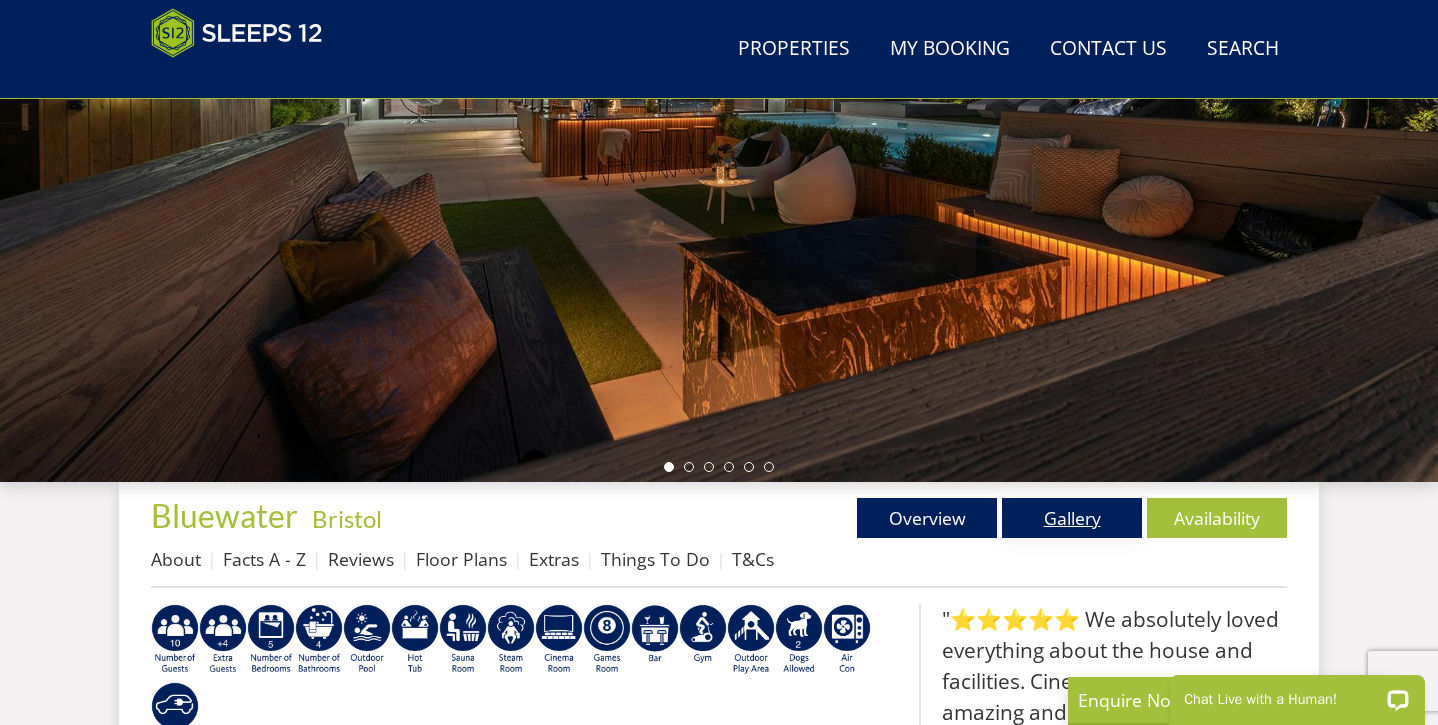 click on "Gallery" at bounding box center (1072, 518) 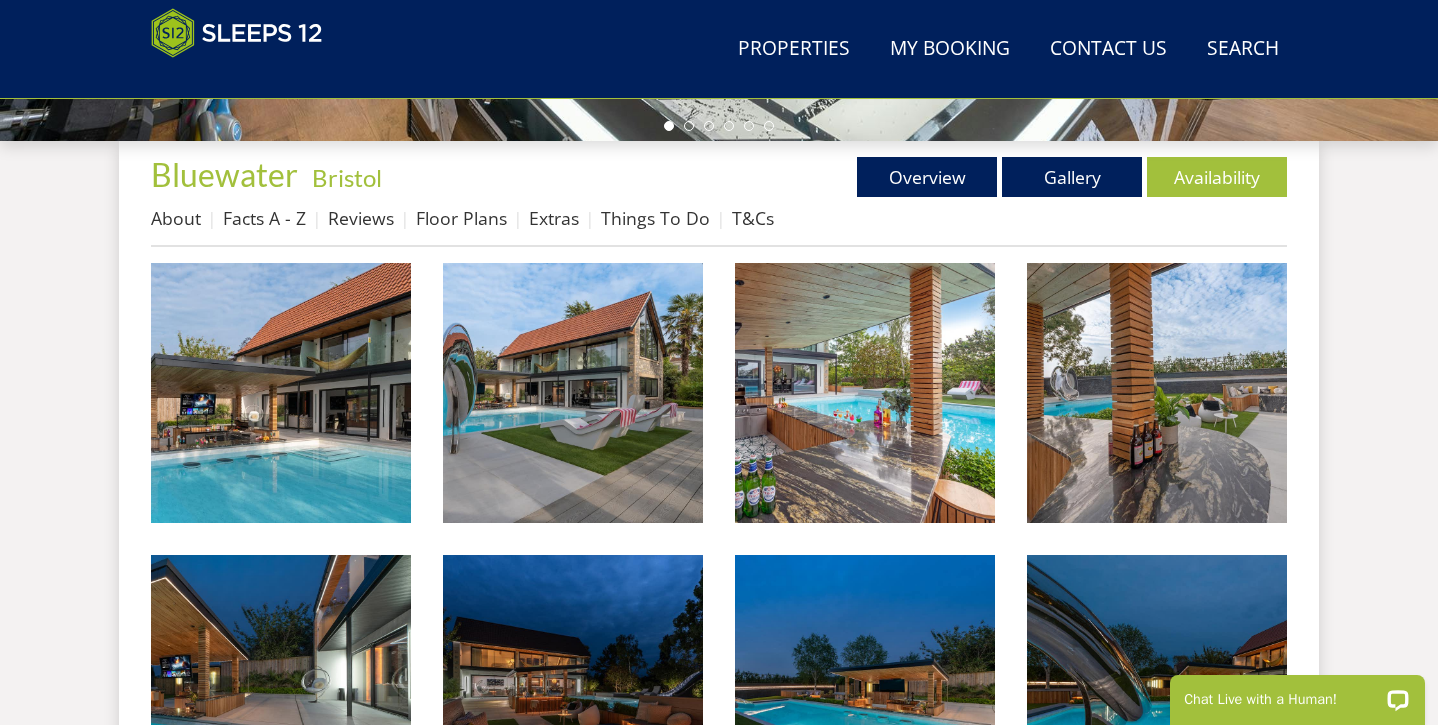 scroll, scrollTop: 710, scrollLeft: 0, axis: vertical 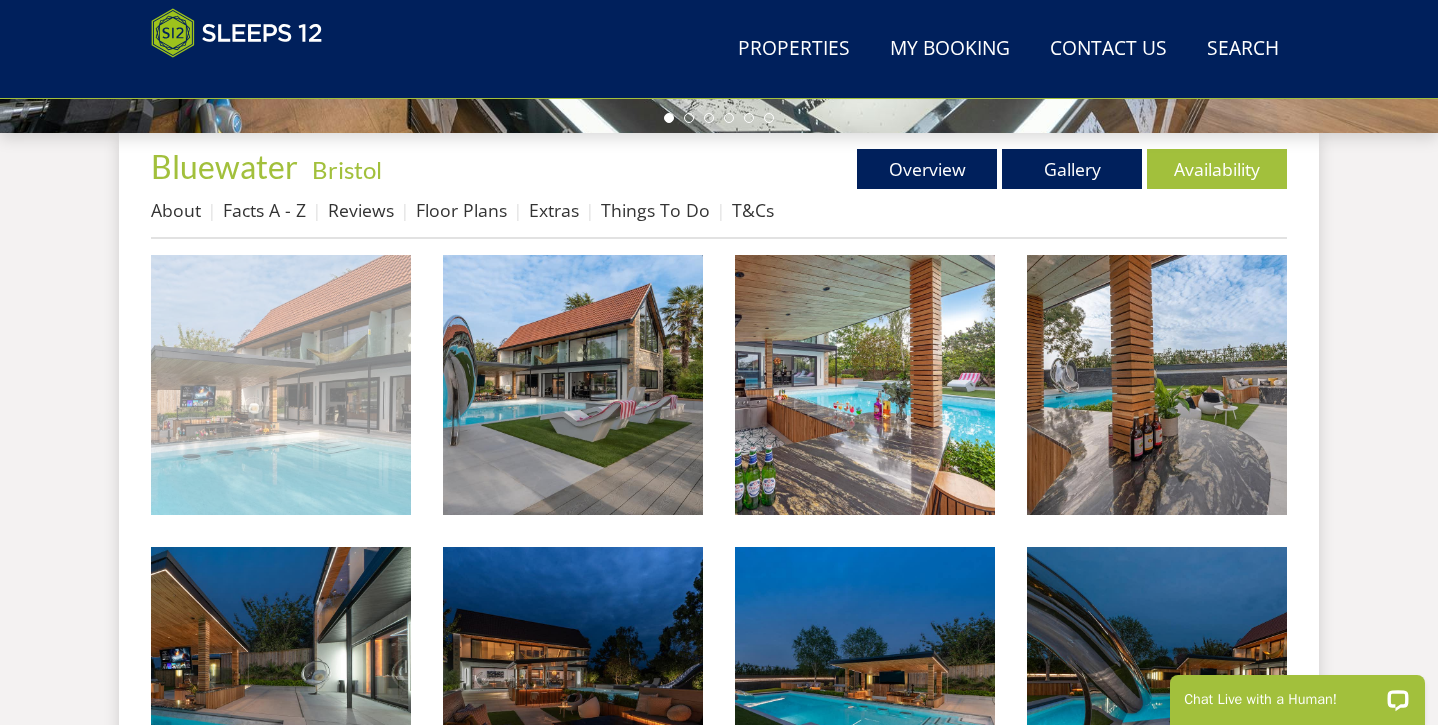 click at bounding box center [281, 385] 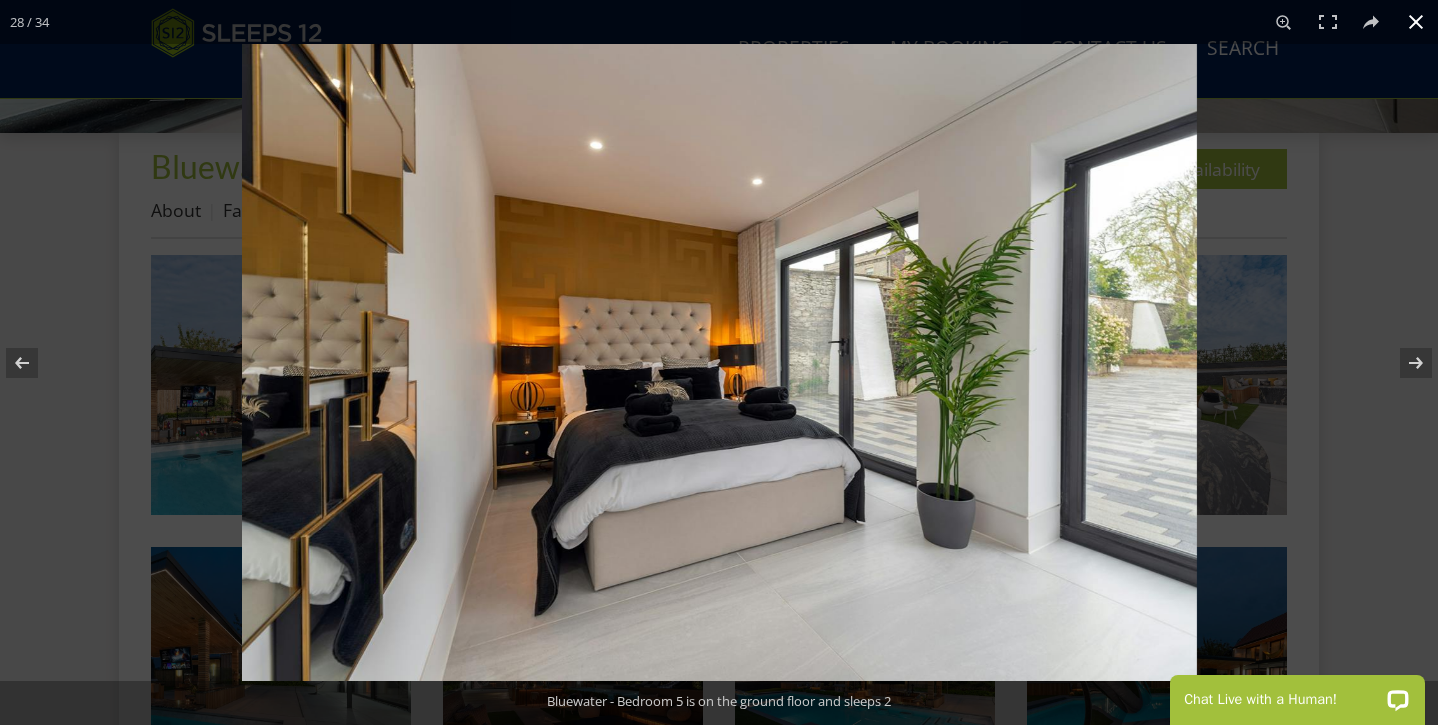 click at bounding box center (1416, 22) 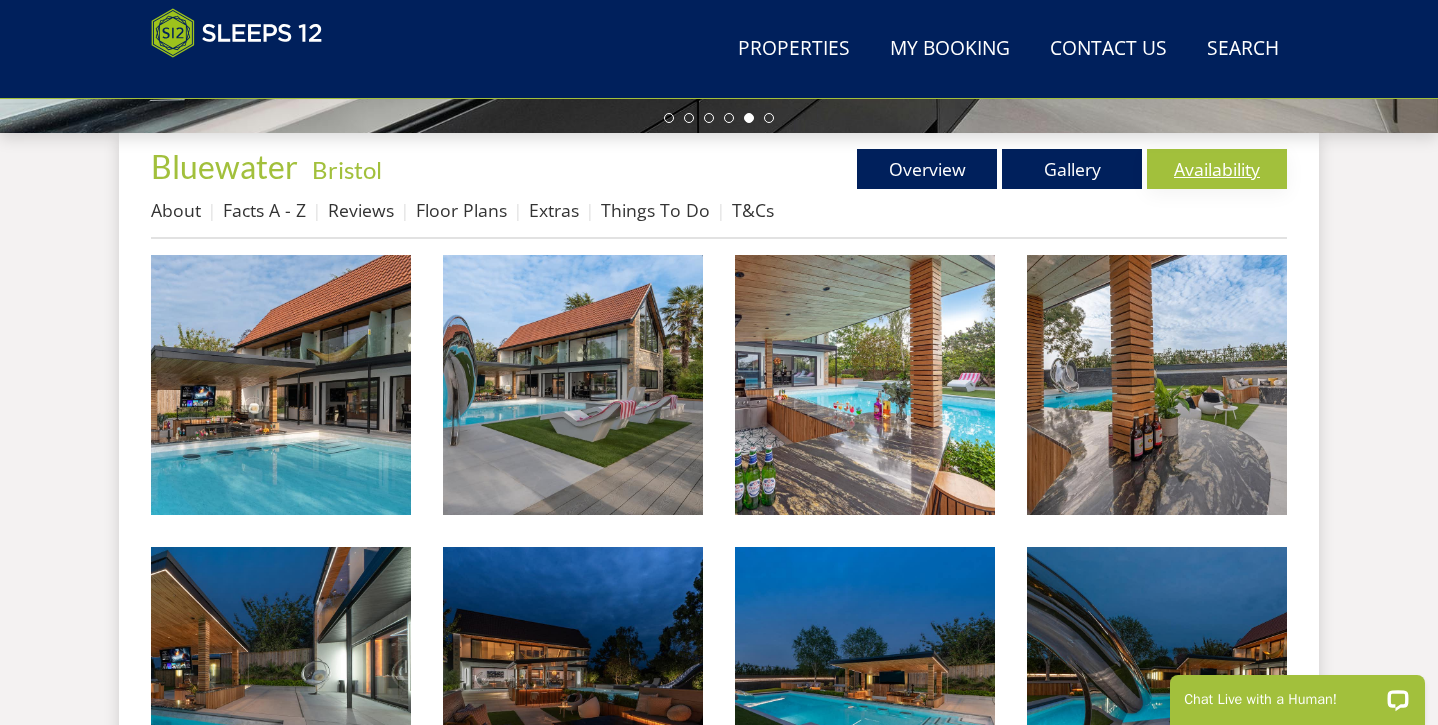 click on "Availability" at bounding box center [1217, 169] 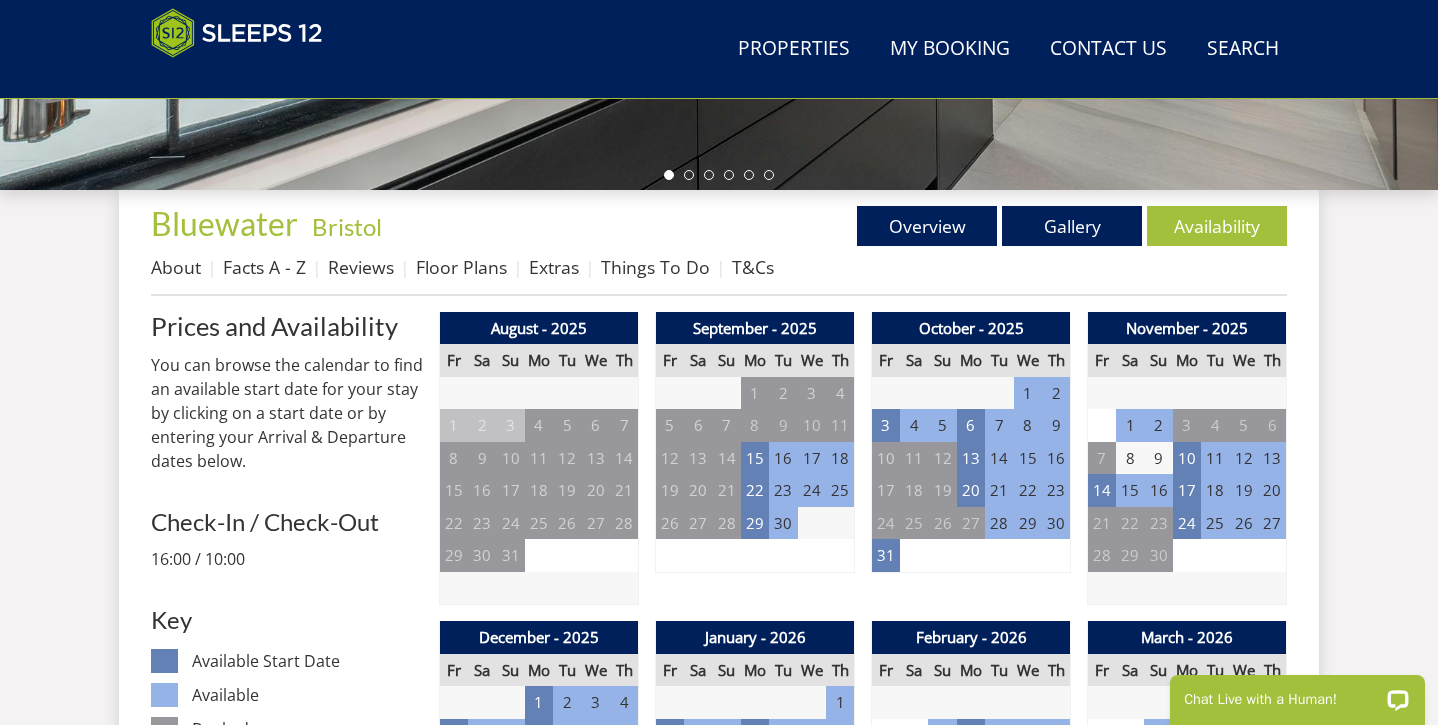 scroll, scrollTop: 650, scrollLeft: 0, axis: vertical 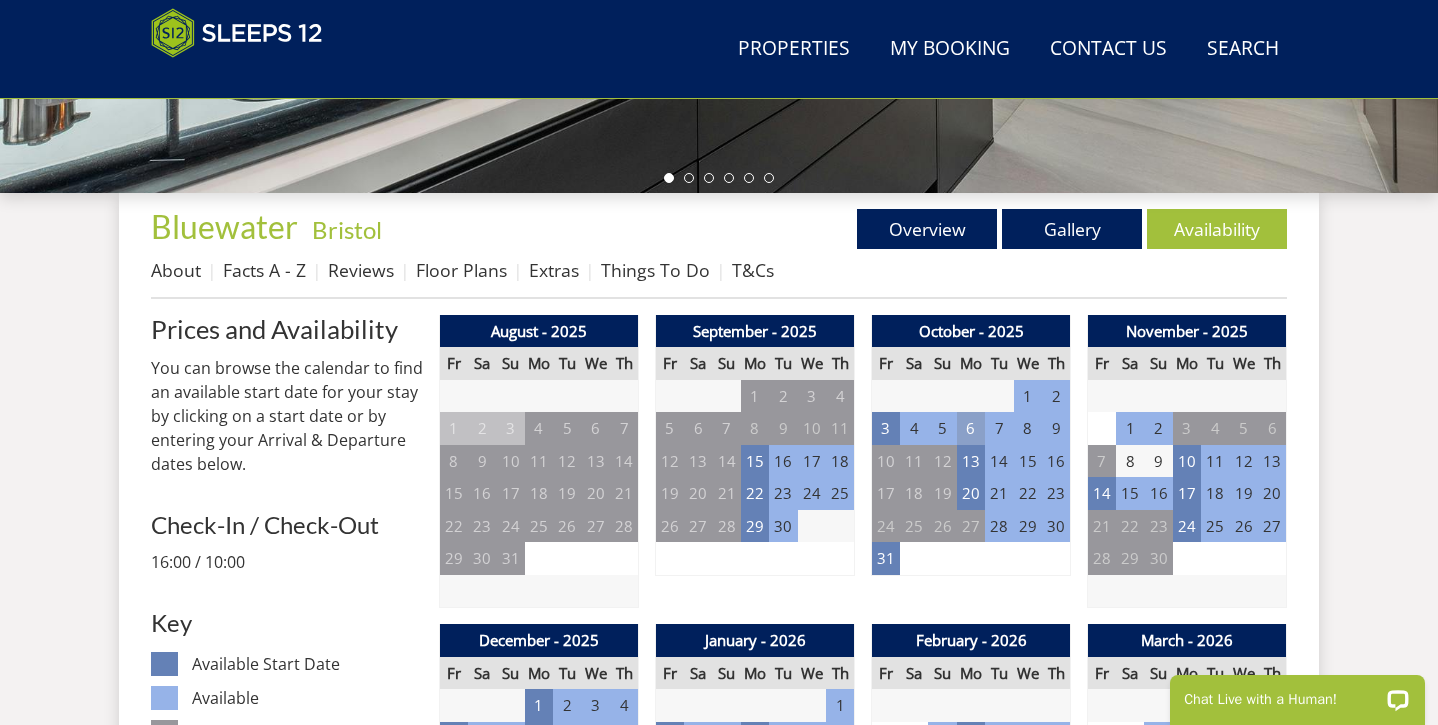 click on "6" at bounding box center (971, 428) 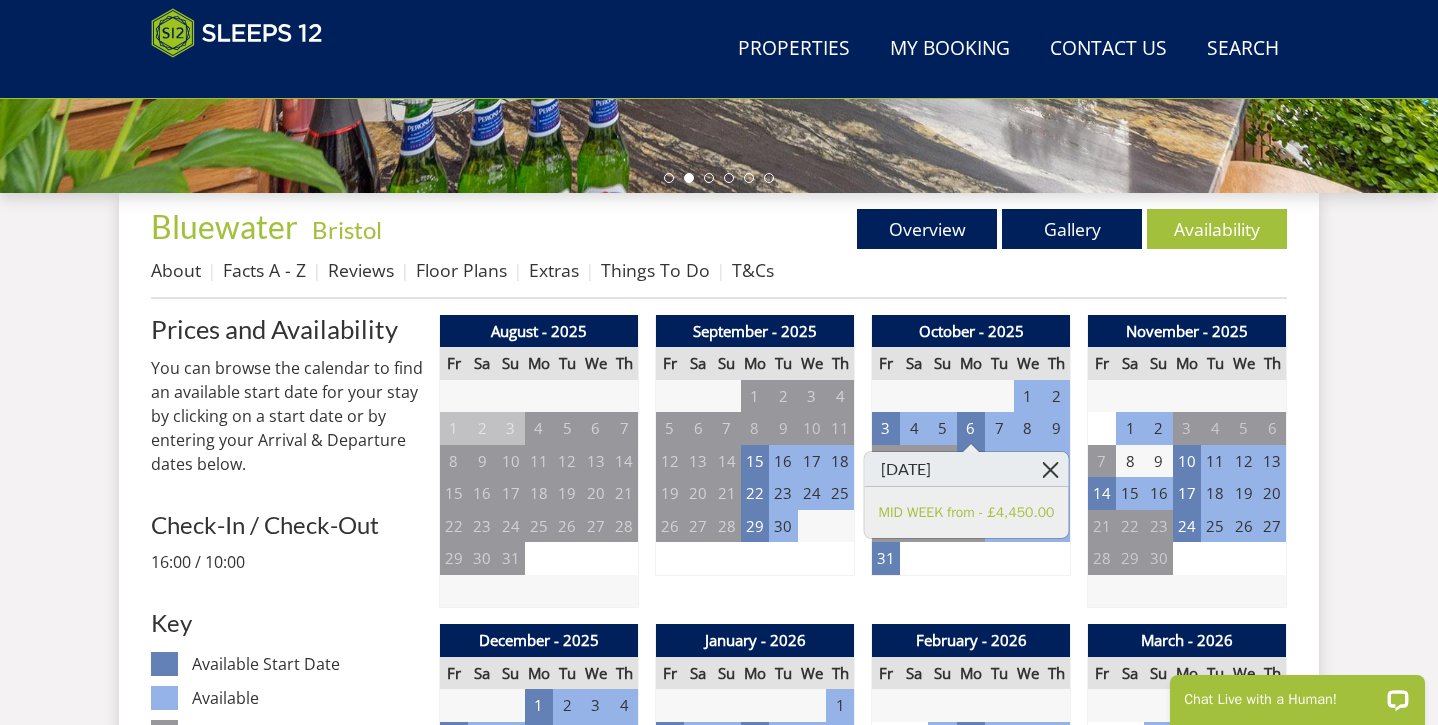 click at bounding box center [1050, 469] 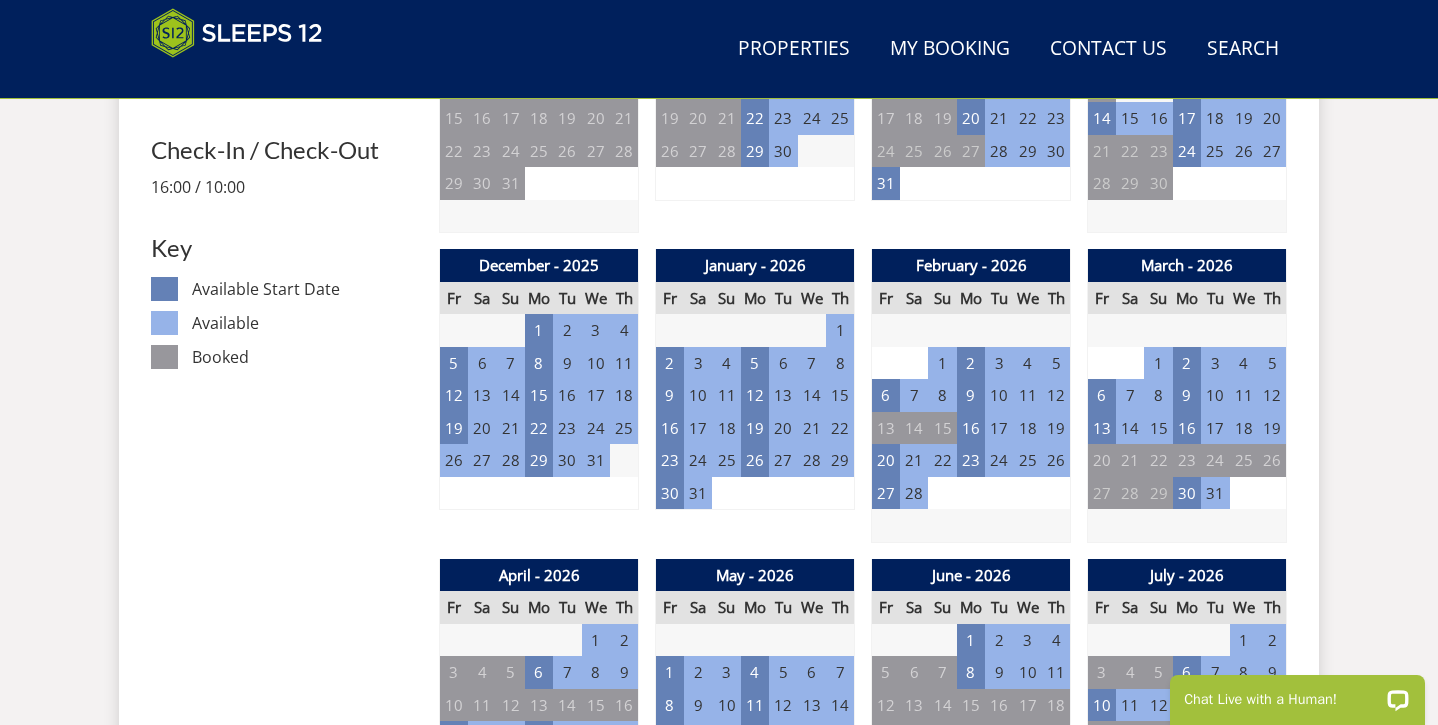 scroll, scrollTop: 1045, scrollLeft: 0, axis: vertical 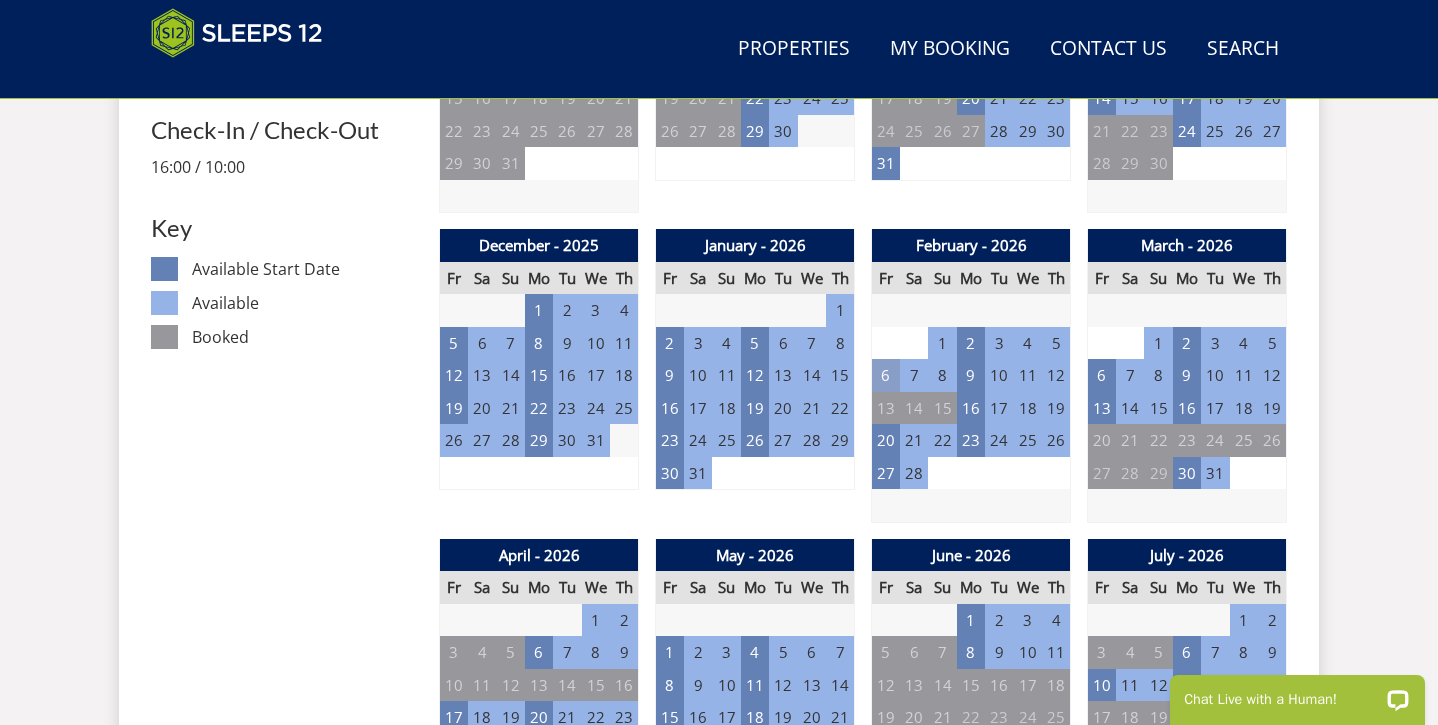 click on "6" at bounding box center (886, 375) 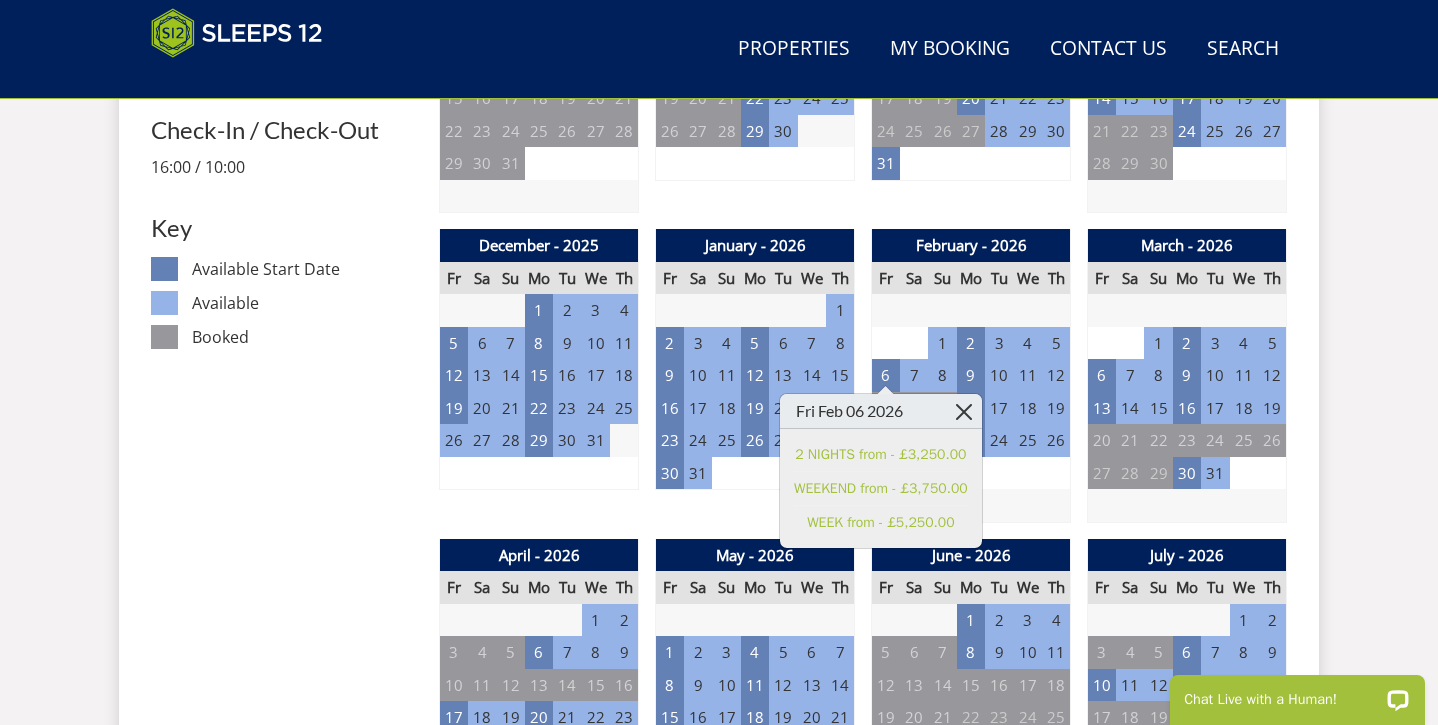 click at bounding box center [964, 411] 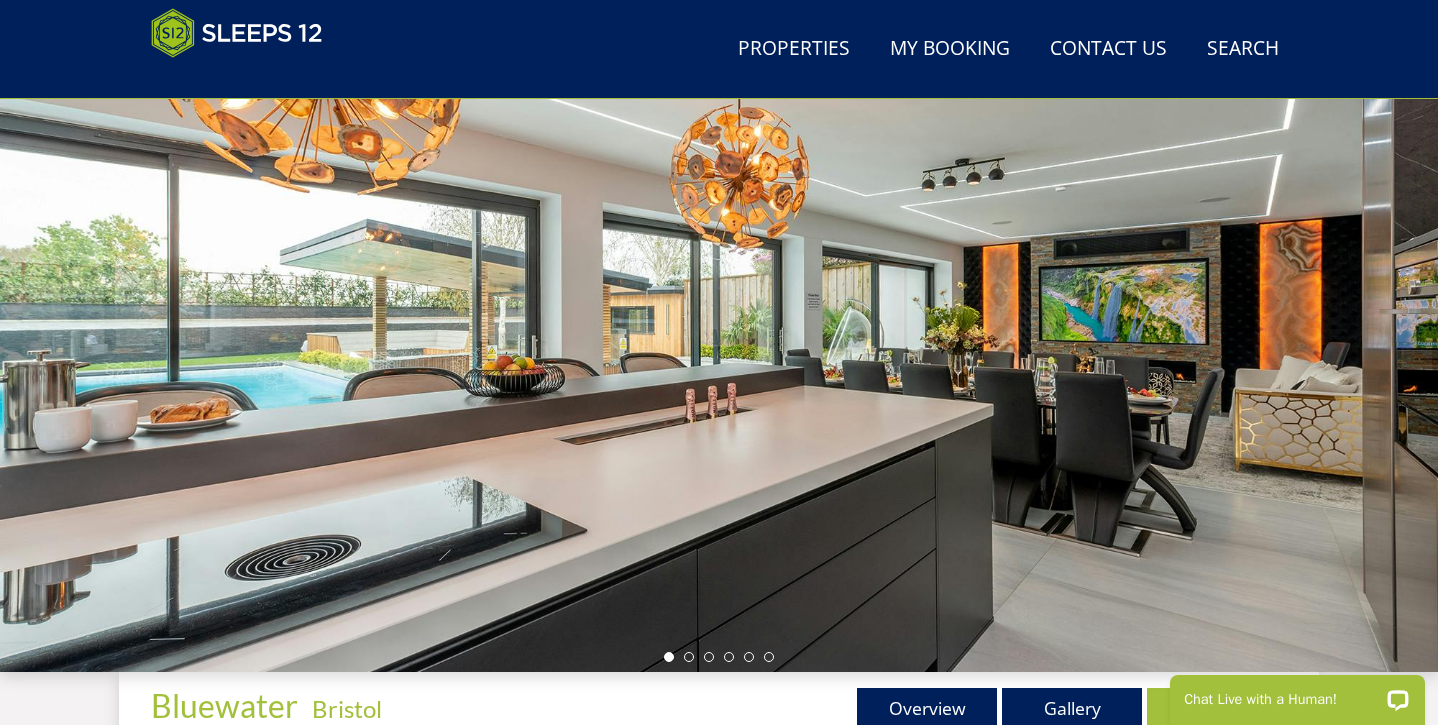 scroll, scrollTop: 168, scrollLeft: 0, axis: vertical 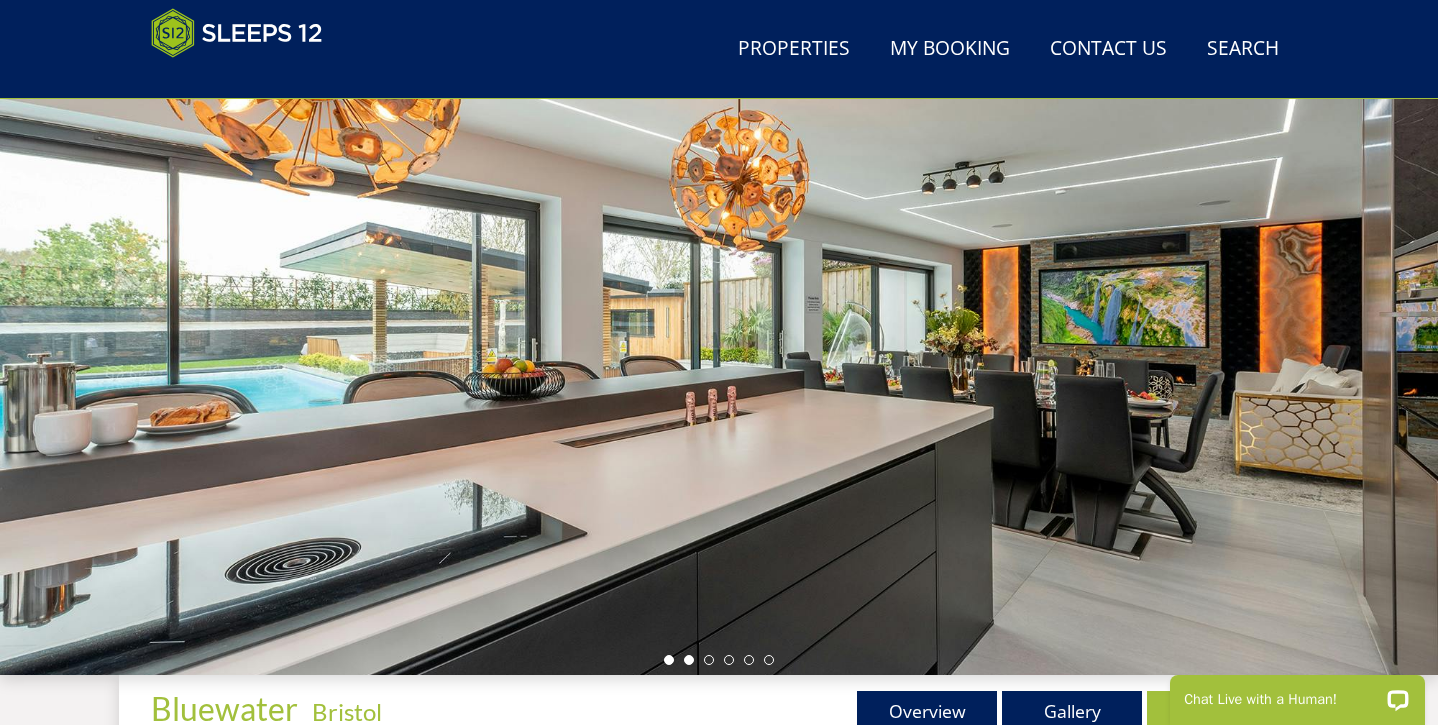 click at bounding box center (689, 660) 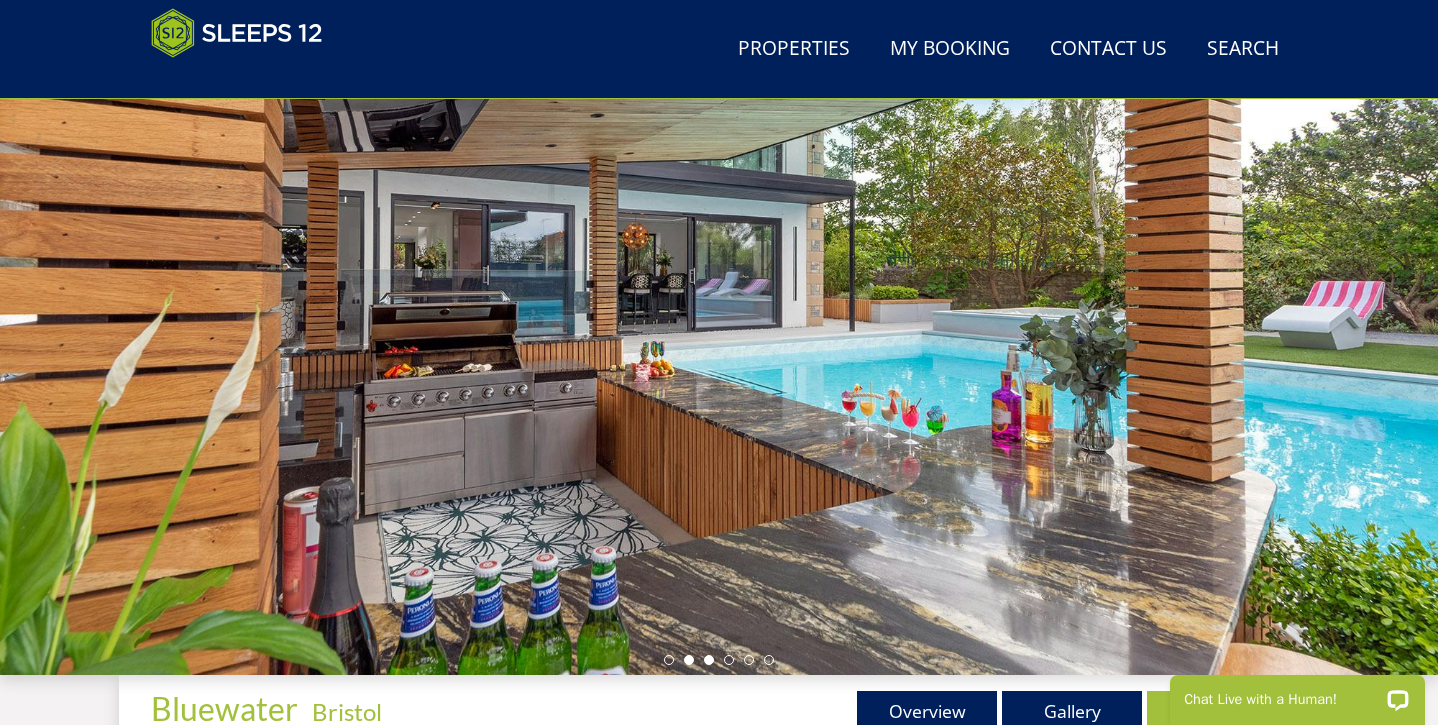 click at bounding box center [709, 660] 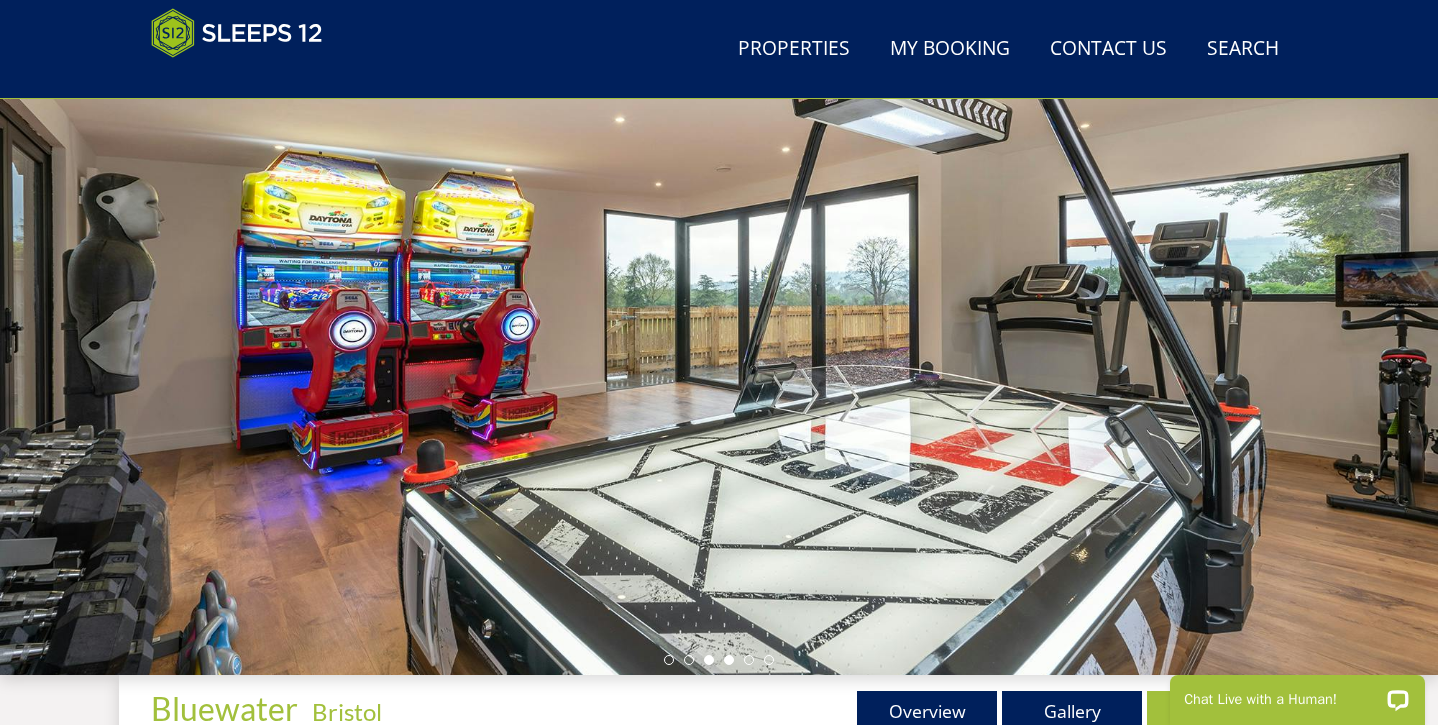 click at bounding box center (729, 660) 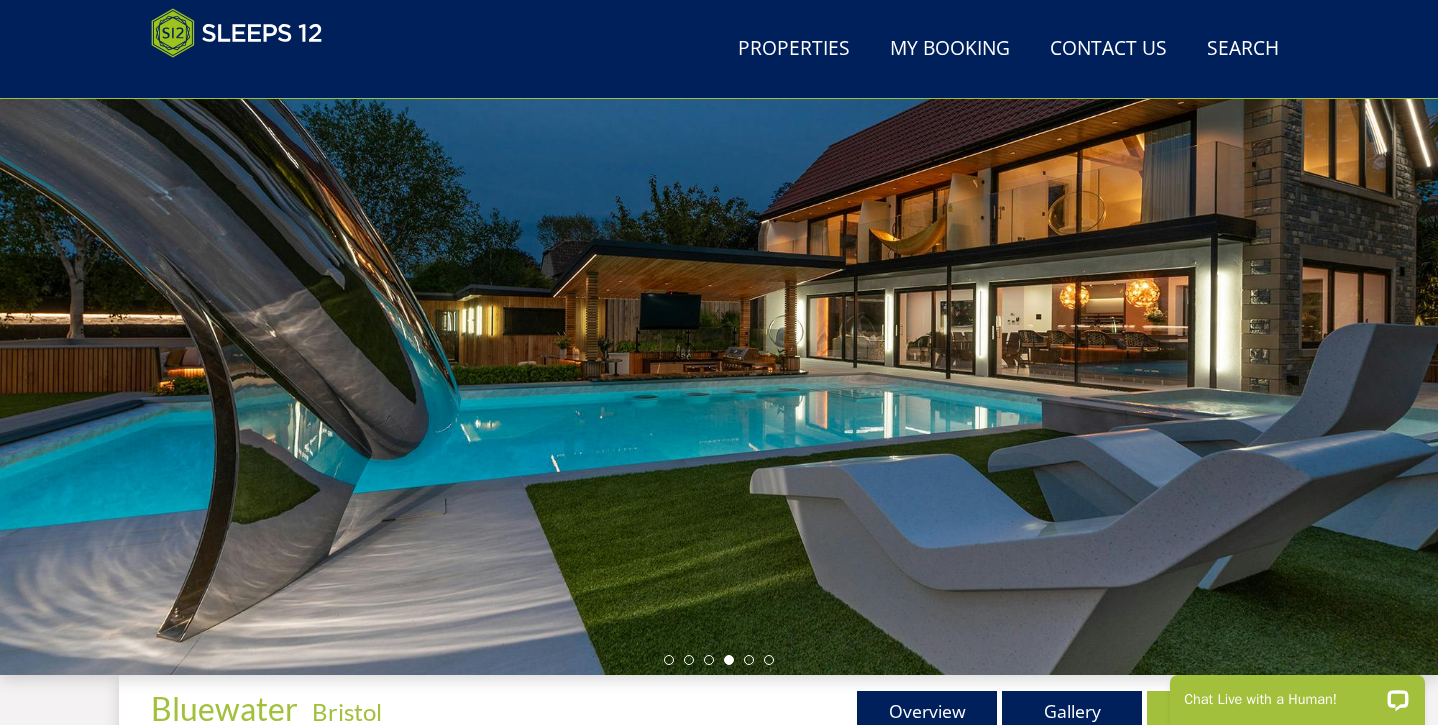 click at bounding box center [719, 660] 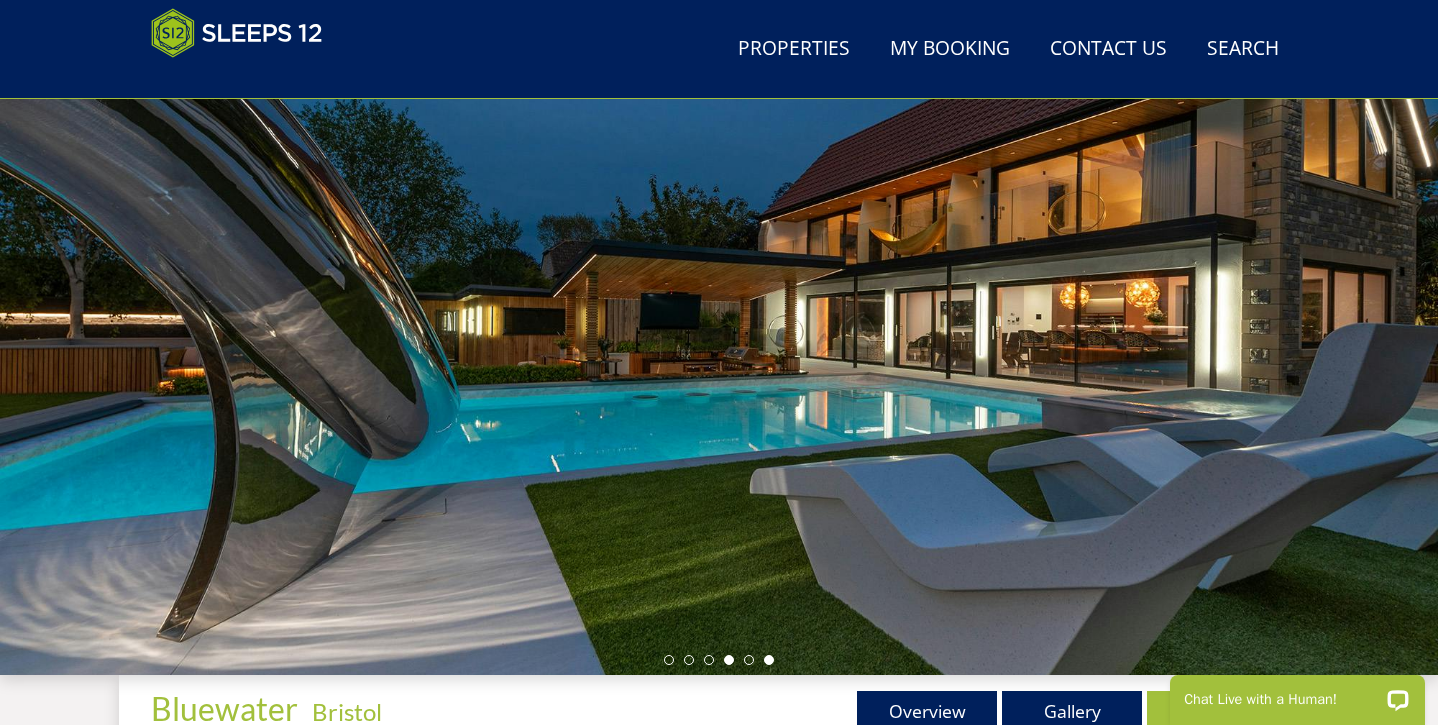 click at bounding box center (769, 660) 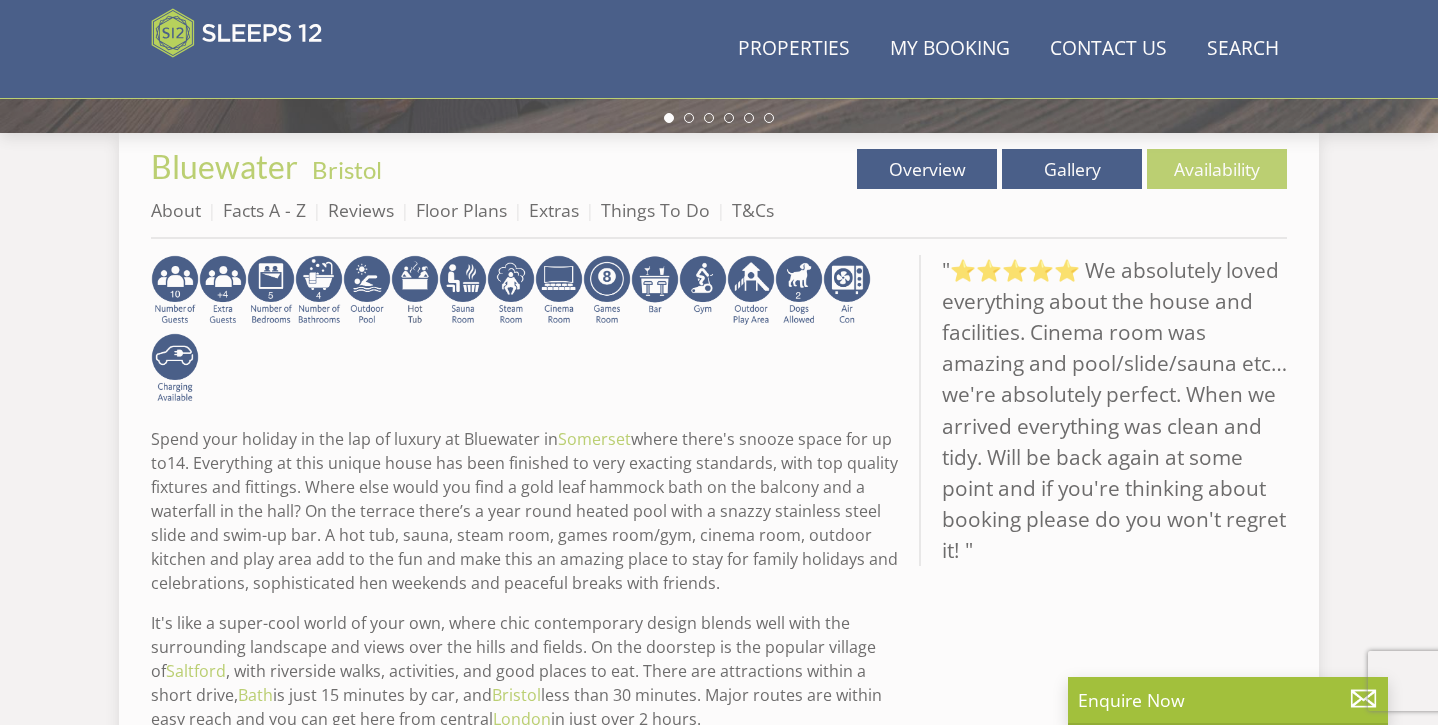 scroll, scrollTop: 361, scrollLeft: 0, axis: vertical 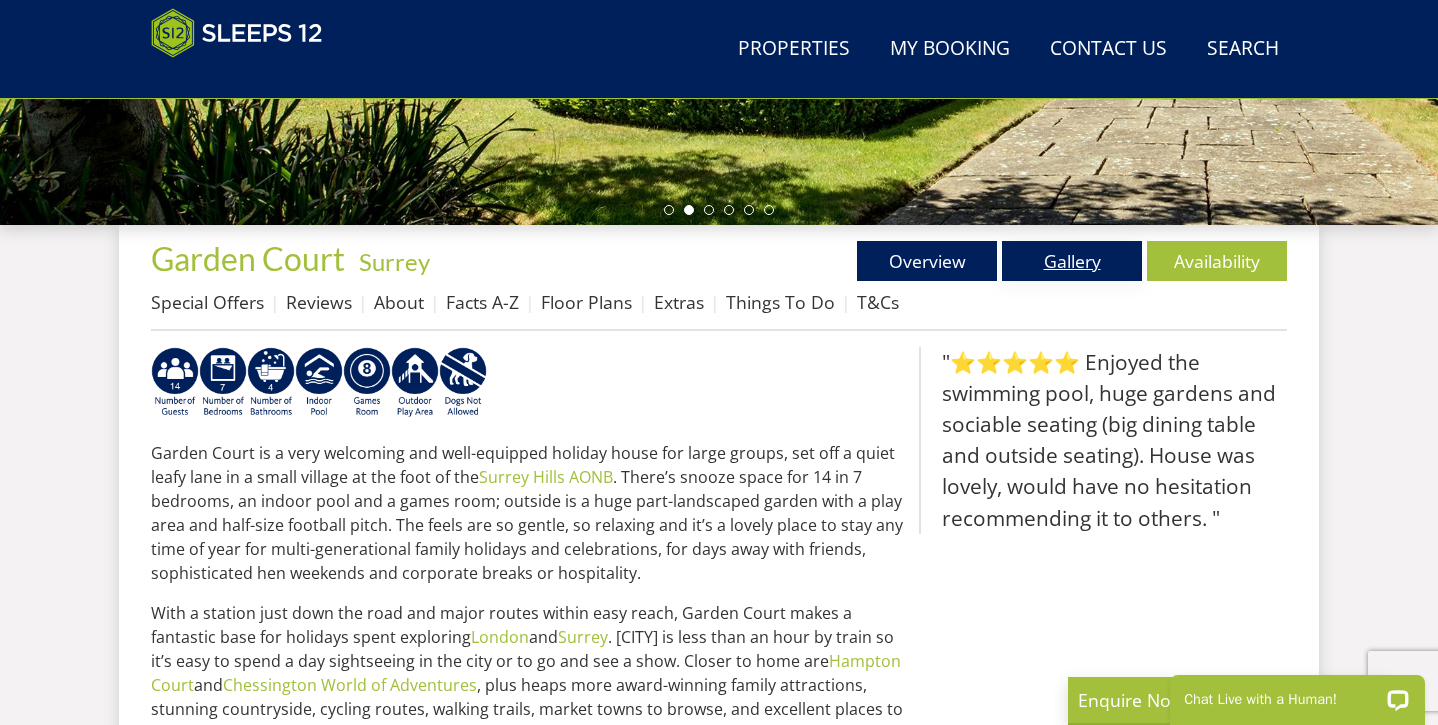 click on "Gallery" at bounding box center (1072, 261) 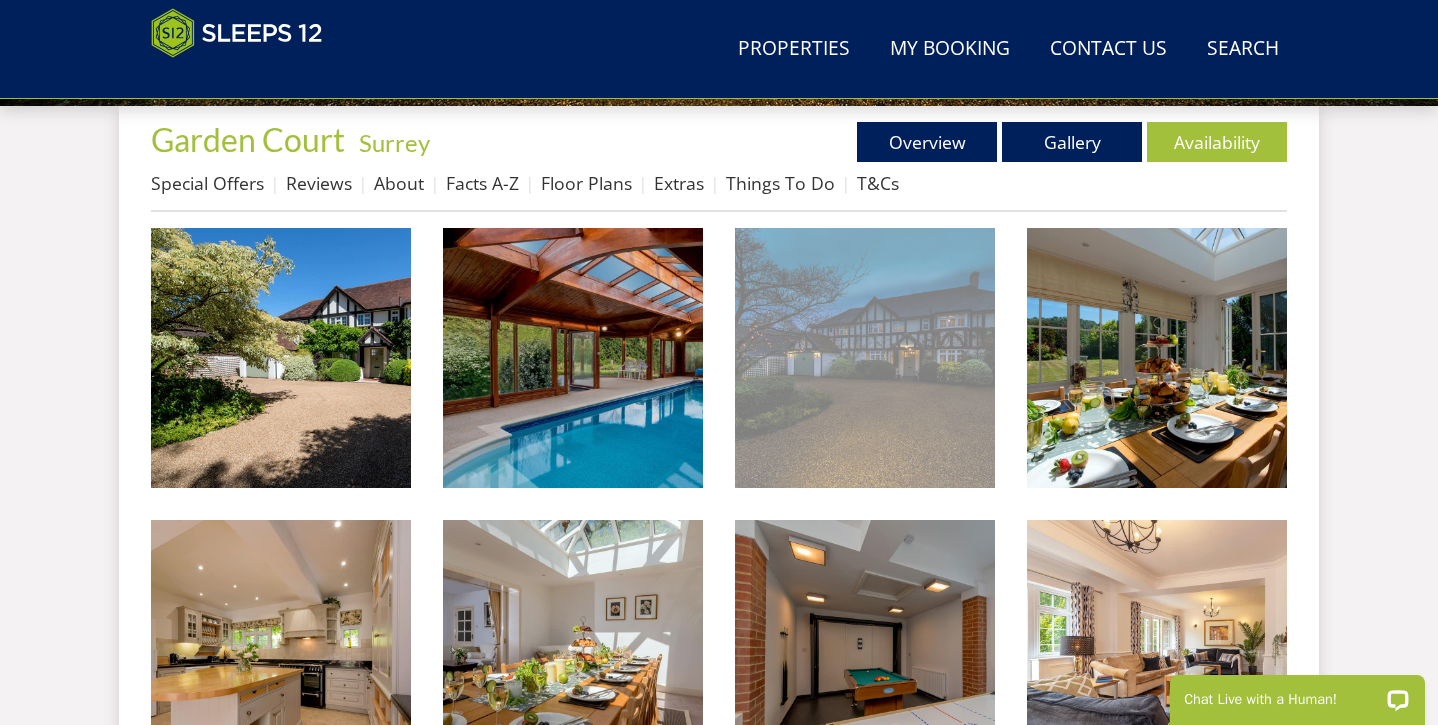 scroll, scrollTop: 739, scrollLeft: 0, axis: vertical 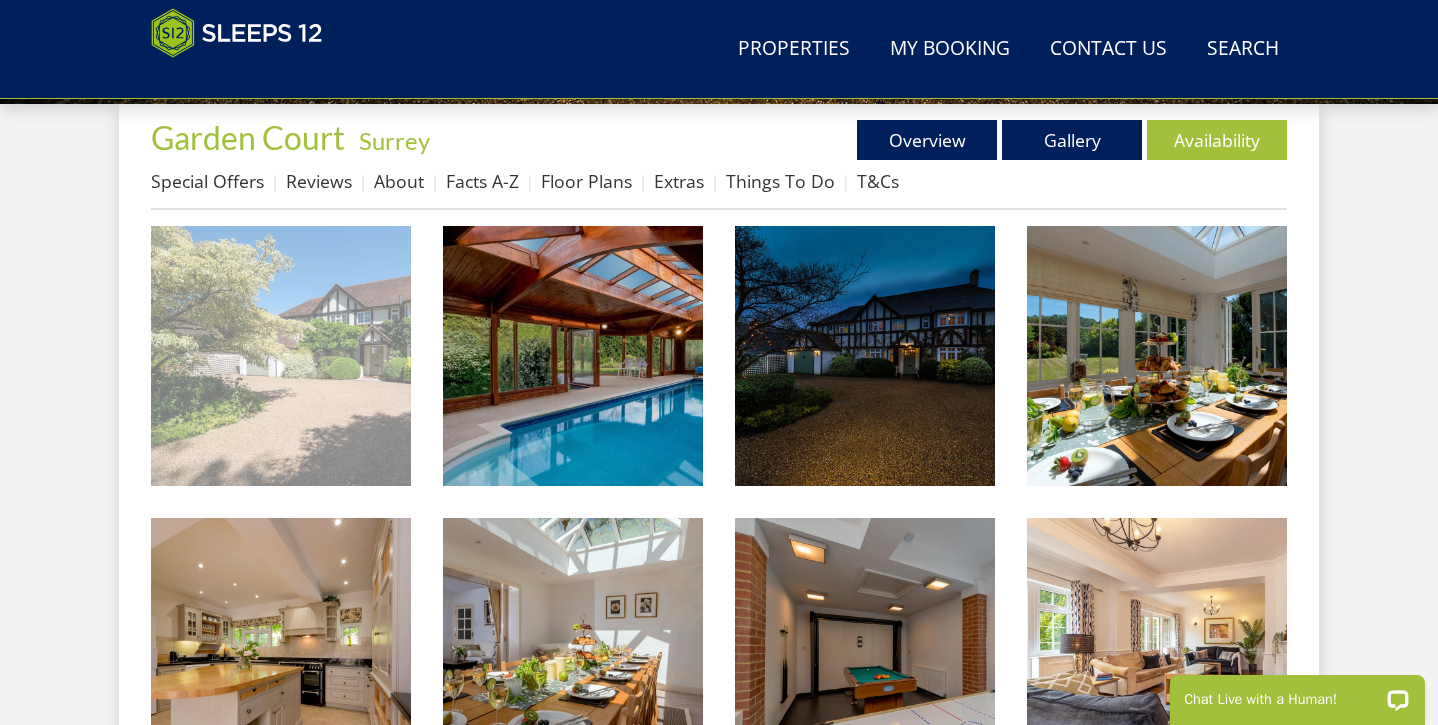 click at bounding box center [281, 356] 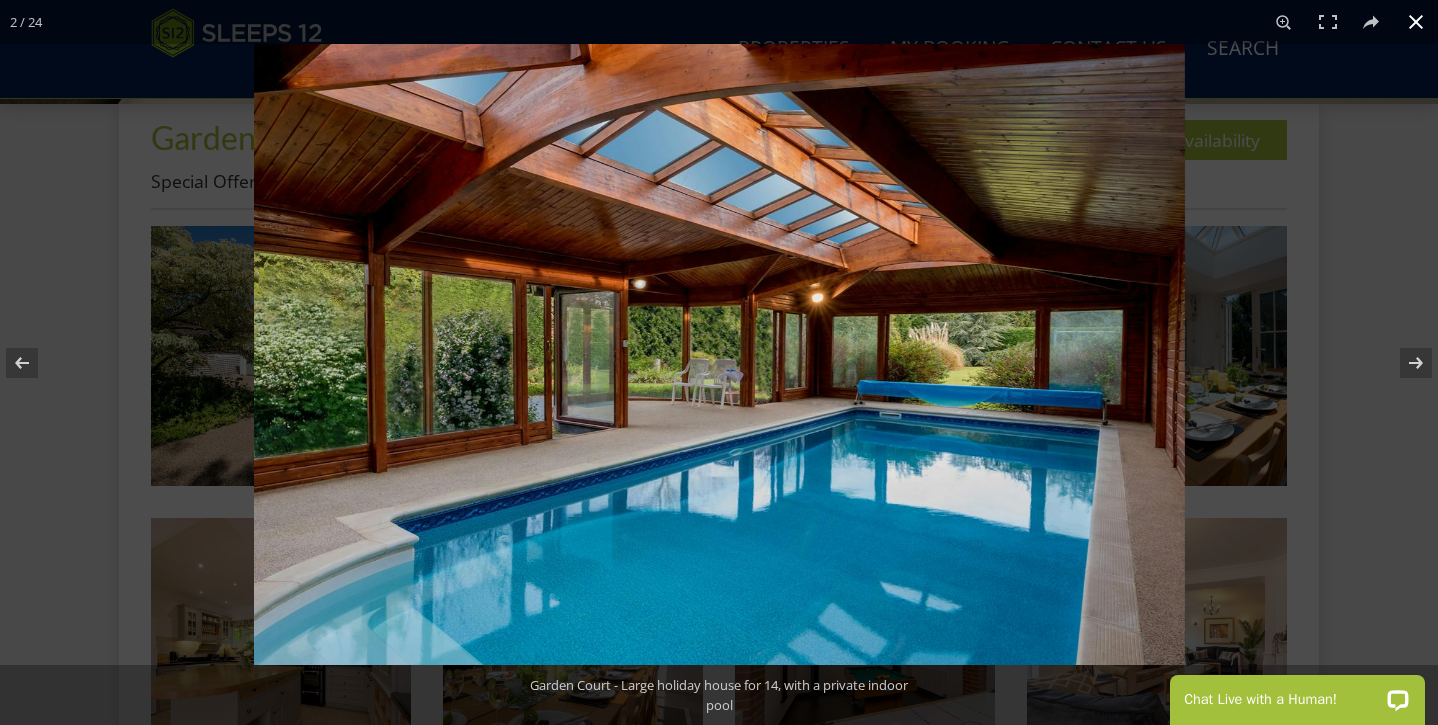 click at bounding box center (1416, 22) 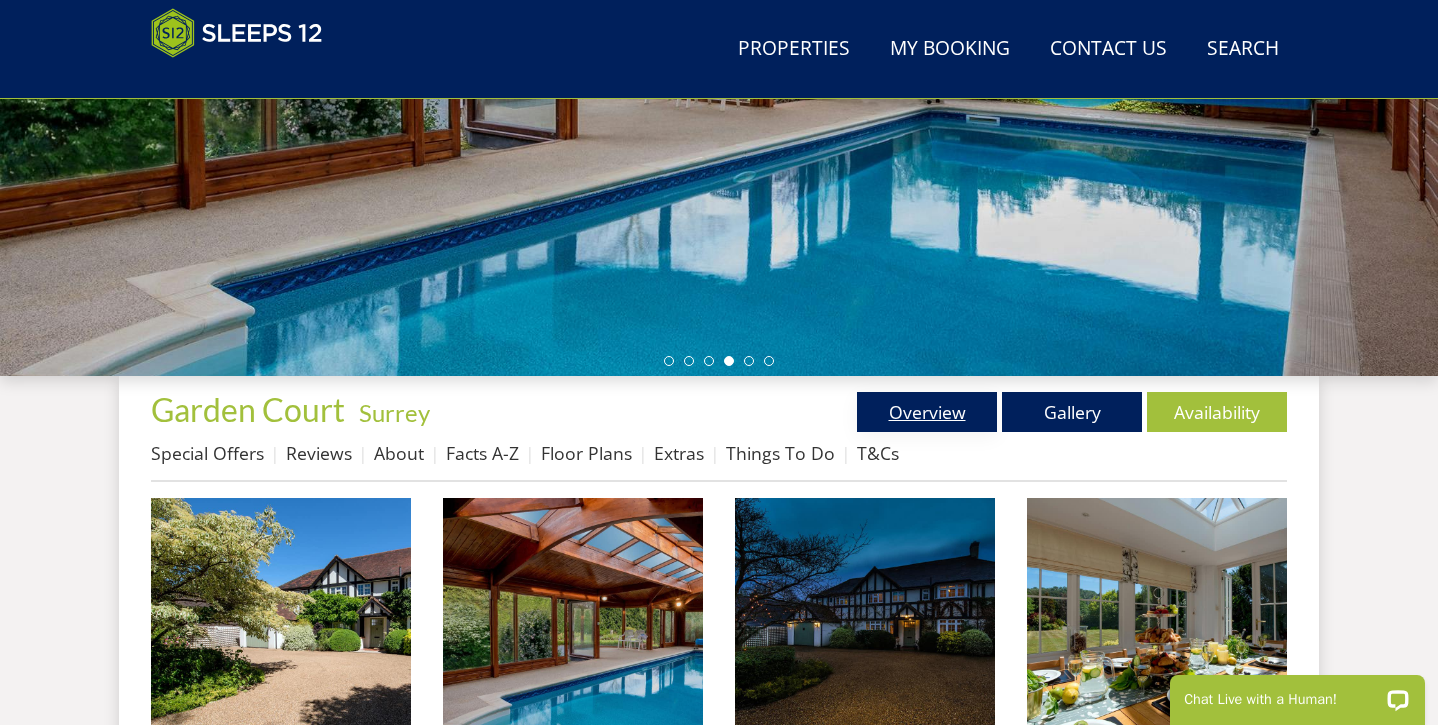 scroll, scrollTop: 510, scrollLeft: 0, axis: vertical 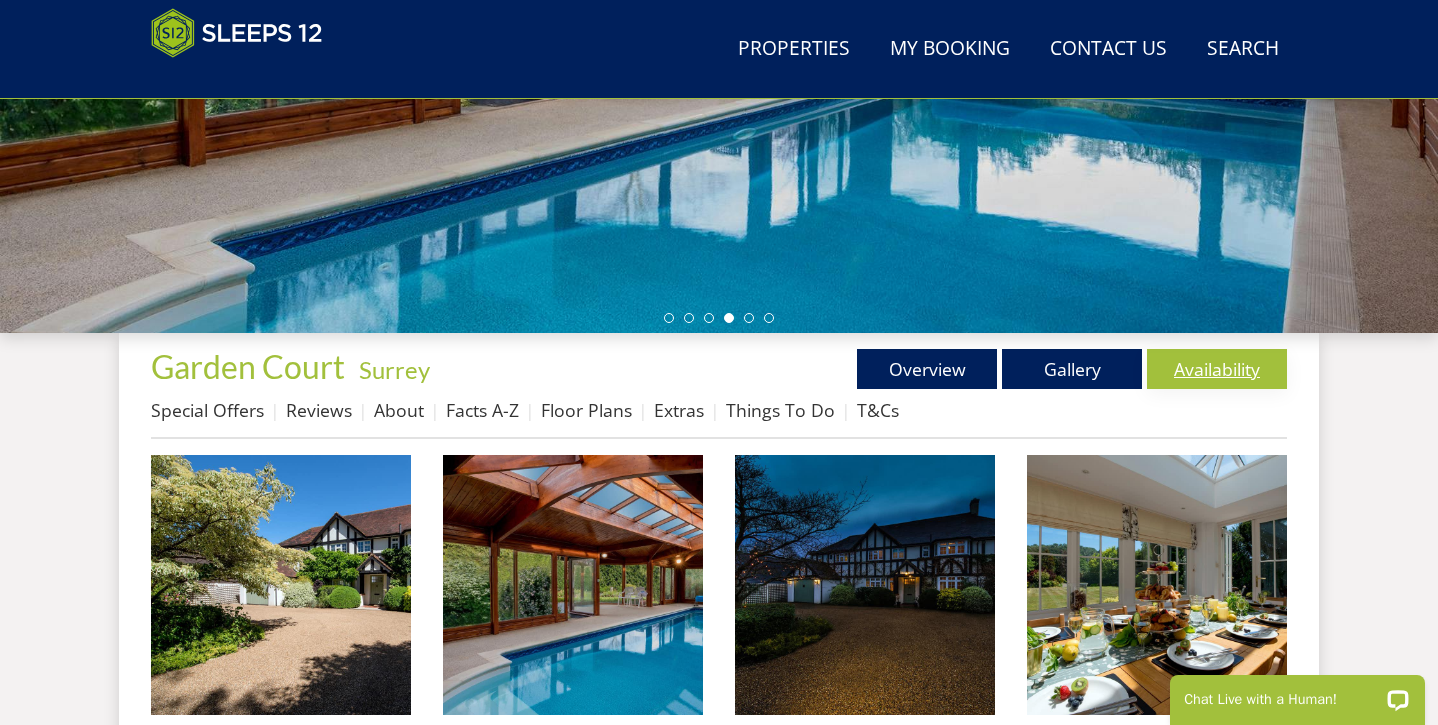 click on "Availability" at bounding box center [1217, 369] 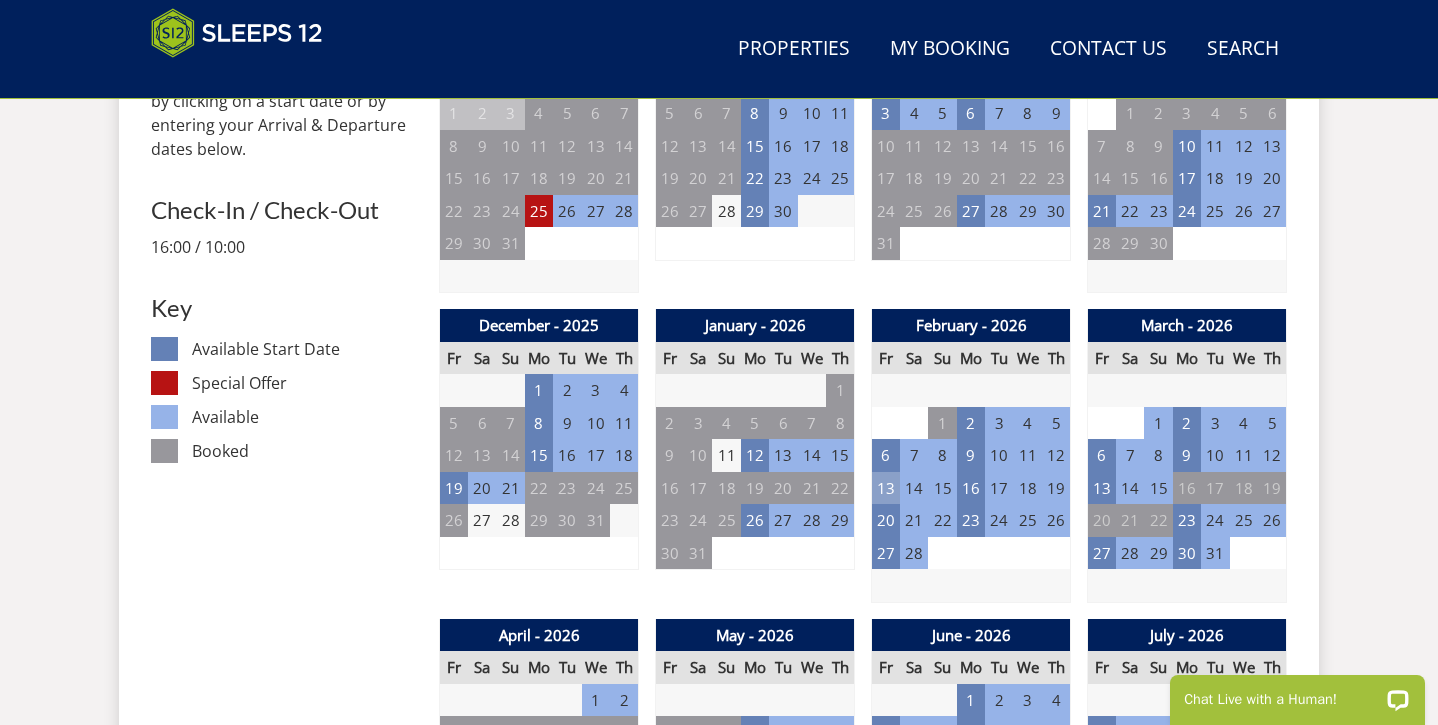 scroll, scrollTop: 966, scrollLeft: 0, axis: vertical 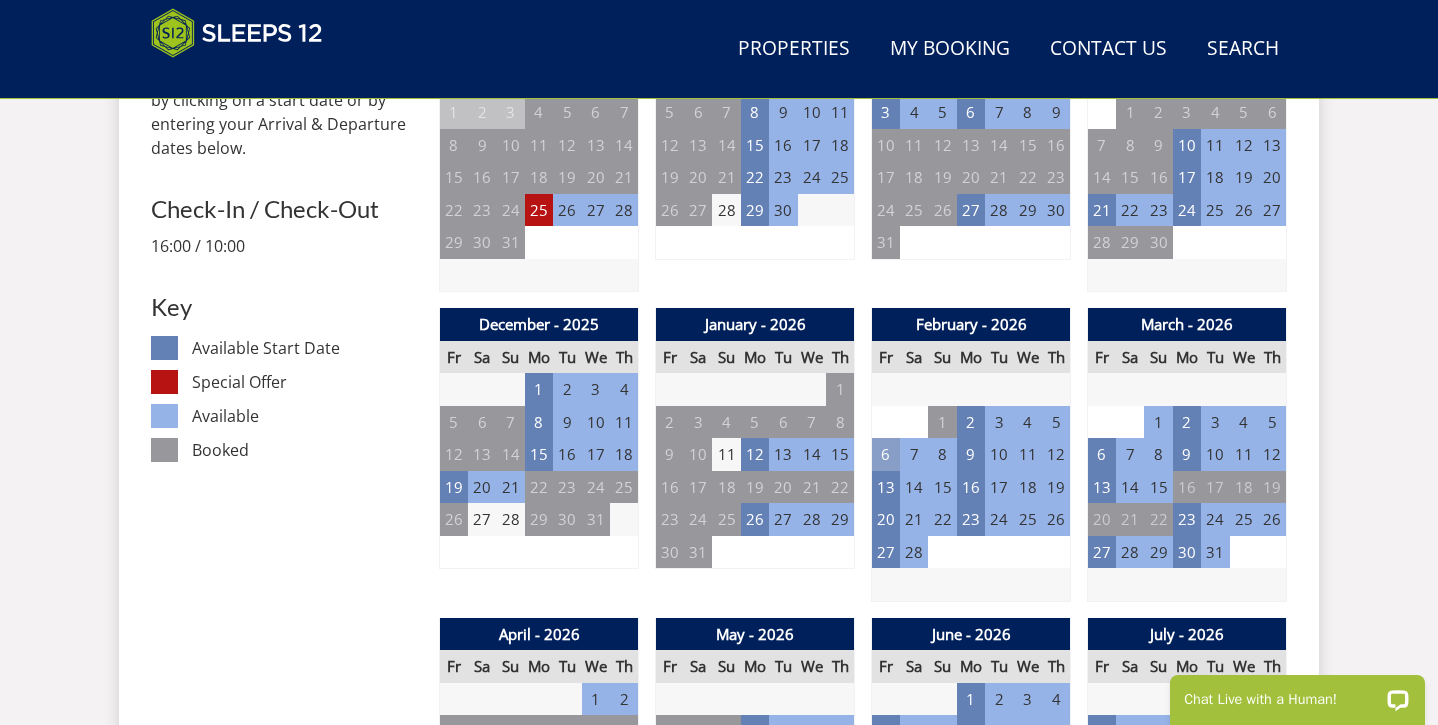 click on "6" at bounding box center (886, 454) 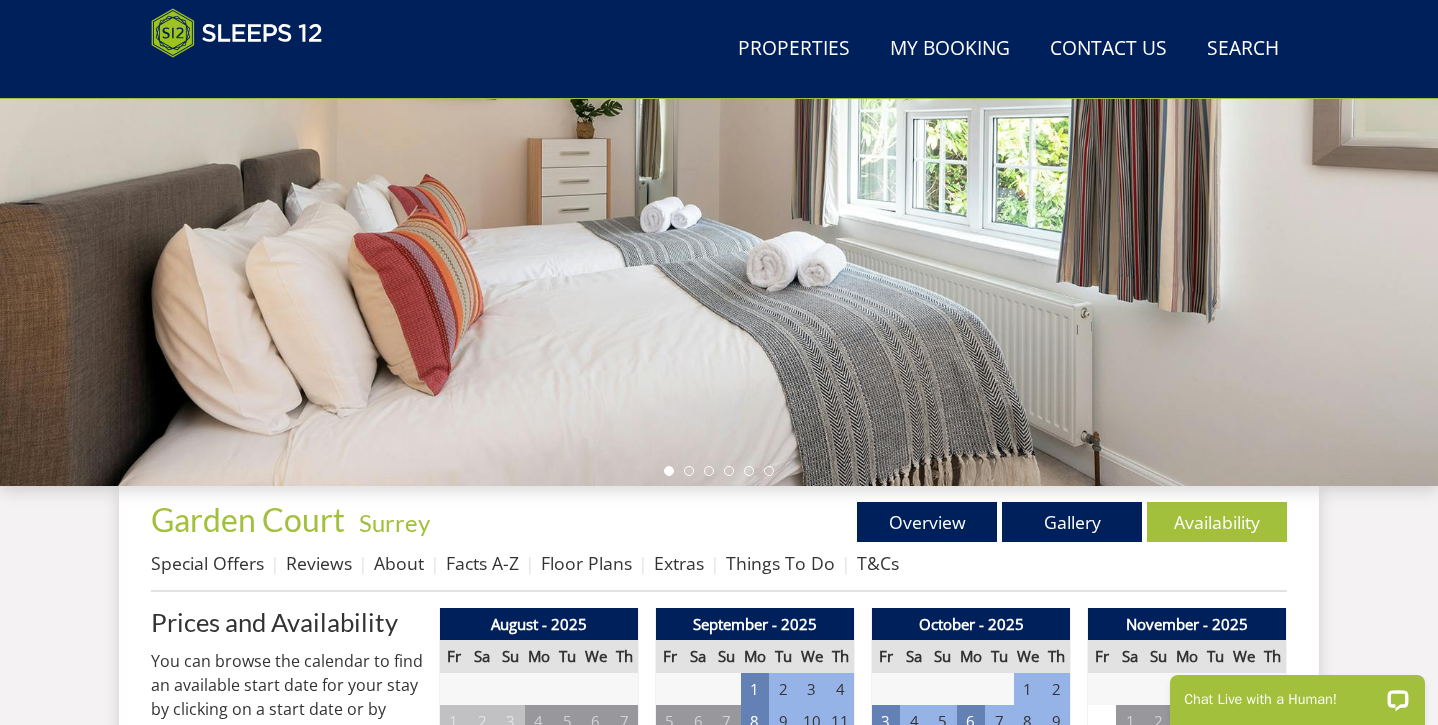 scroll, scrollTop: 363, scrollLeft: 0, axis: vertical 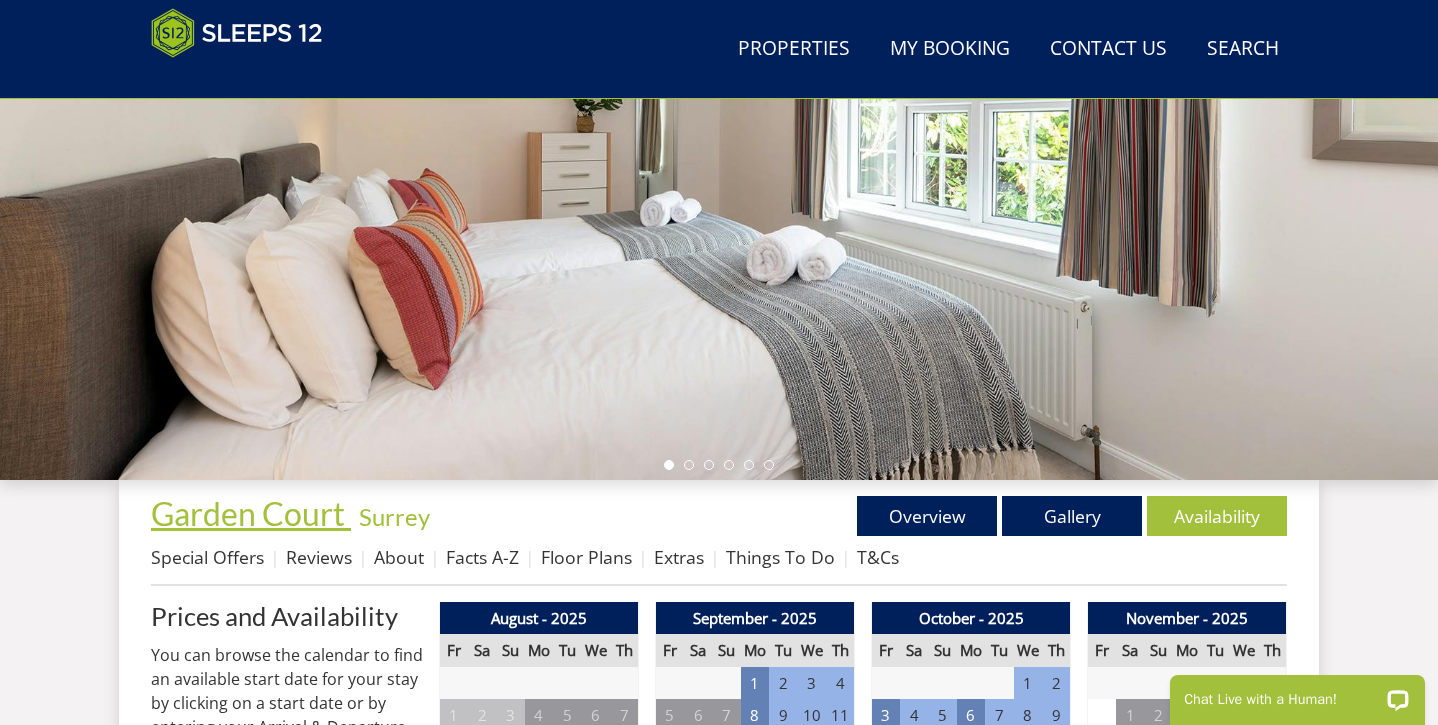 click on "Garden Court" at bounding box center [248, 513] 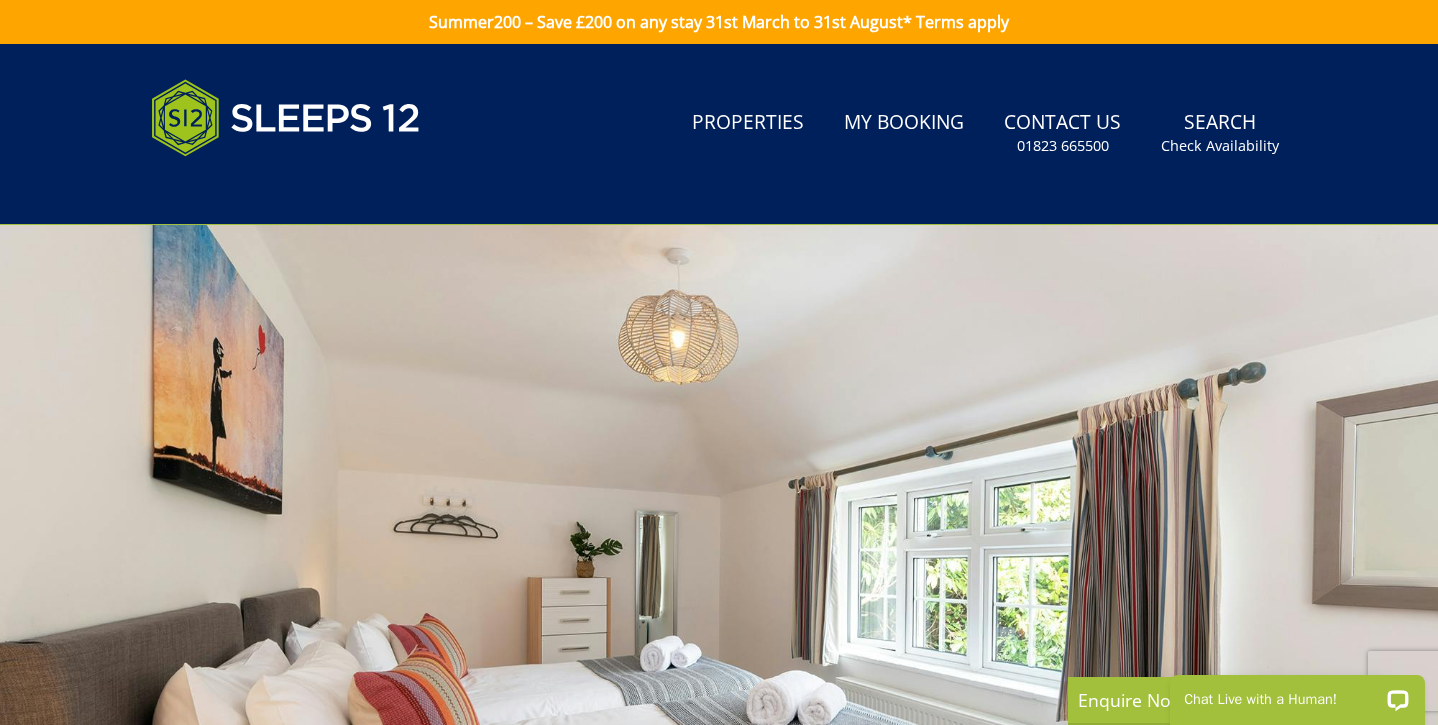scroll, scrollTop: 0, scrollLeft: 0, axis: both 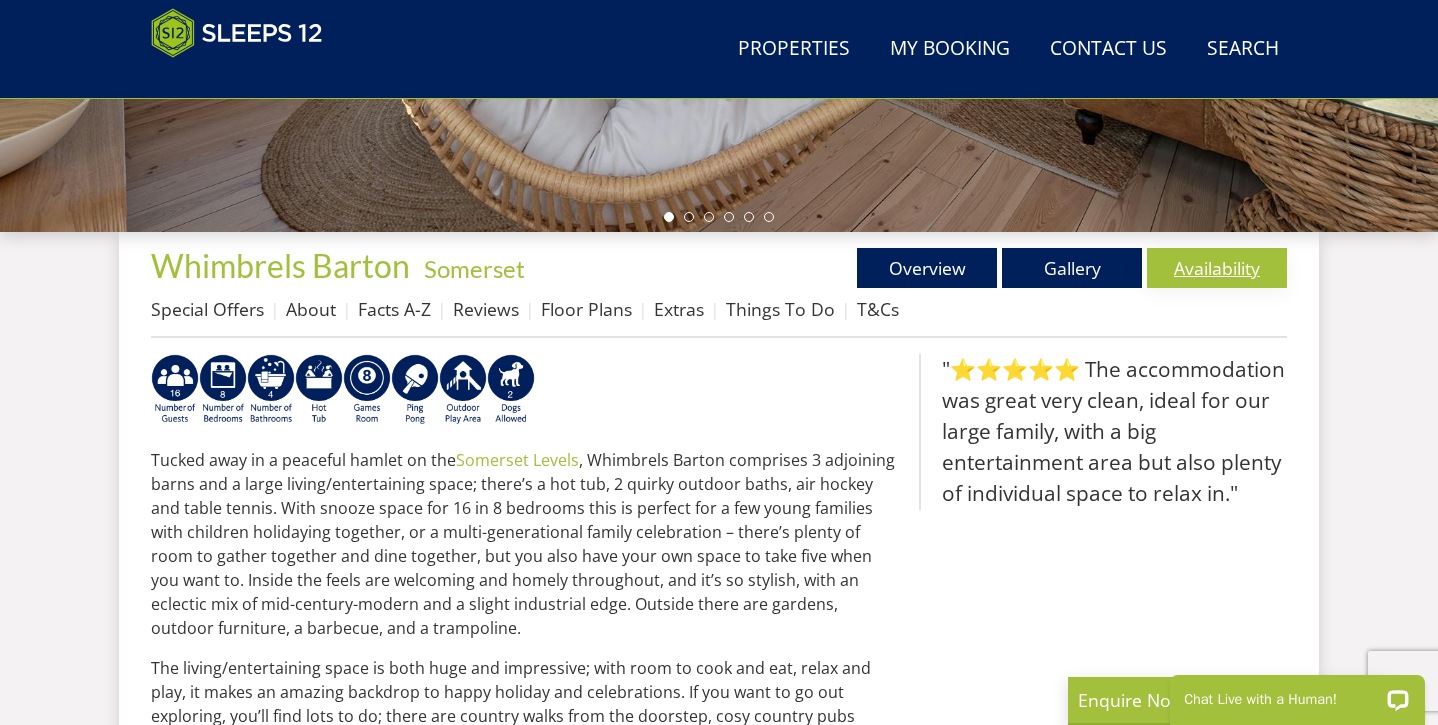 click on "Availability" at bounding box center (1217, 268) 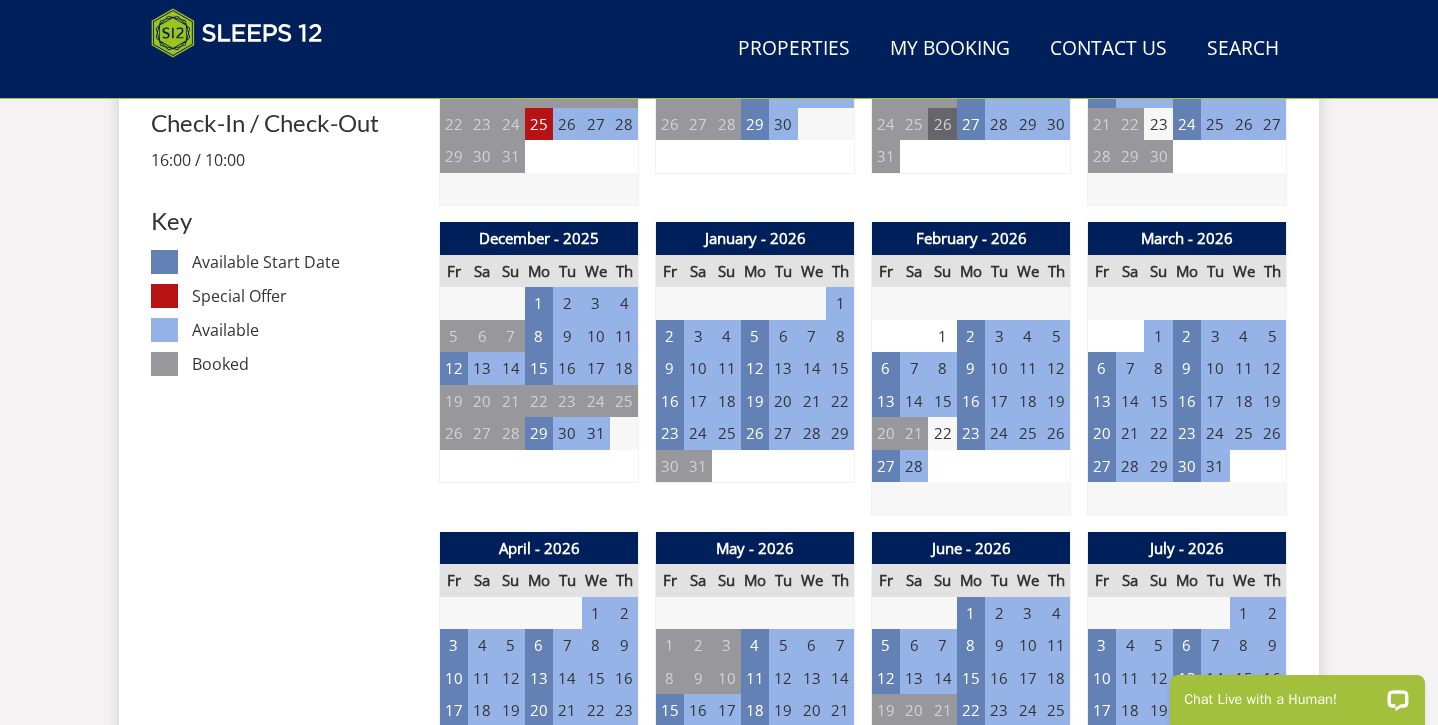 scroll, scrollTop: 1056, scrollLeft: 0, axis: vertical 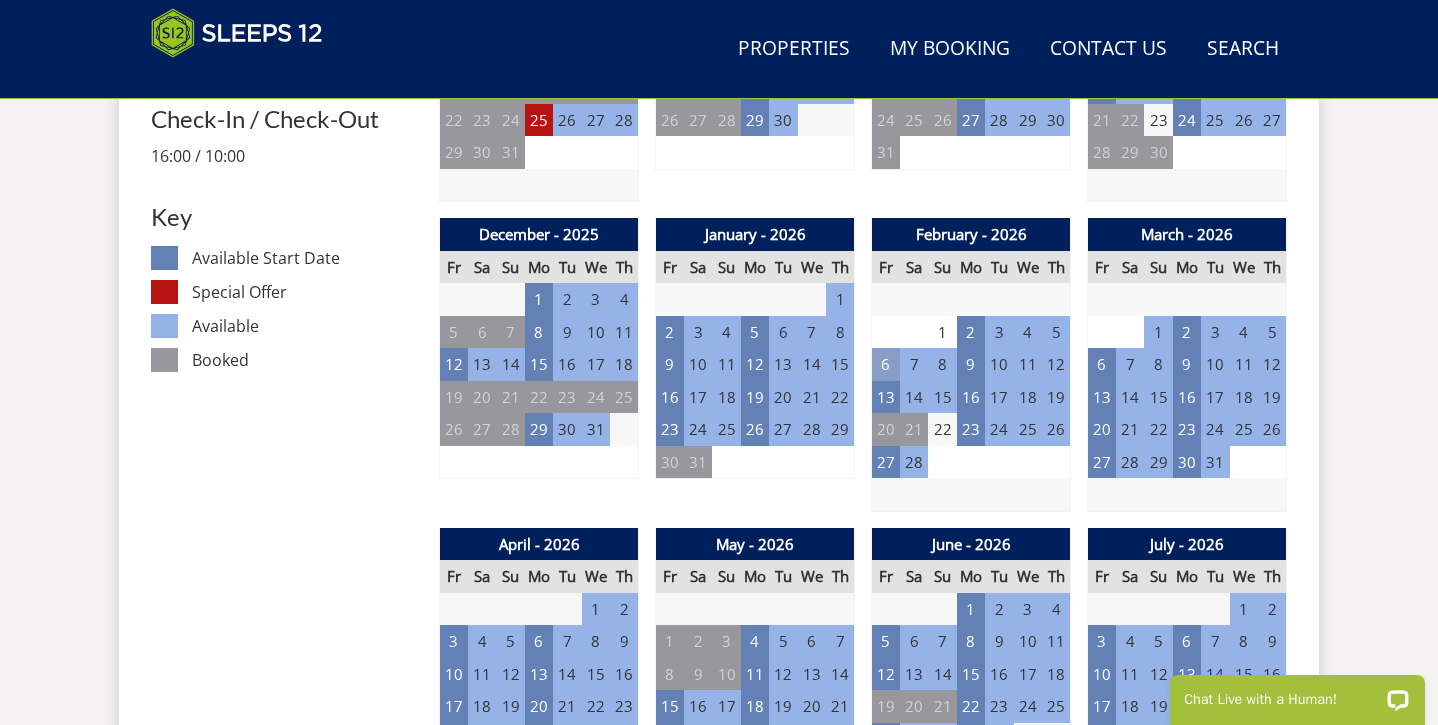 click on "6" at bounding box center [886, 364] 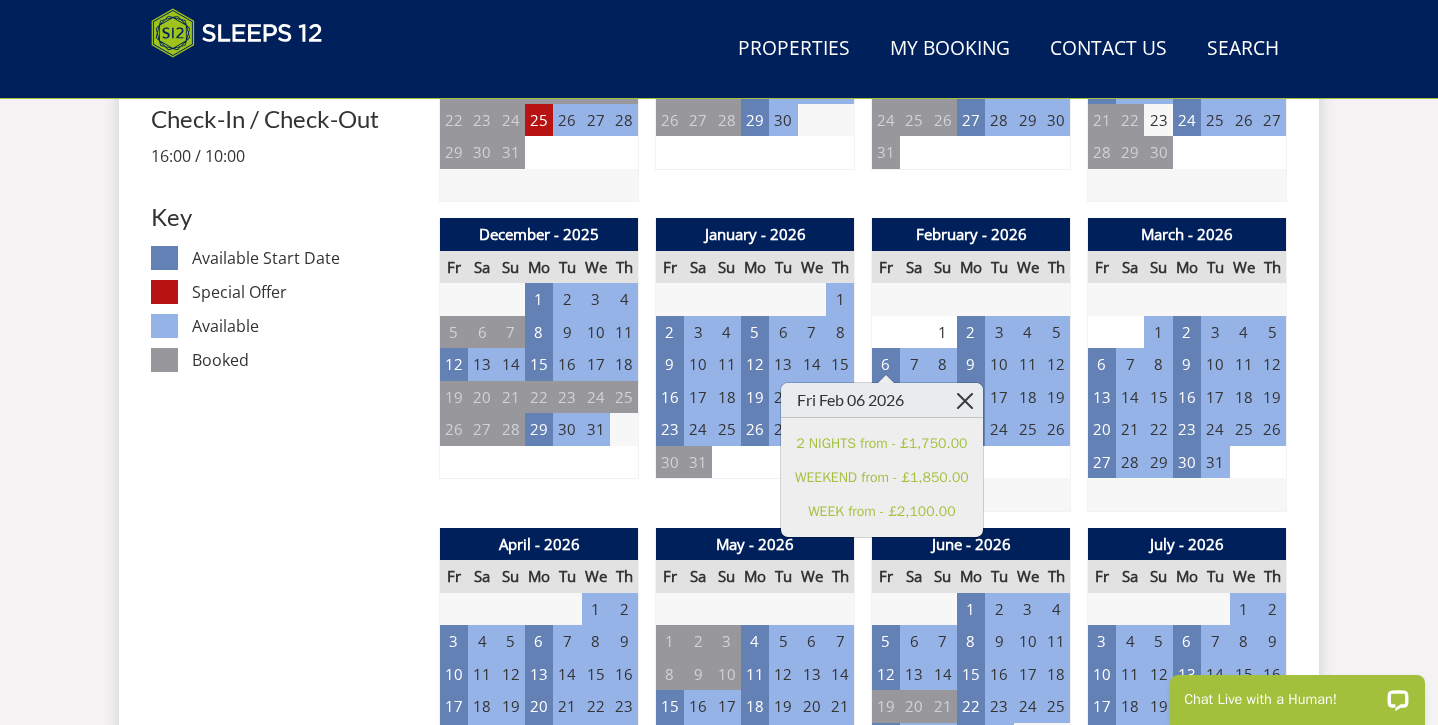 click at bounding box center (965, 400) 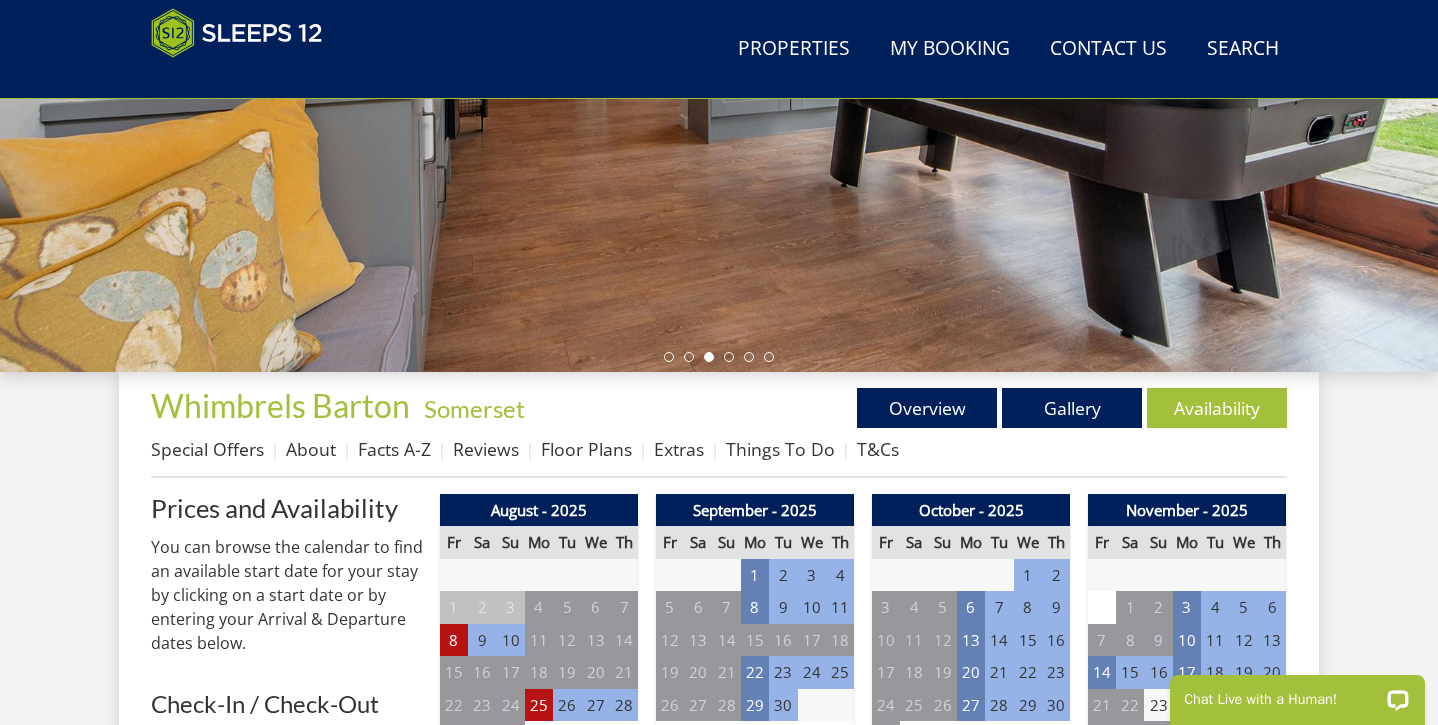 scroll, scrollTop: 489, scrollLeft: 0, axis: vertical 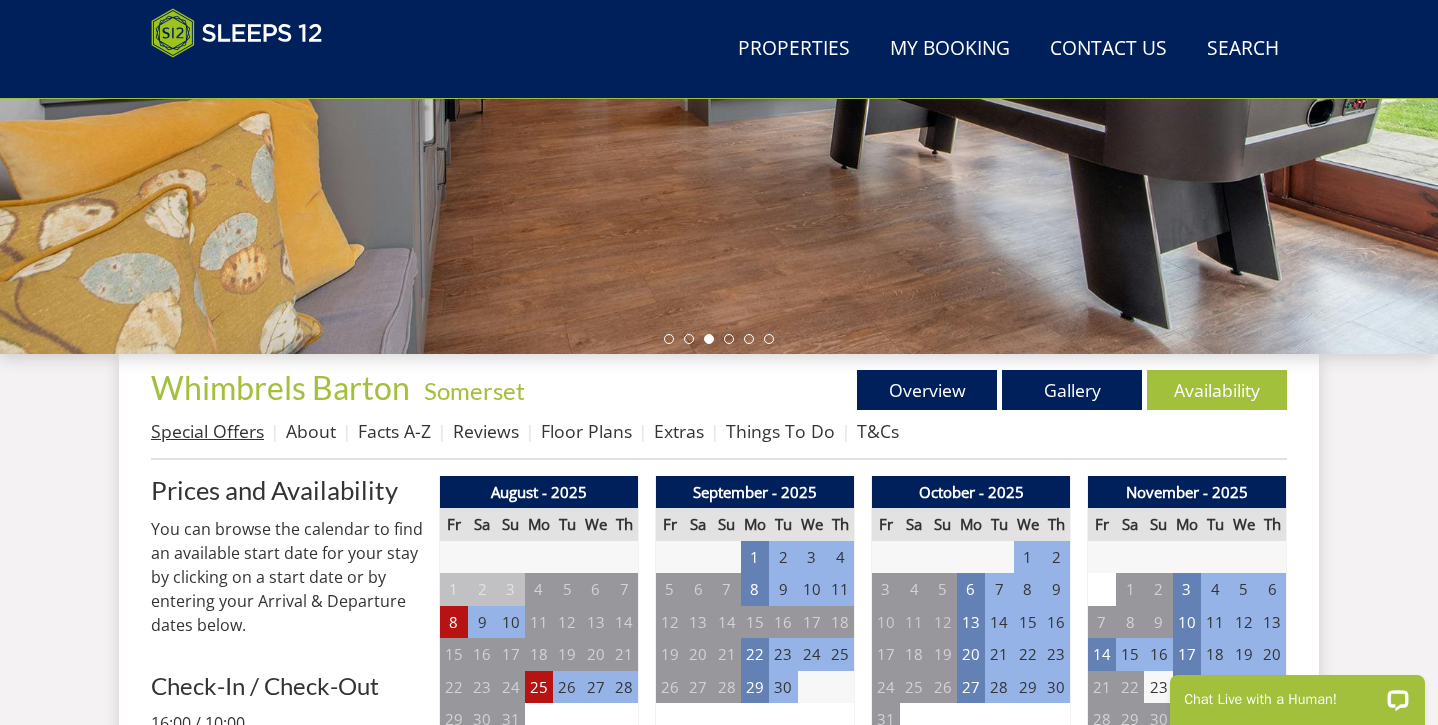 click on "Special Offers" at bounding box center [207, 431] 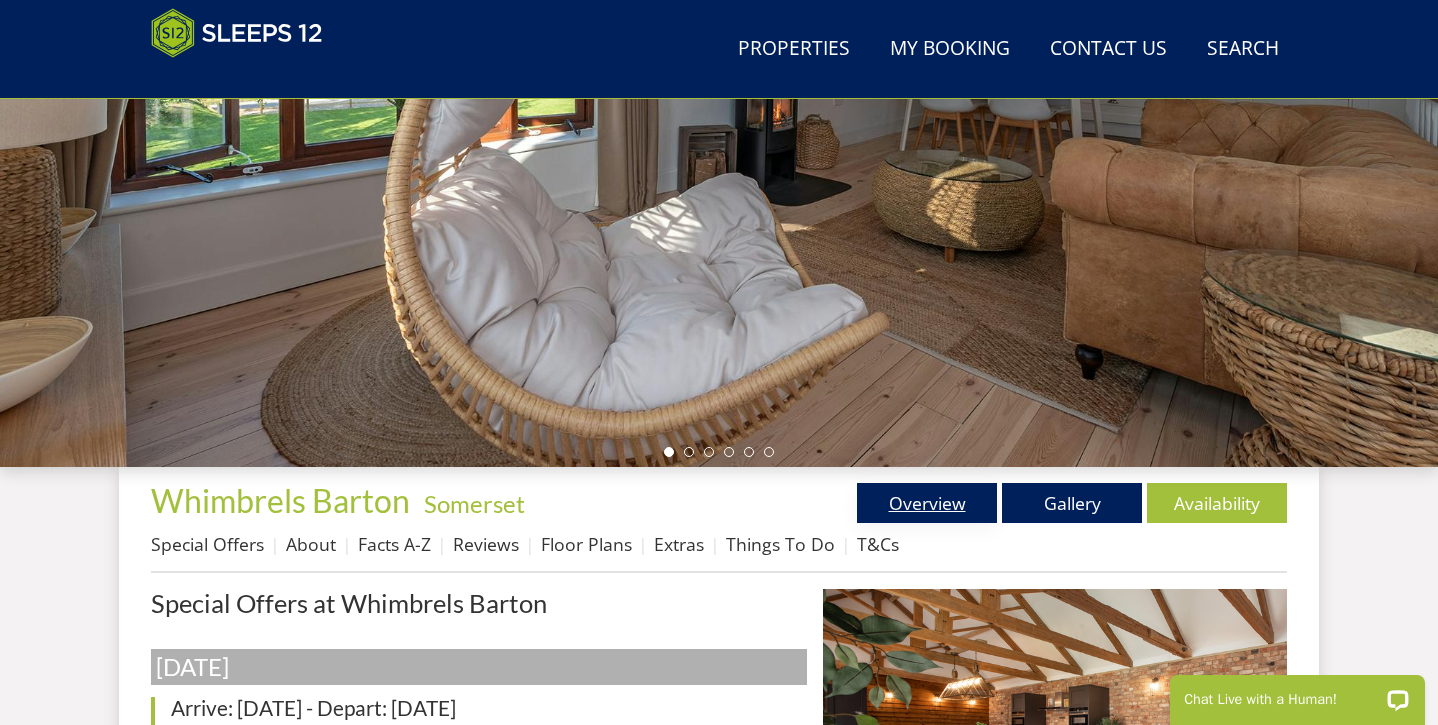 scroll, scrollTop: 0, scrollLeft: 0, axis: both 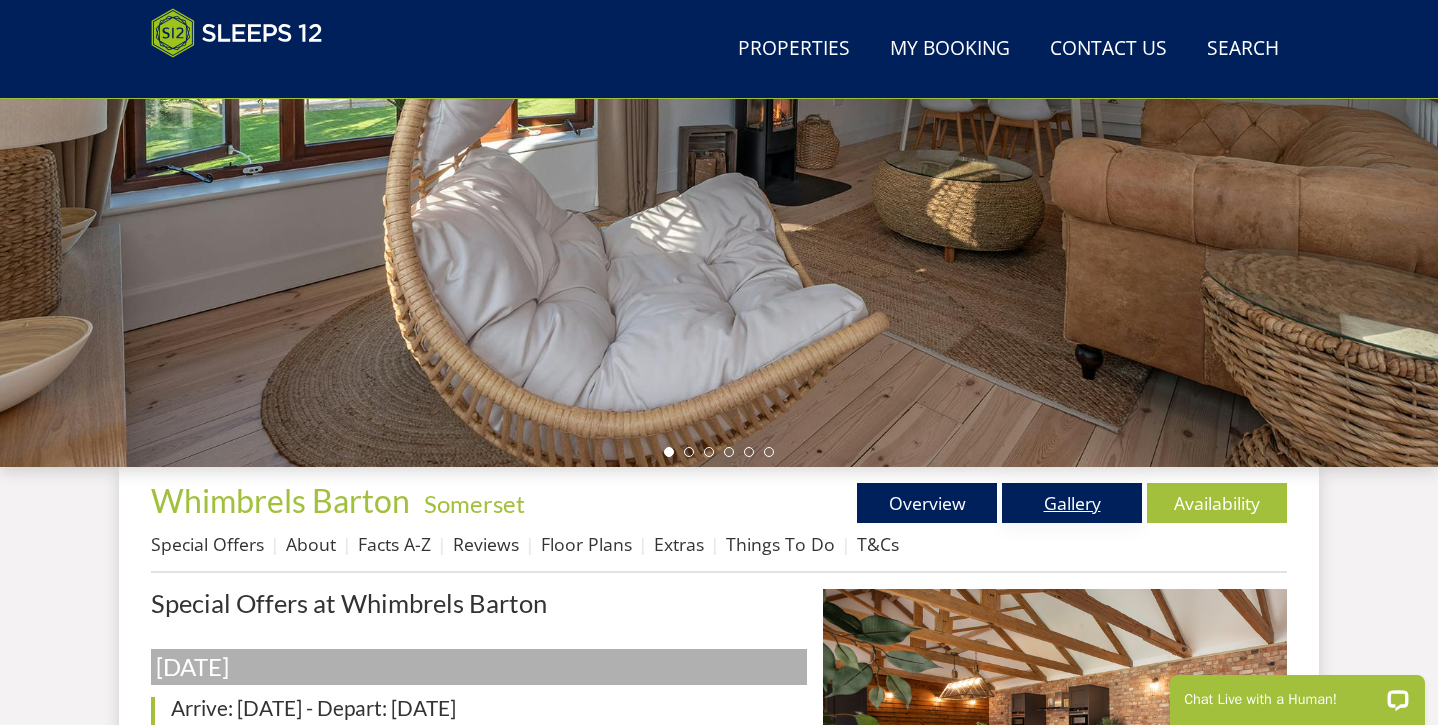 click on "Gallery" at bounding box center (1072, 503) 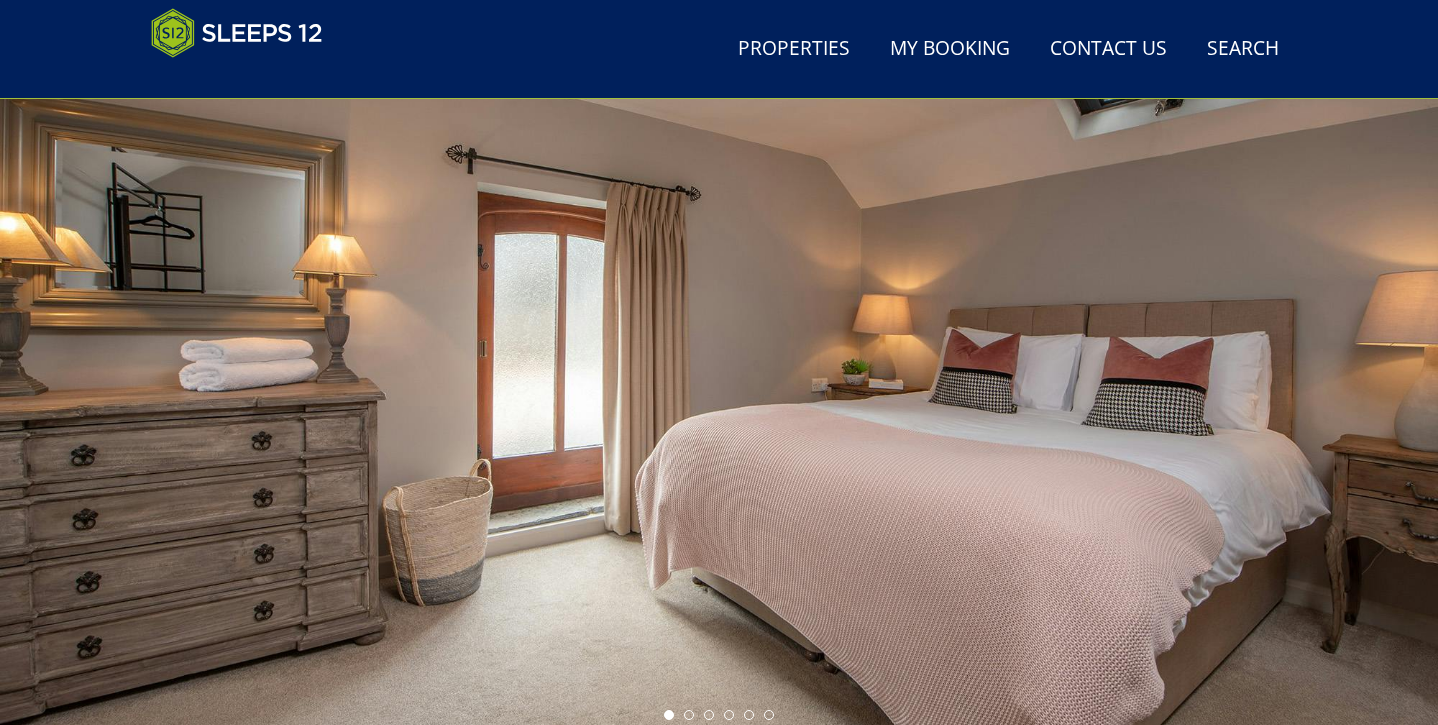 scroll, scrollTop: 247, scrollLeft: 0, axis: vertical 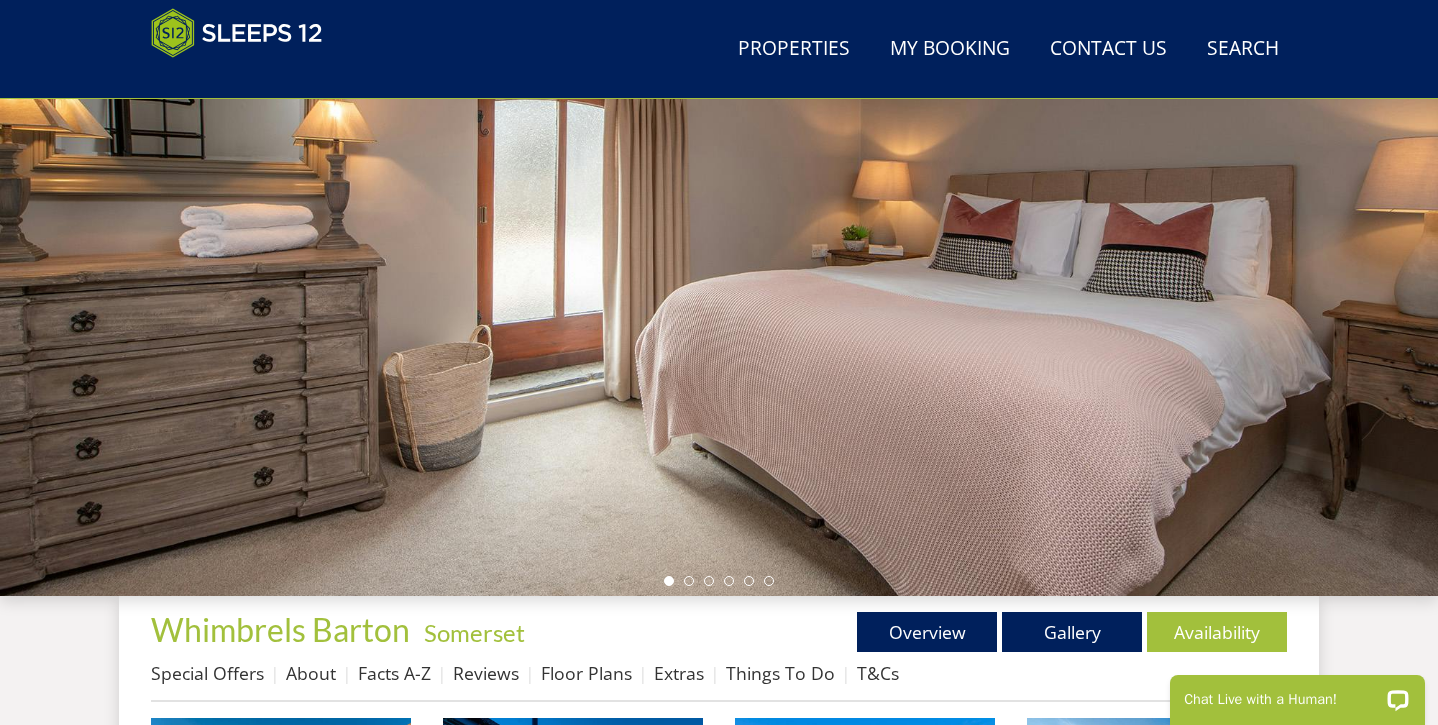 click on "Properties
Whimbrels Barton
-  Somerset
Overview
Gallery
Availability
Special Offers
About
Facts A-Z
Reviews
Floor Plans
Extras
Things To Do
T&Cs" at bounding box center (719, 657) 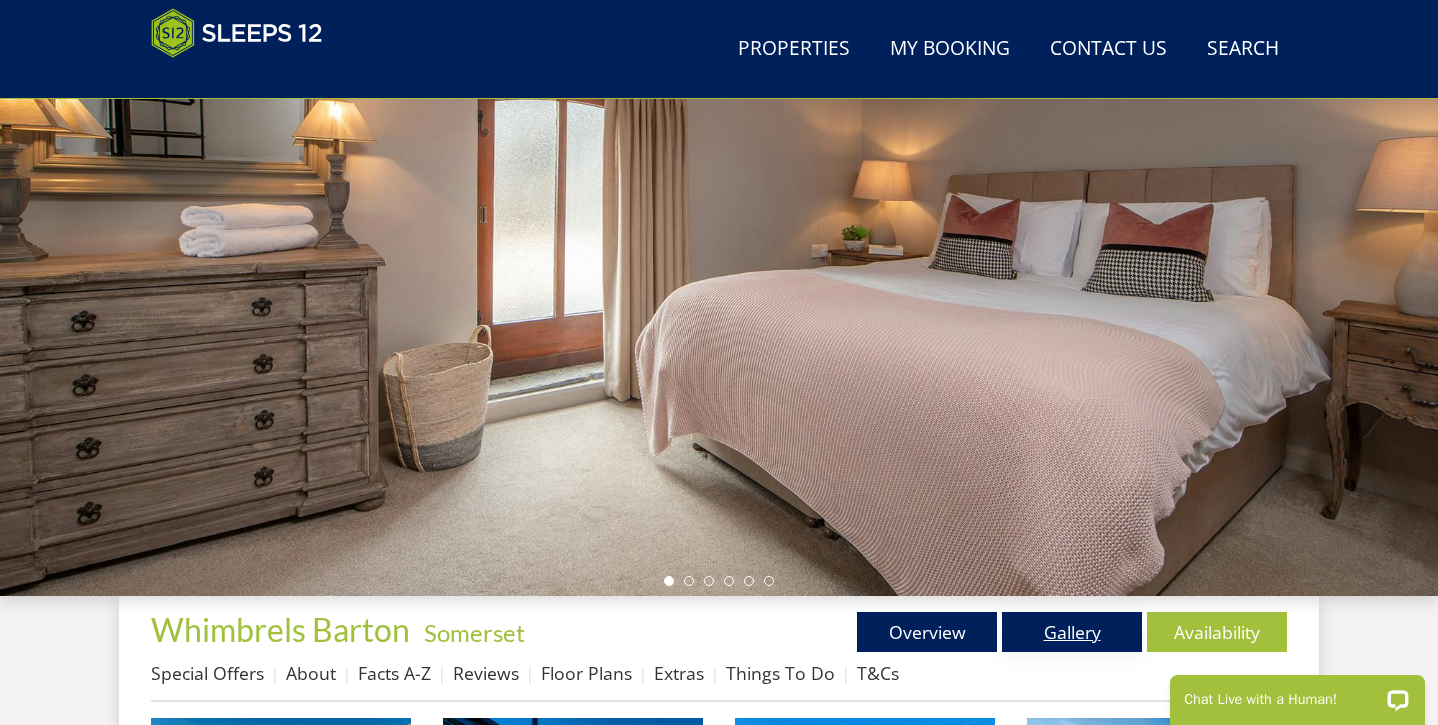 click on "Gallery" at bounding box center [1072, 632] 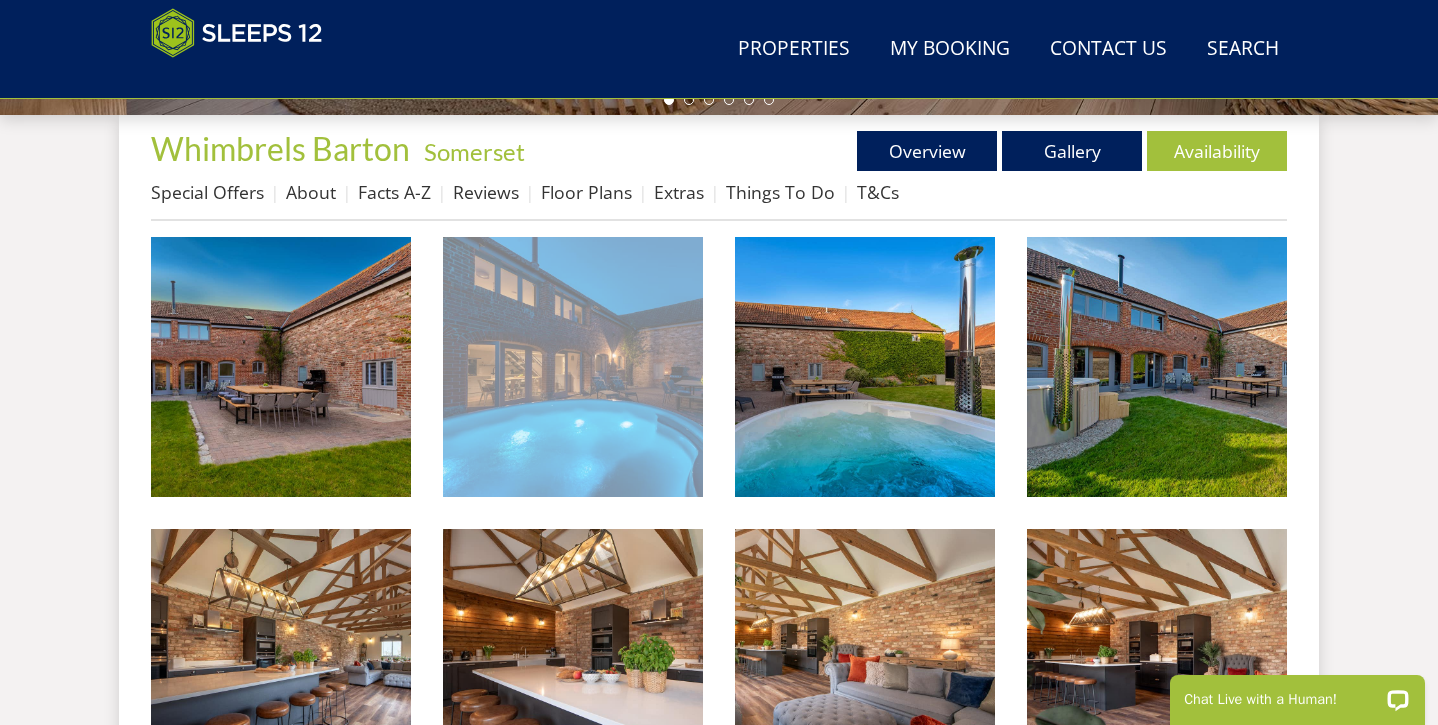 scroll, scrollTop: 747, scrollLeft: 0, axis: vertical 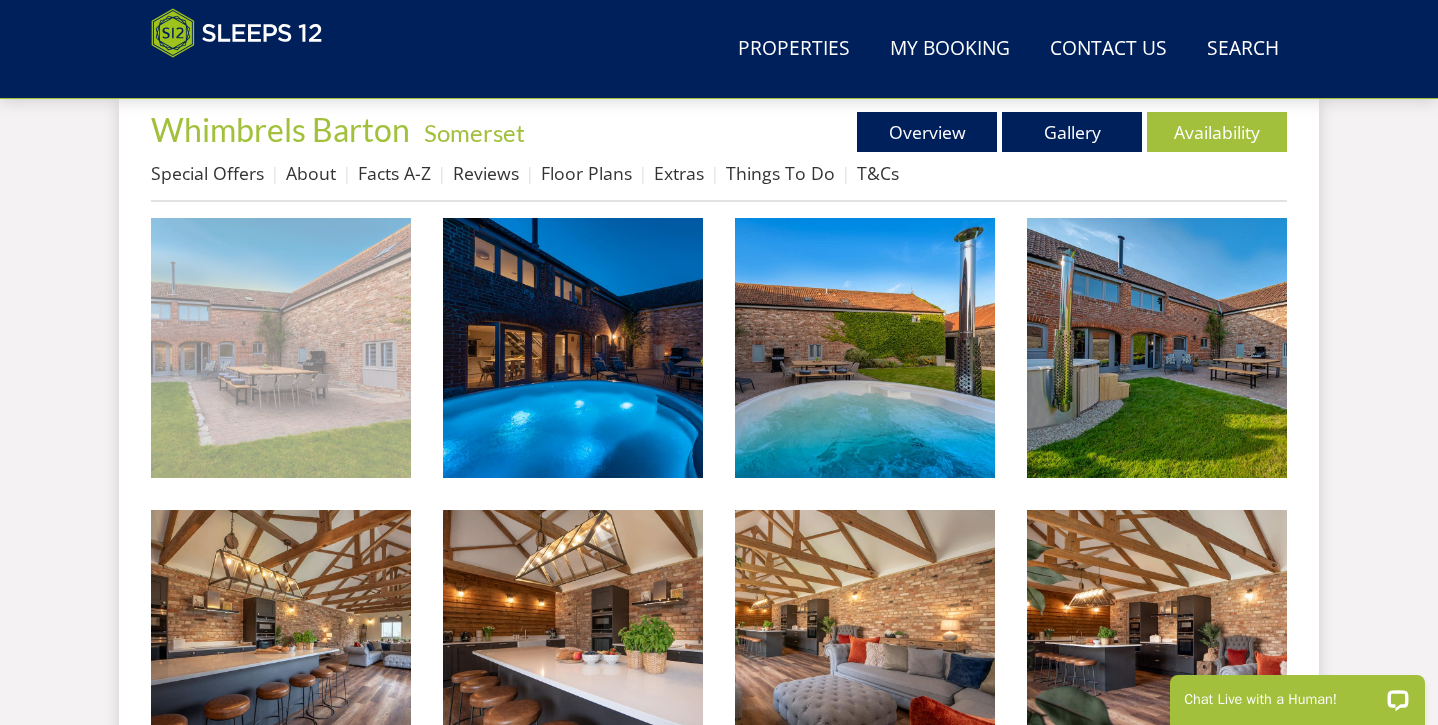 click at bounding box center [281, 348] 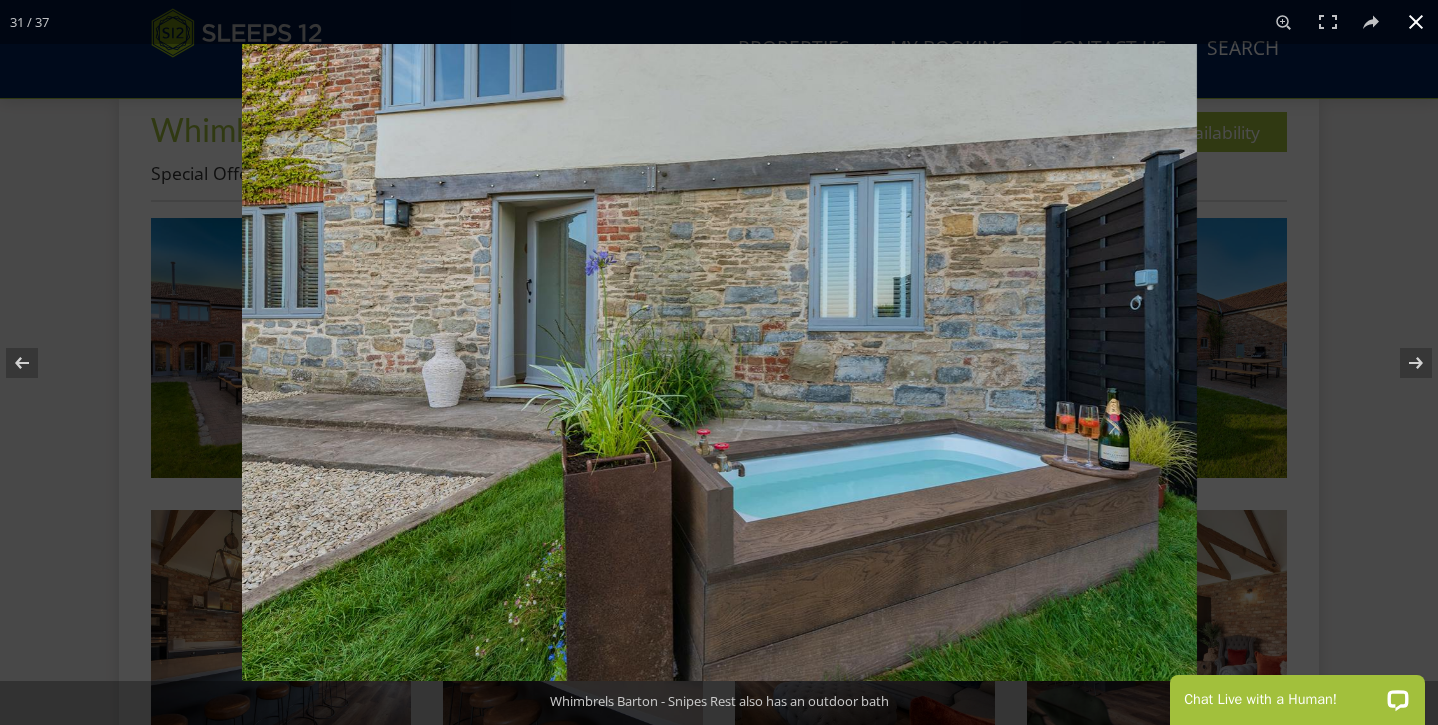 click at bounding box center [1416, 22] 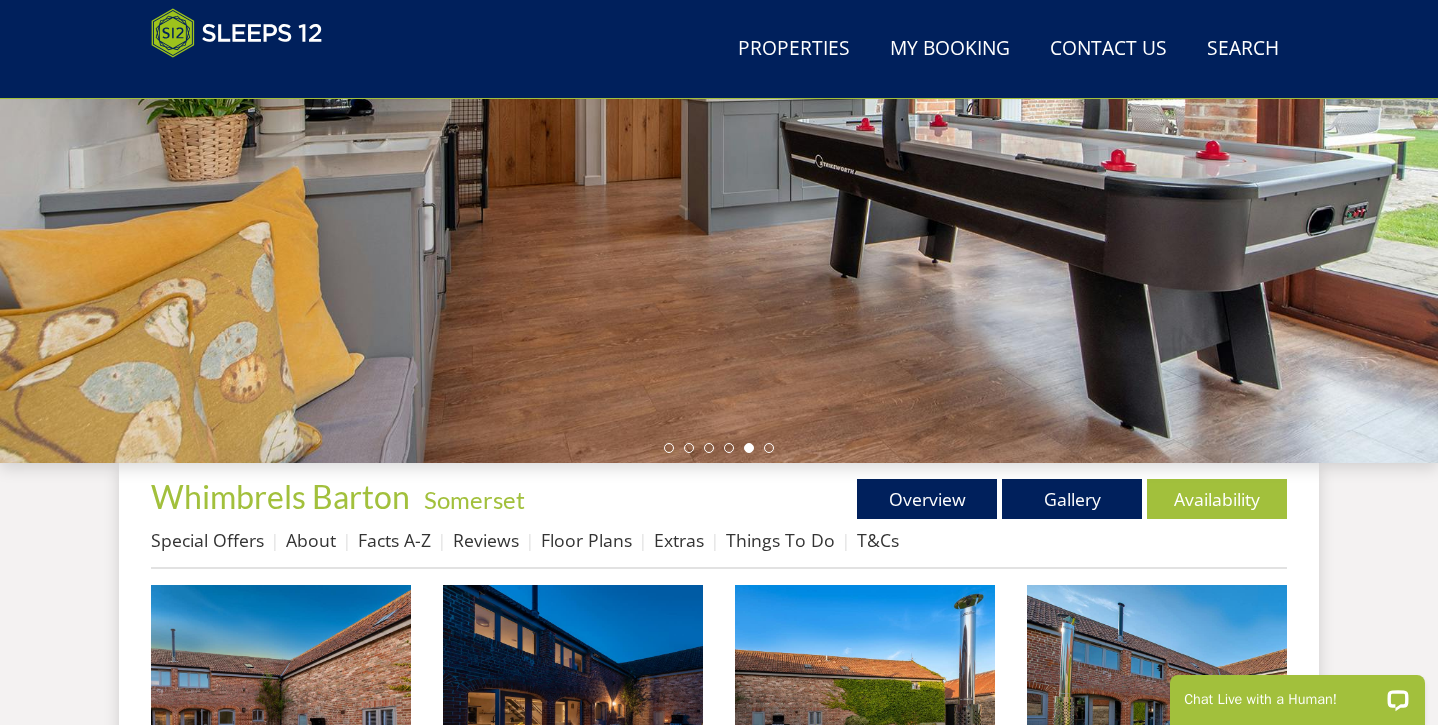scroll, scrollTop: 463, scrollLeft: 0, axis: vertical 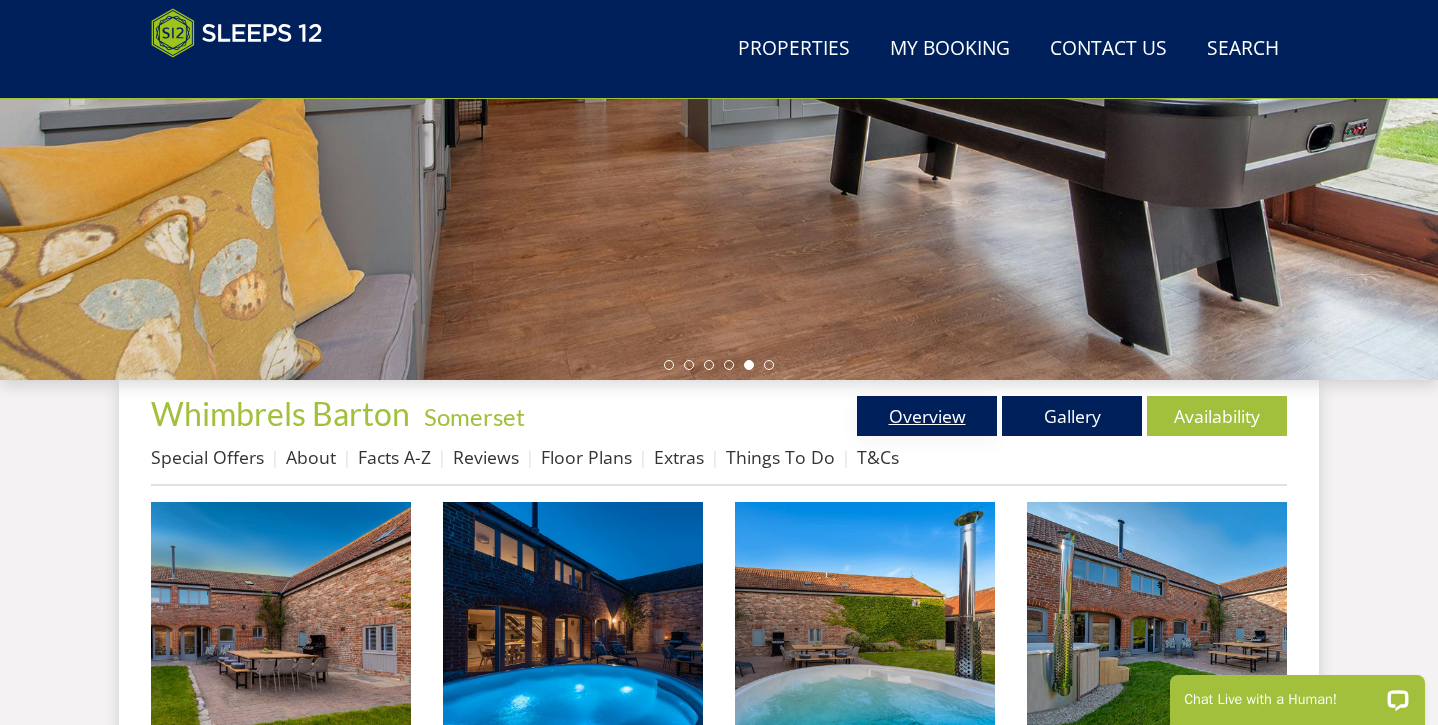 click on "Overview" at bounding box center [927, 416] 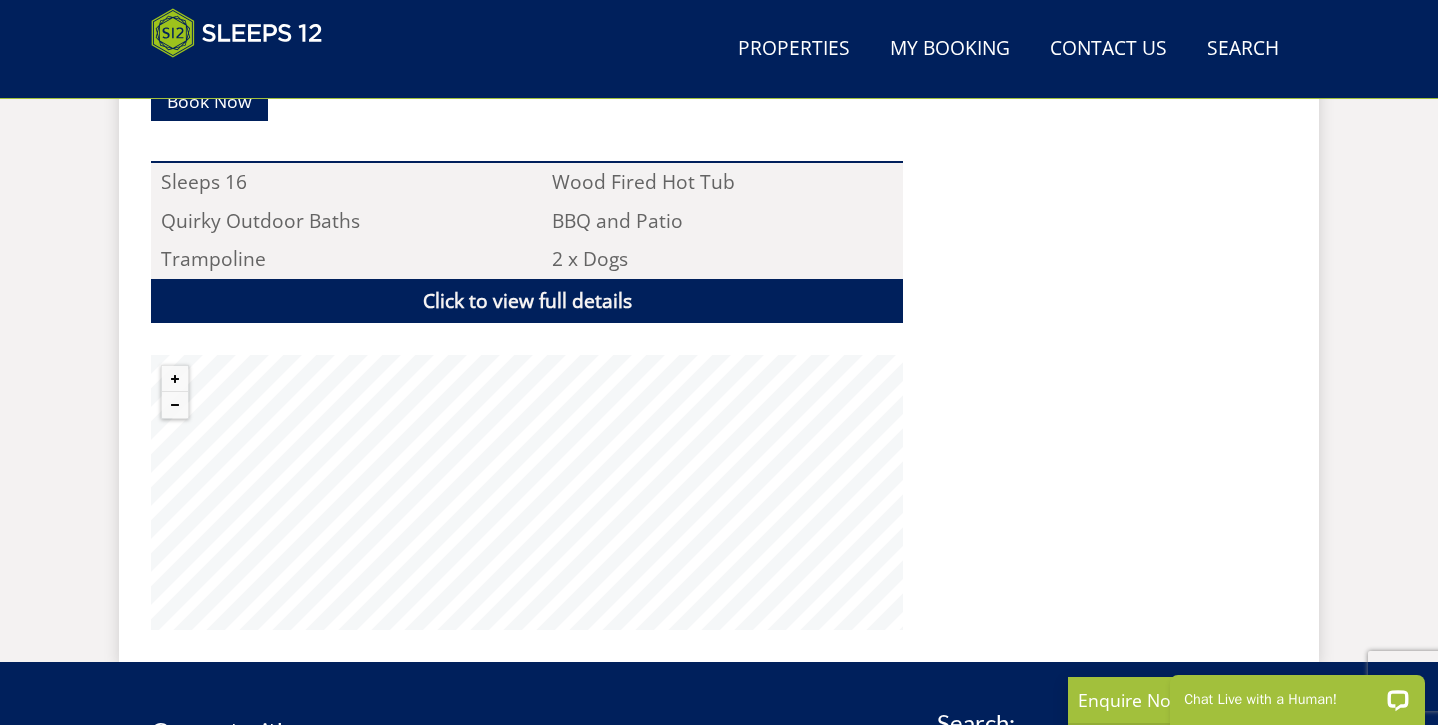 scroll, scrollTop: 1446, scrollLeft: 0, axis: vertical 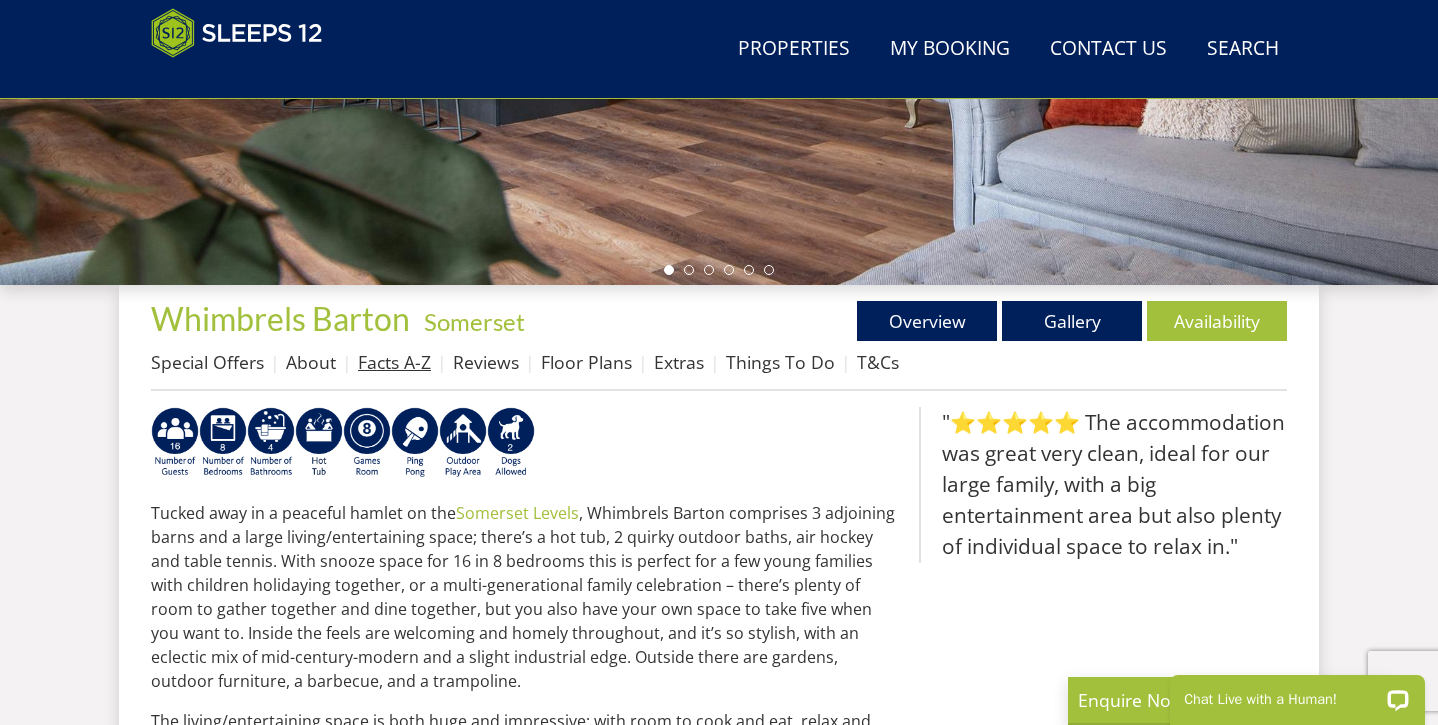 click on "Facts A-Z" at bounding box center (394, 362) 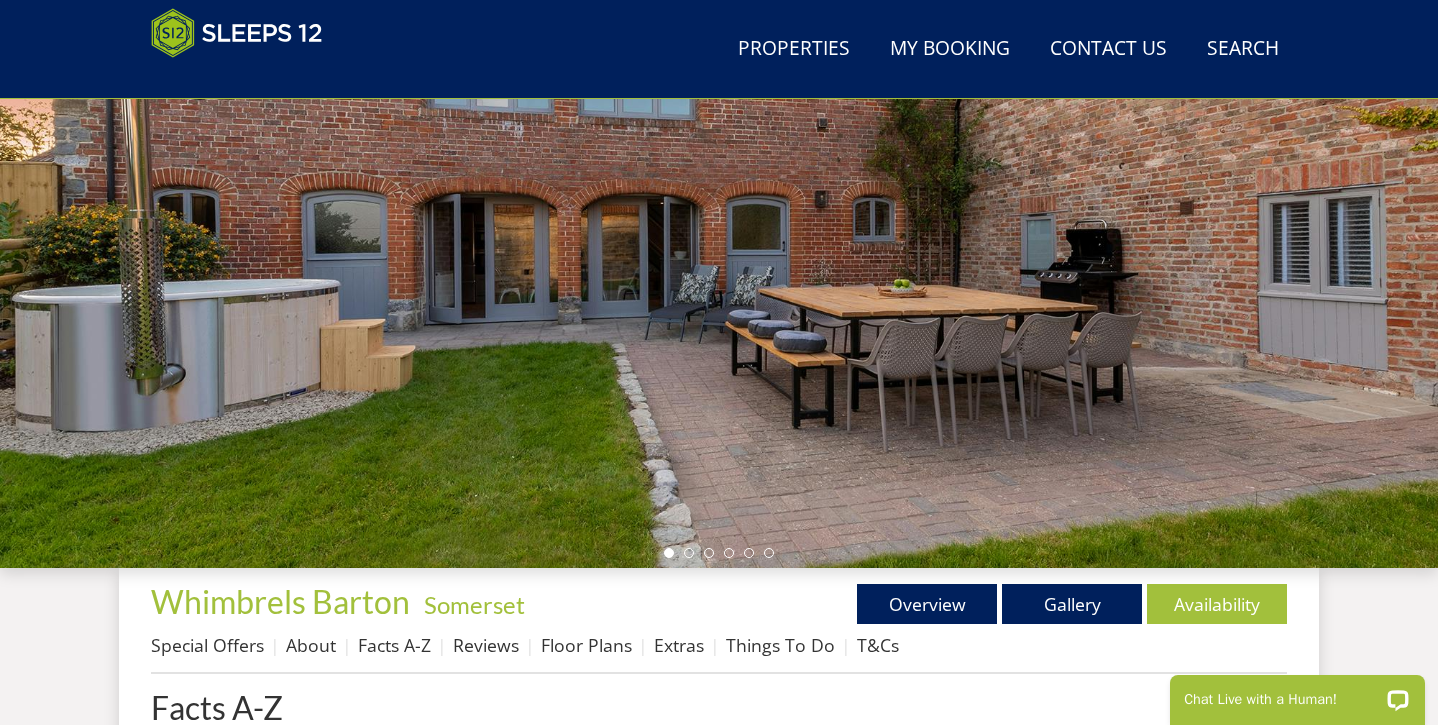 scroll, scrollTop: 300, scrollLeft: 0, axis: vertical 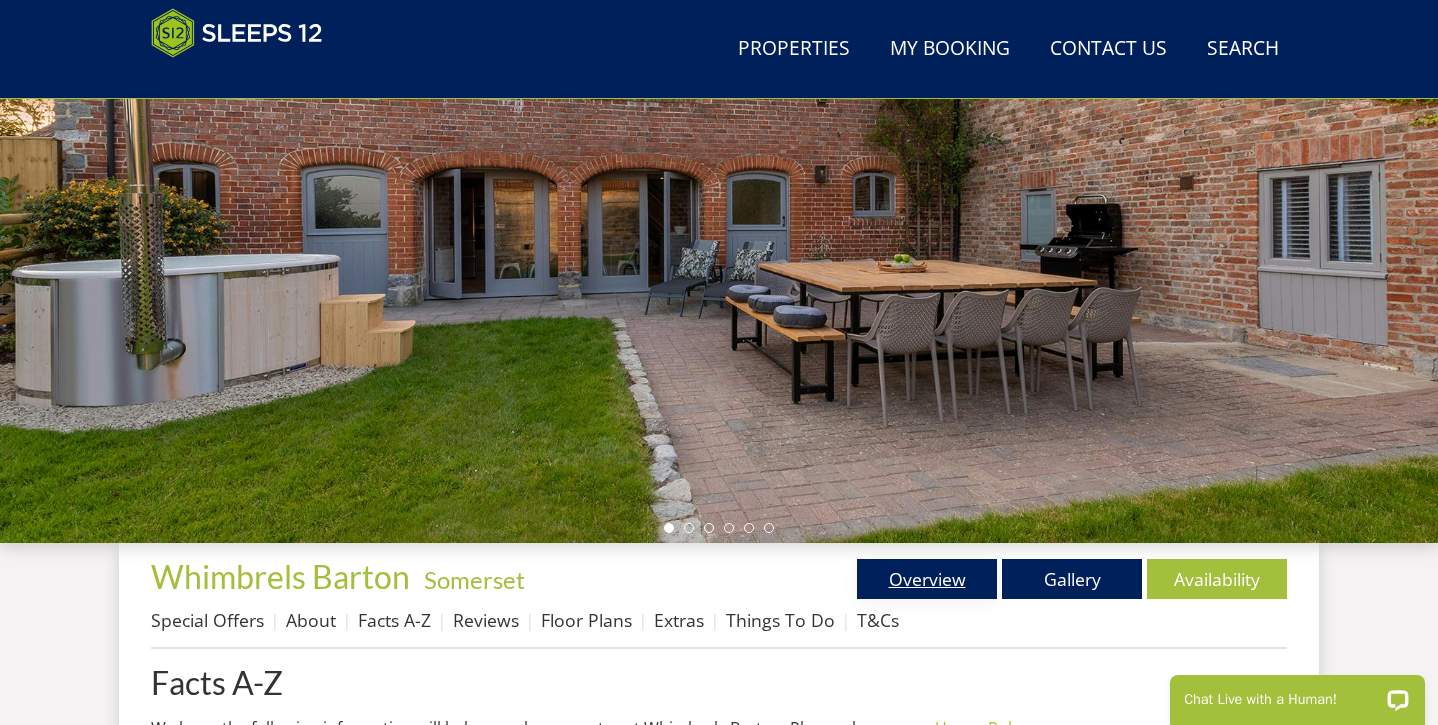 click on "Overview" at bounding box center (927, 579) 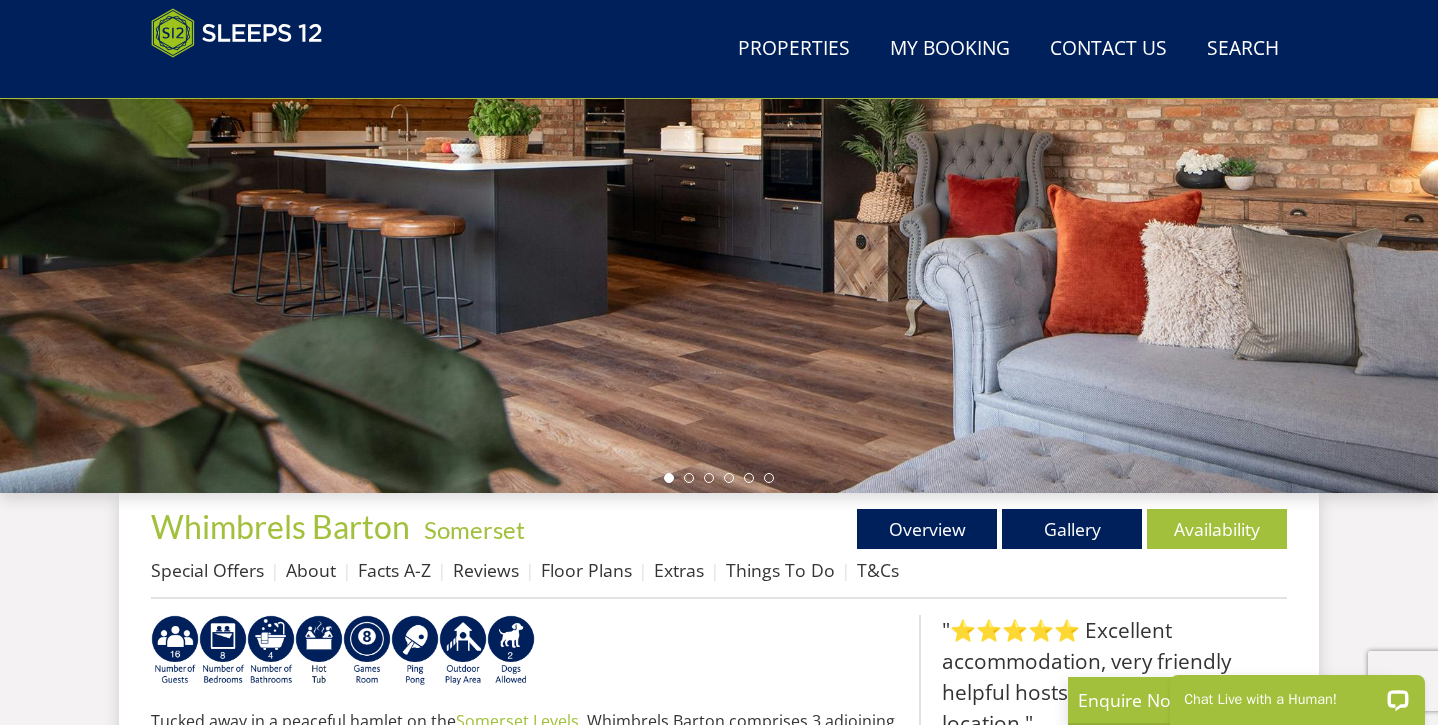 scroll, scrollTop: 0, scrollLeft: 0, axis: both 